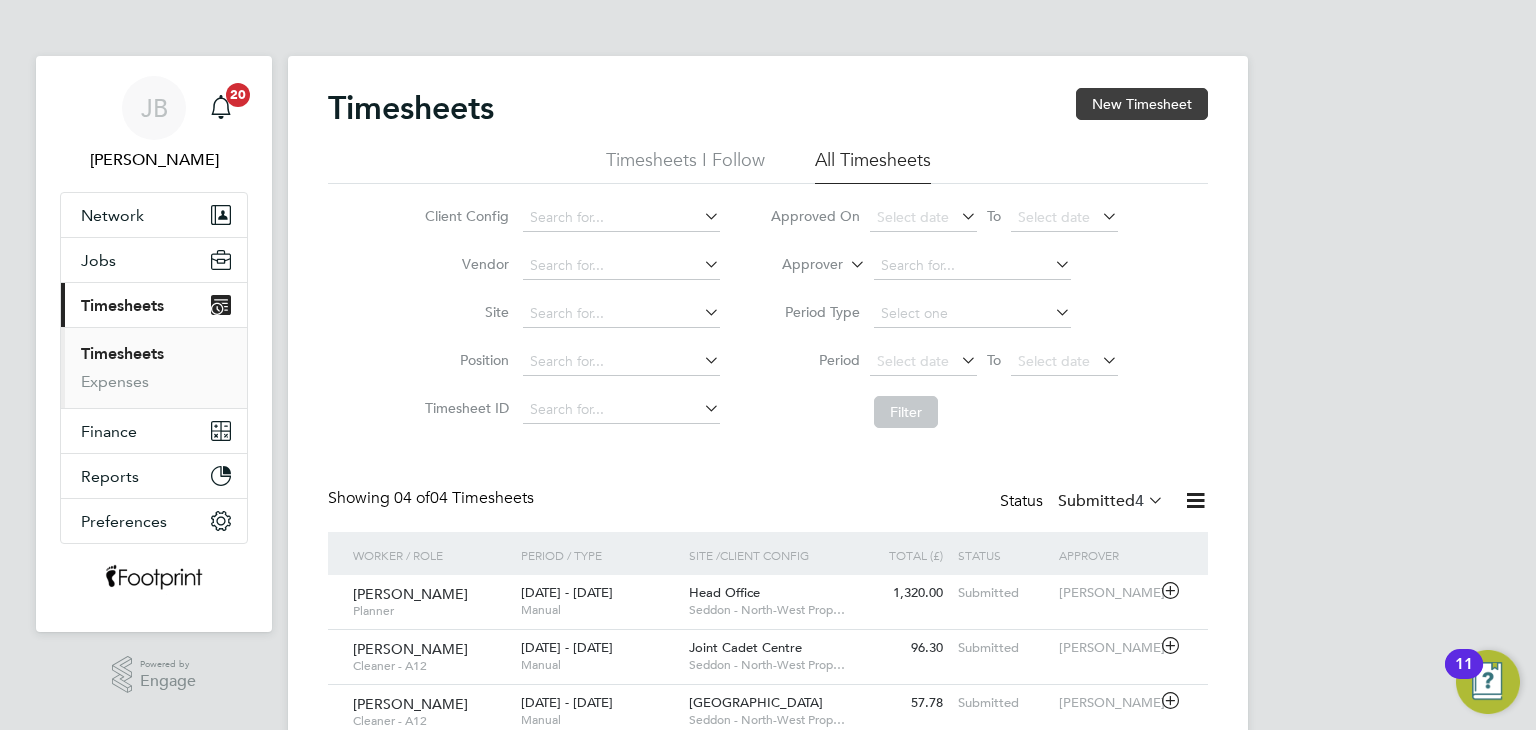 scroll, scrollTop: 0, scrollLeft: 0, axis: both 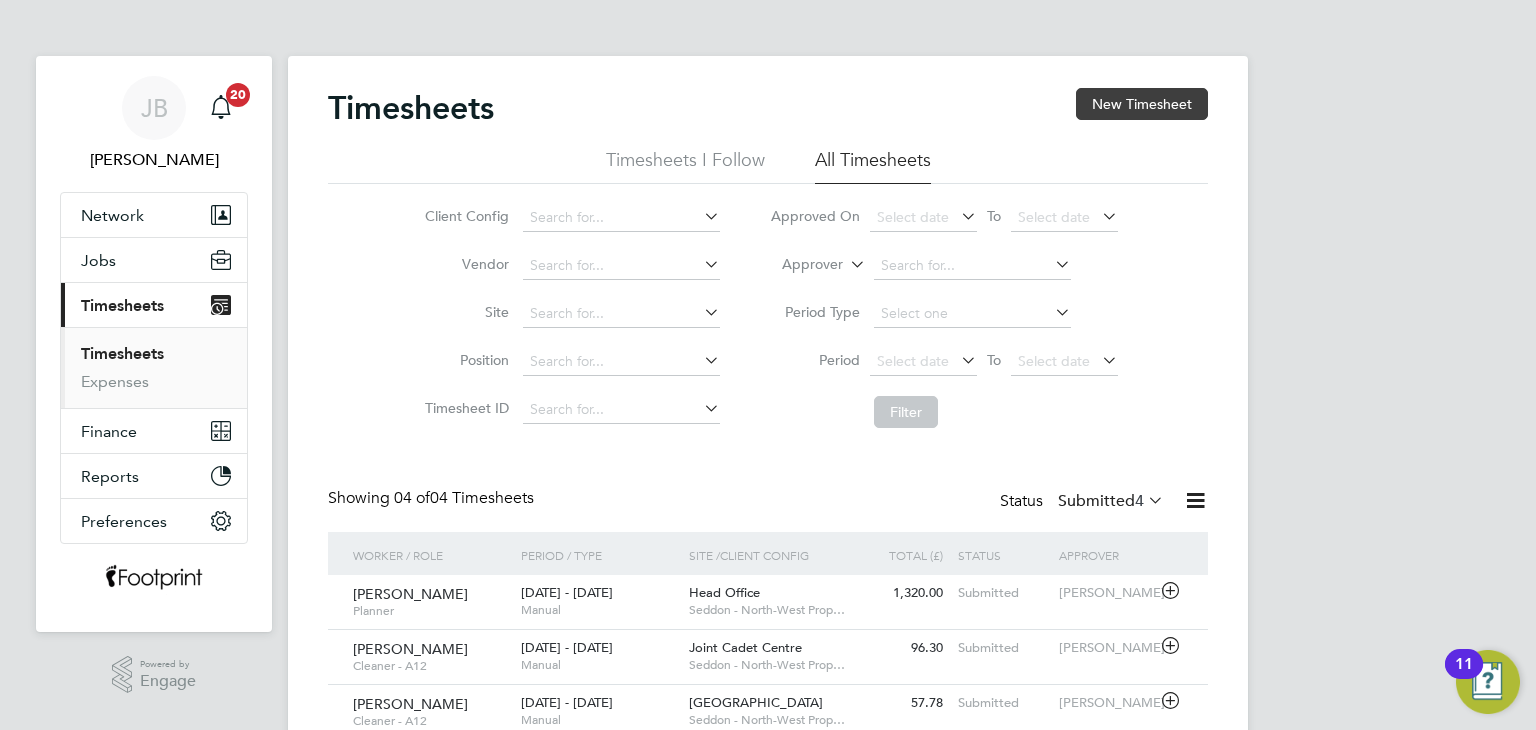 click on "New Timesheet" 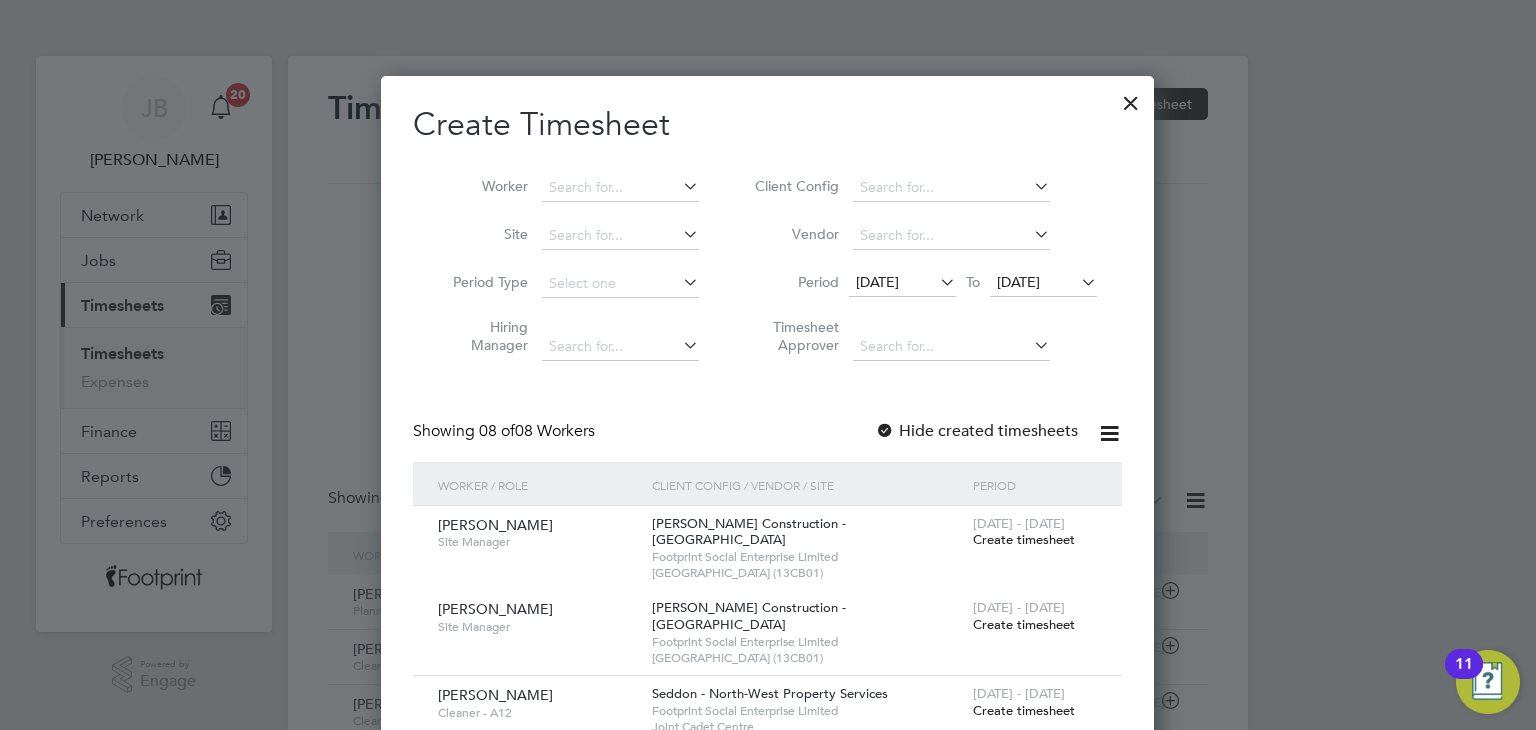 scroll, scrollTop: 300, scrollLeft: 0, axis: vertical 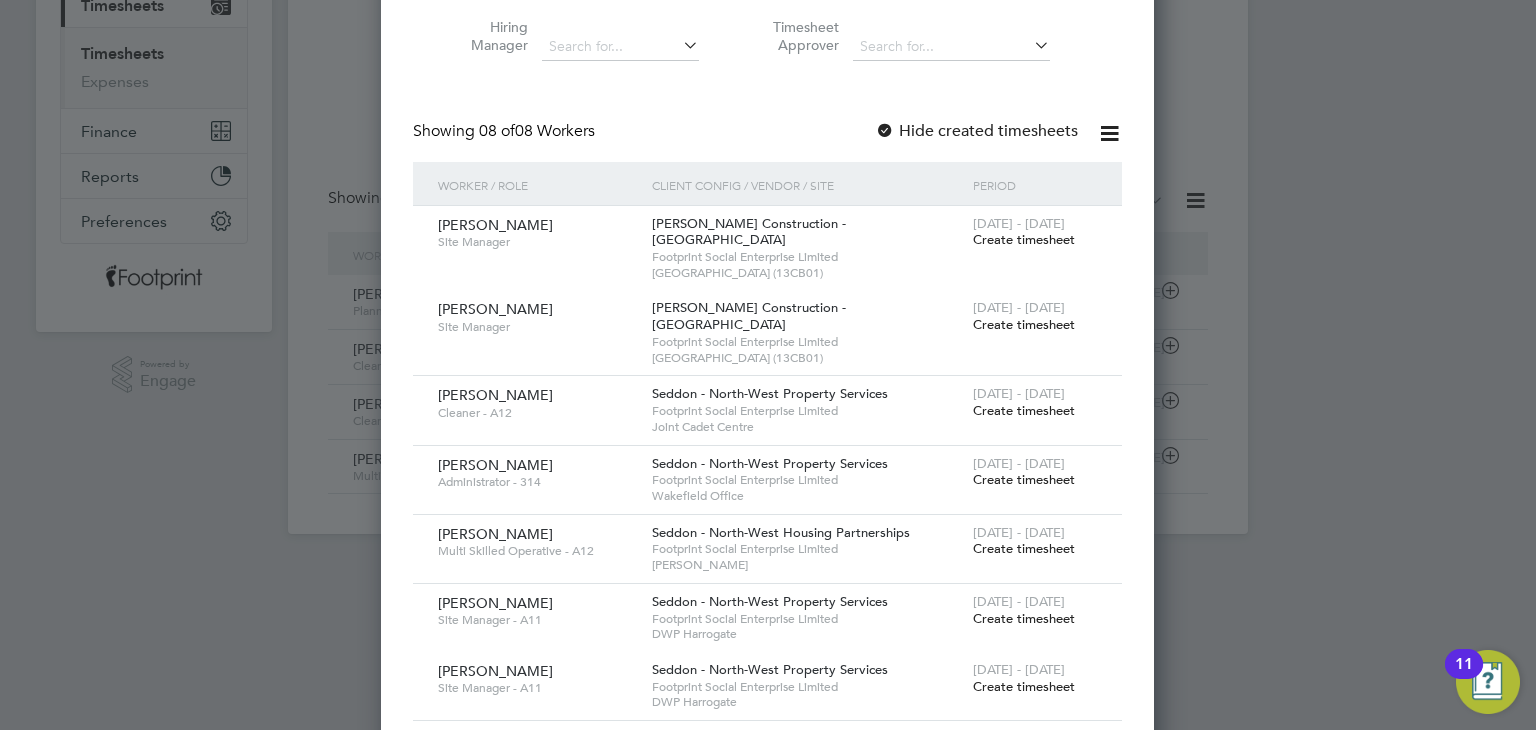 click on "Create timesheet" at bounding box center (1024, 548) 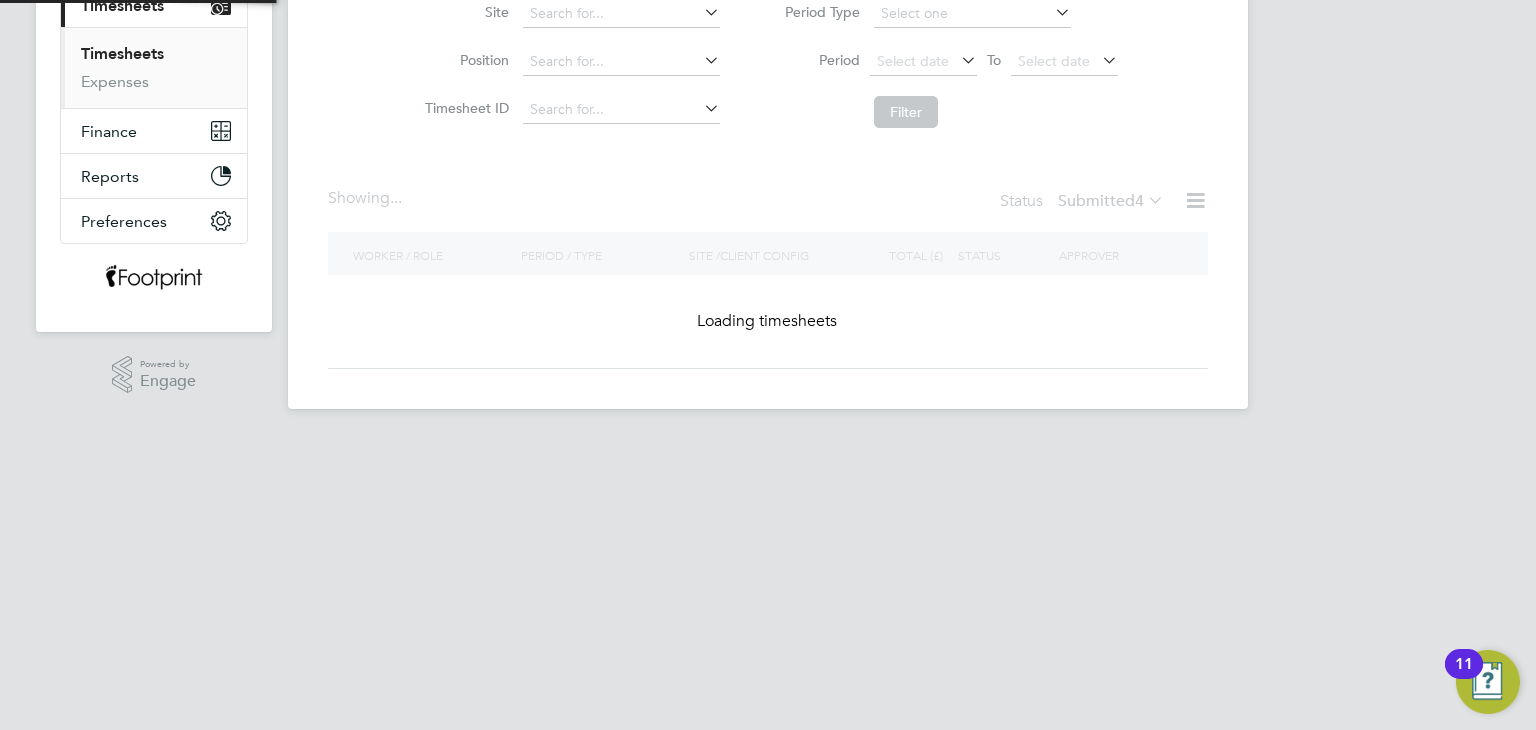 scroll, scrollTop: 11, scrollLeft: 0, axis: vertical 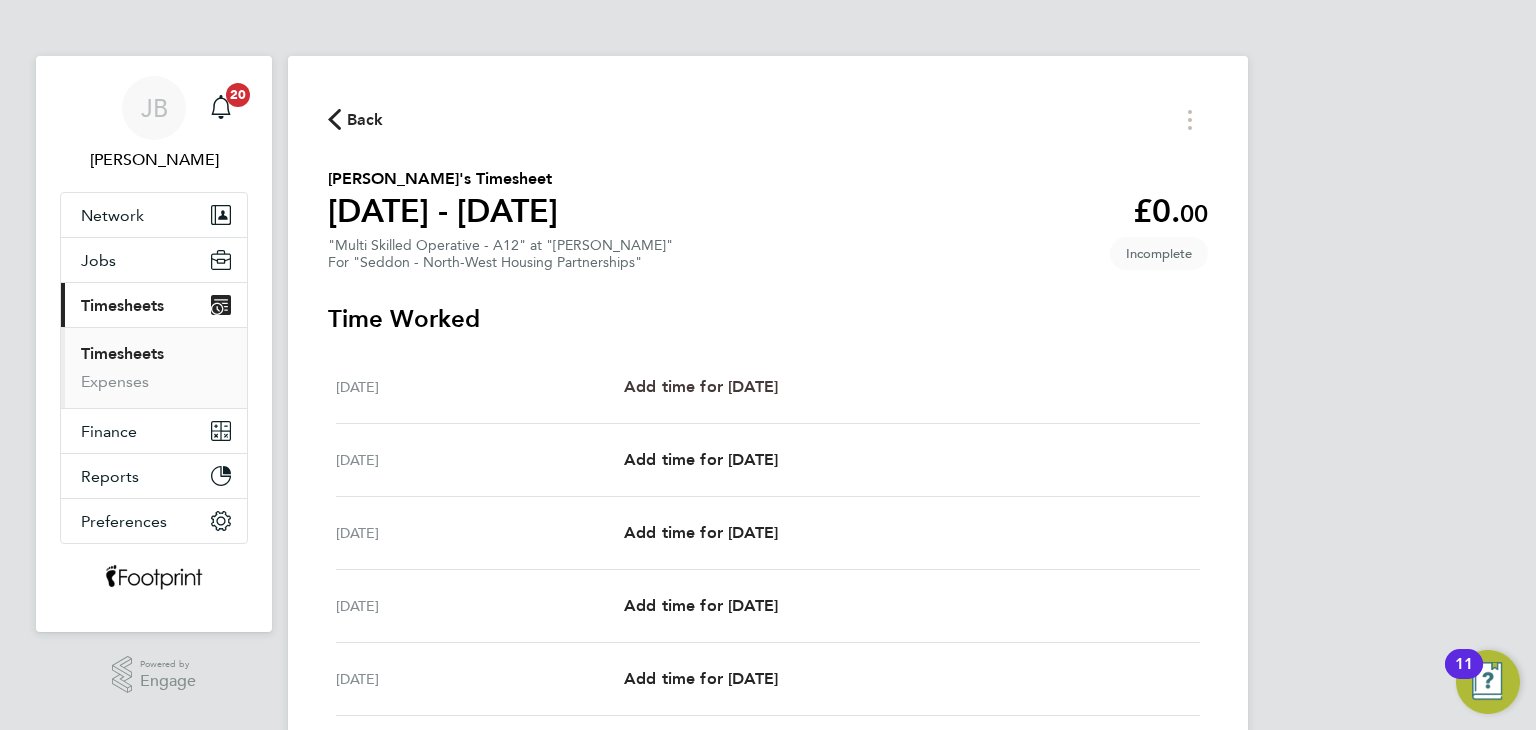 click on "Add time for [DATE]" at bounding box center [701, 386] 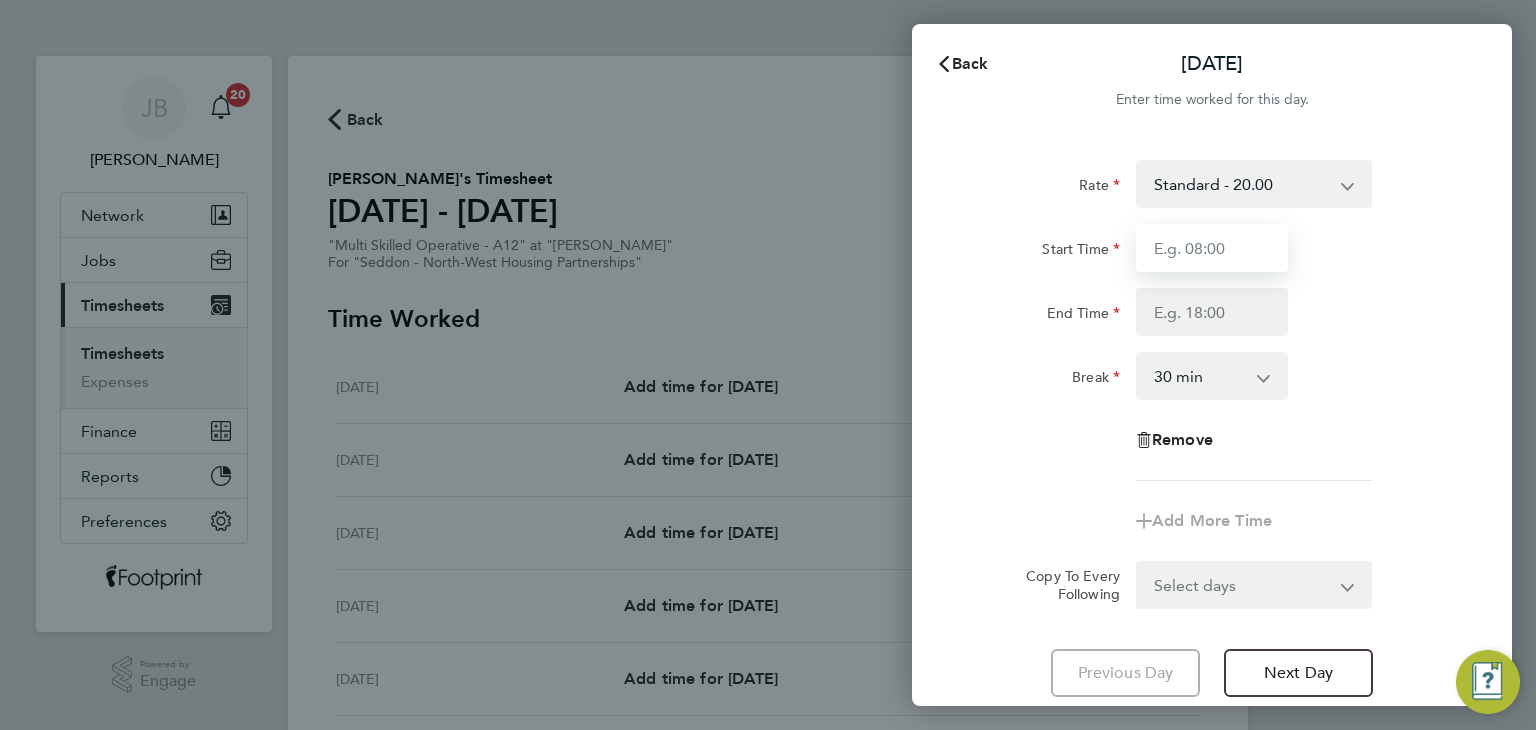 drag, startPoint x: 1180, startPoint y: 232, endPoint x: 1216, endPoint y: 272, distance: 53.814495 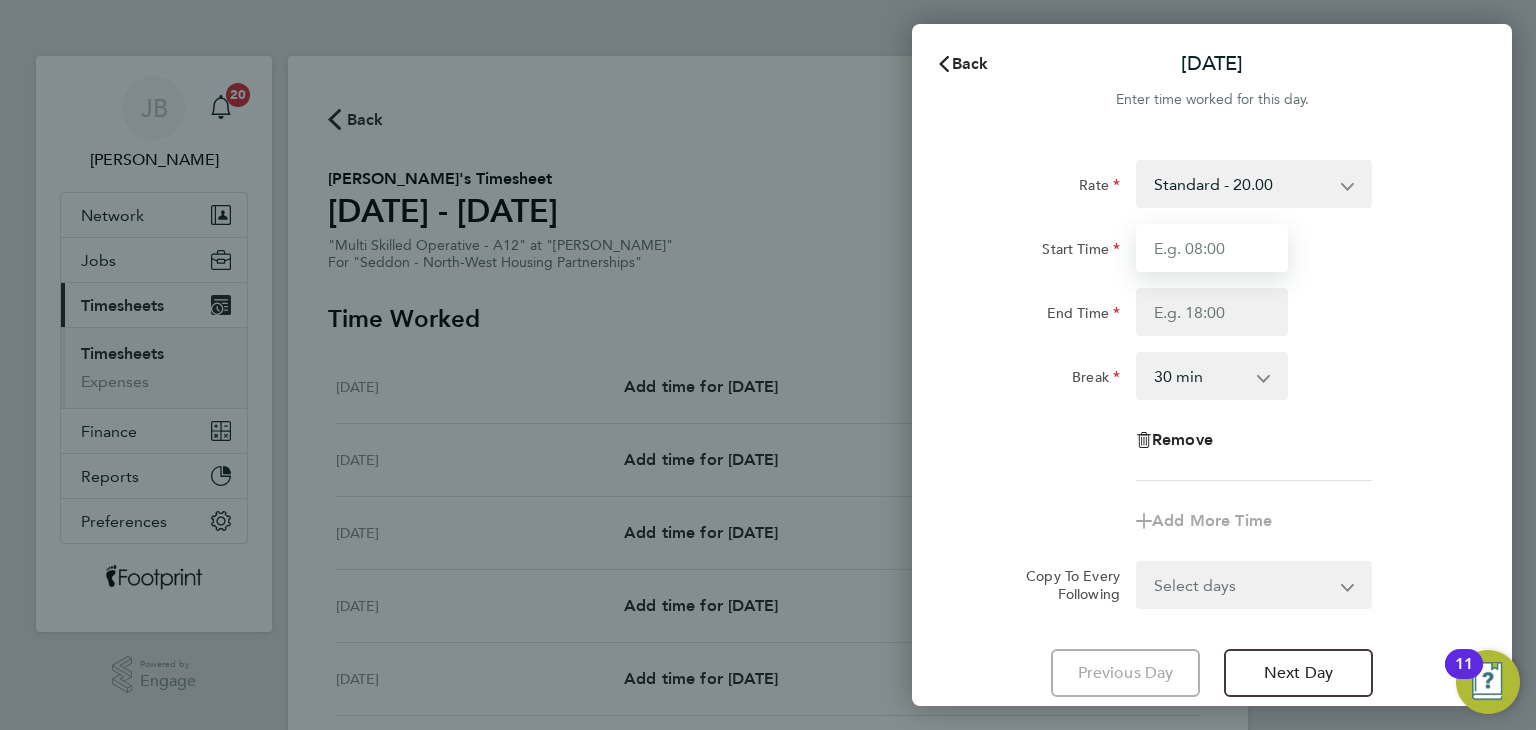 type on "07:30" 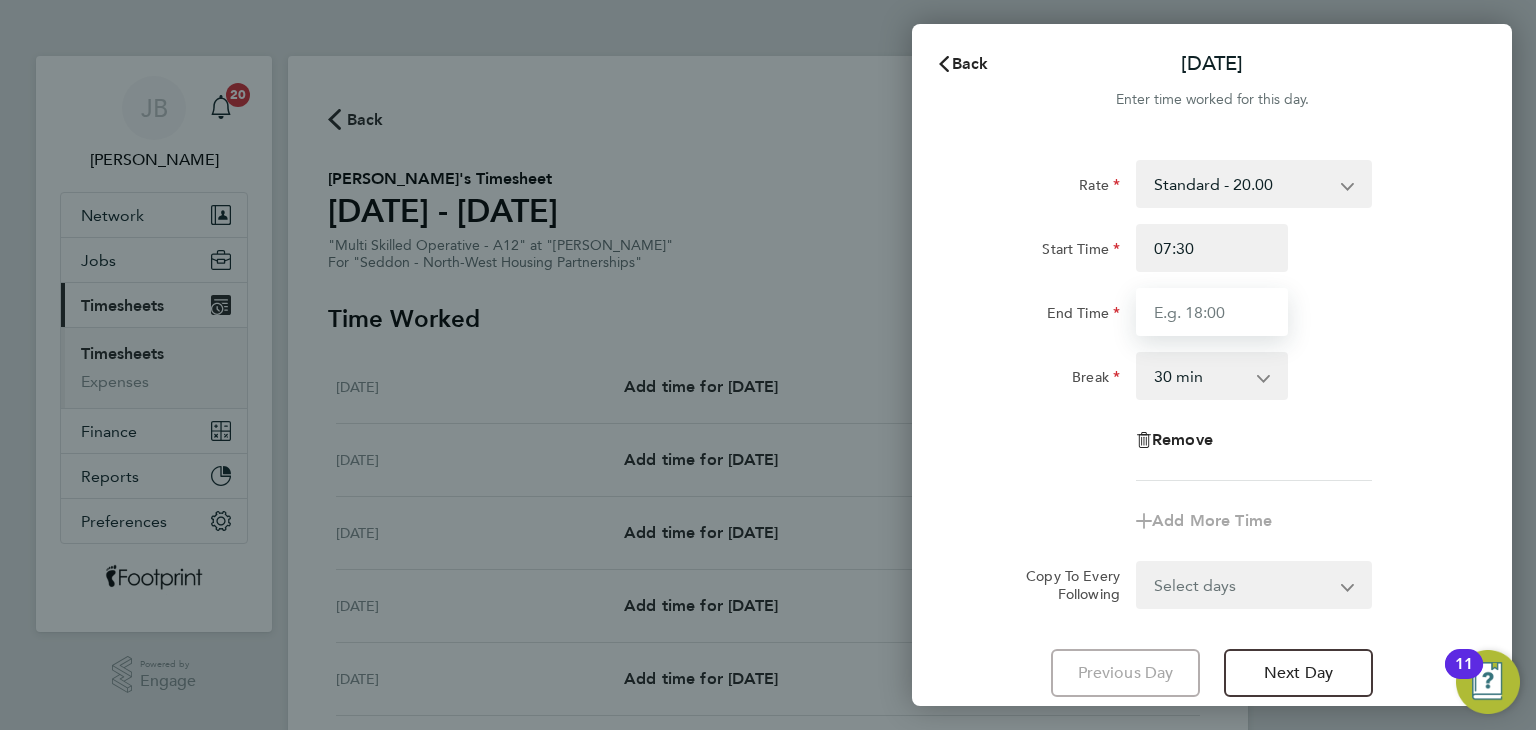 click on "End Time" at bounding box center [1212, 312] 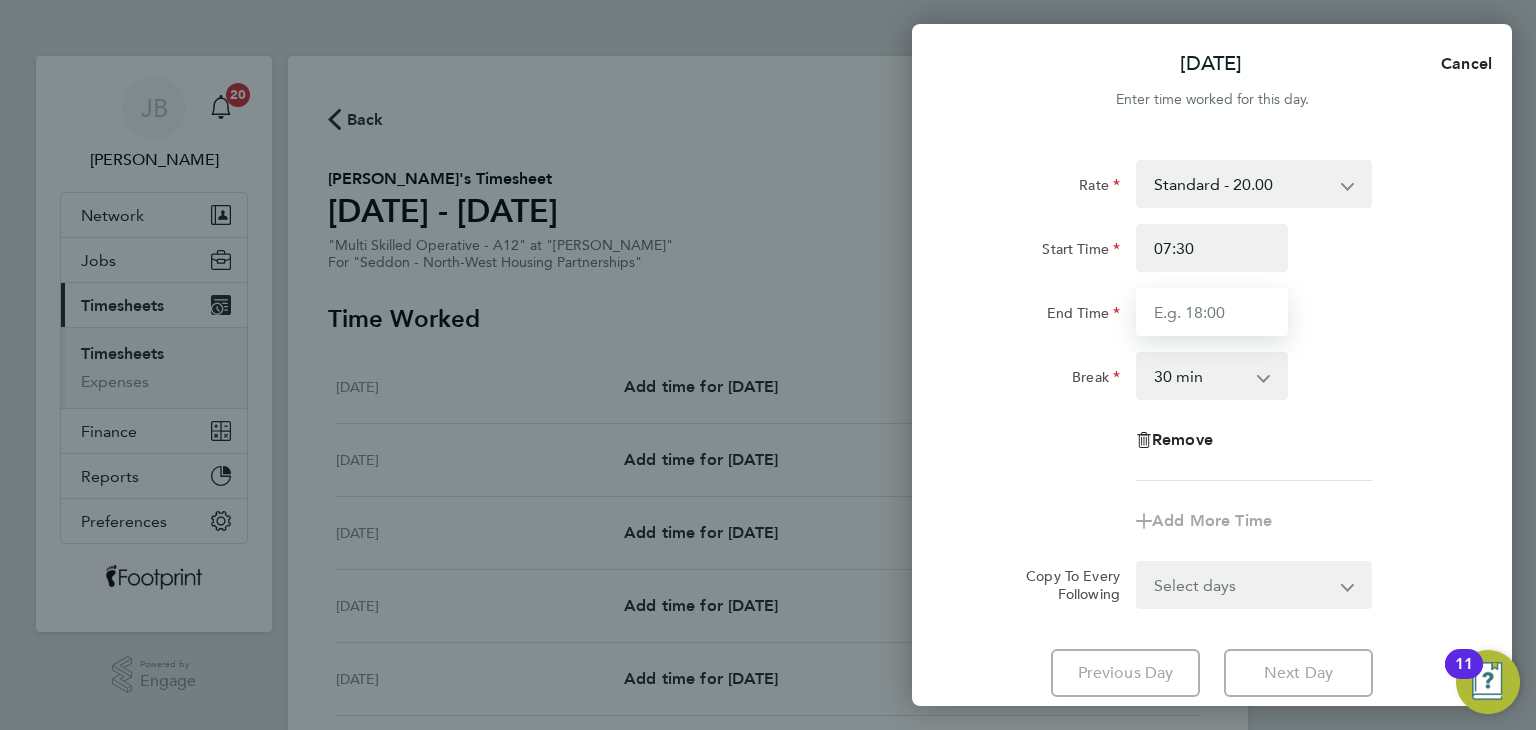 type on "16:00" 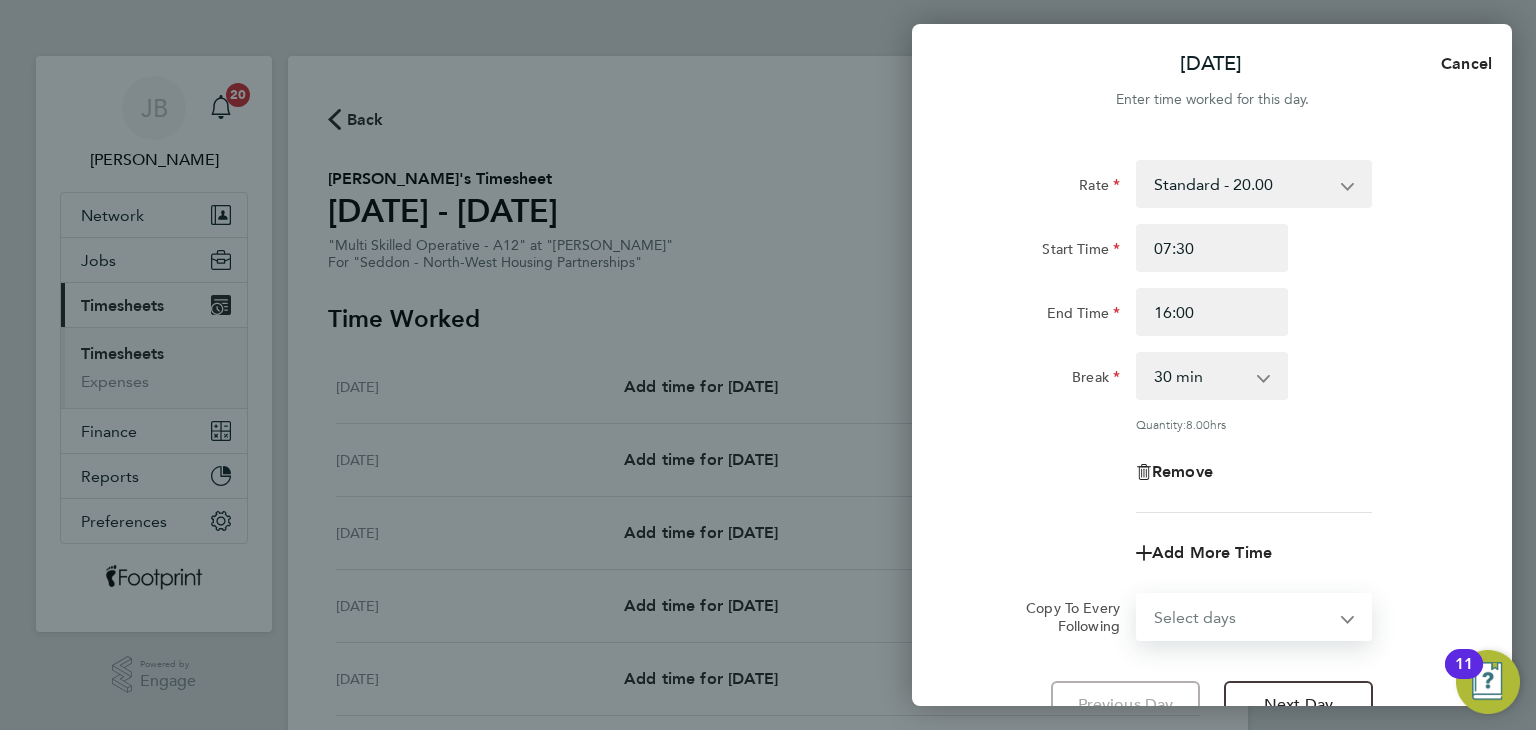click on "Rate  Standard - 20.00
Start Time 07:30 End Time 16:00 Break  0 min   15 min   30 min   45 min   60 min   75 min   90 min
Quantity:  8.00  hrs
Remove
Add More Time  Copy To Every Following  Select days   Day   Weekday (Mon-Fri)   Weekend (Sat-Sun)   Tuesday   Wednesday   Thursday   Friday   Saturday   Sunday" 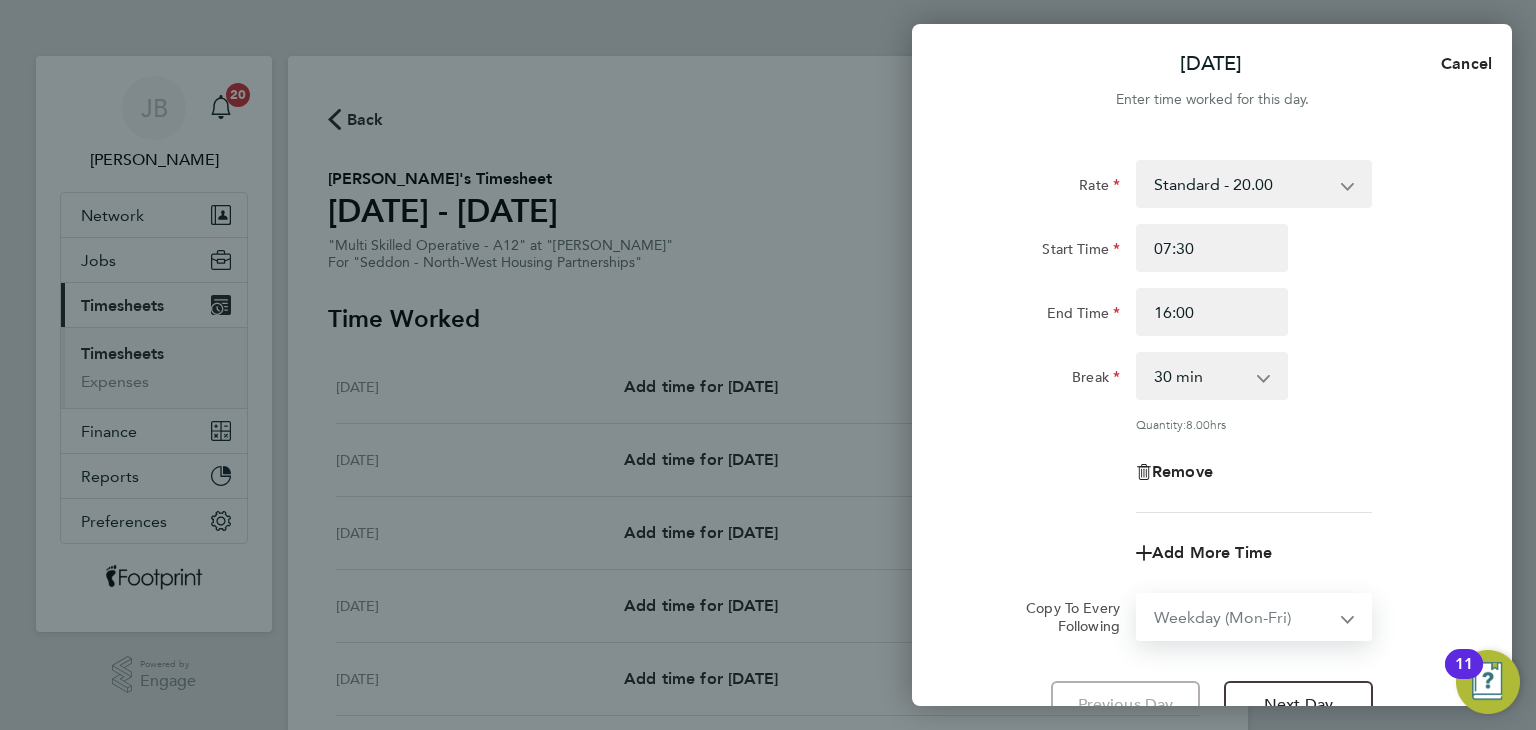 click on "Select days   Day   Weekday (Mon-Fri)   Weekend (Sat-Sun)   [DATE]   [DATE]   [DATE]   [DATE]   [DATE]   [DATE]" at bounding box center [1243, 617] 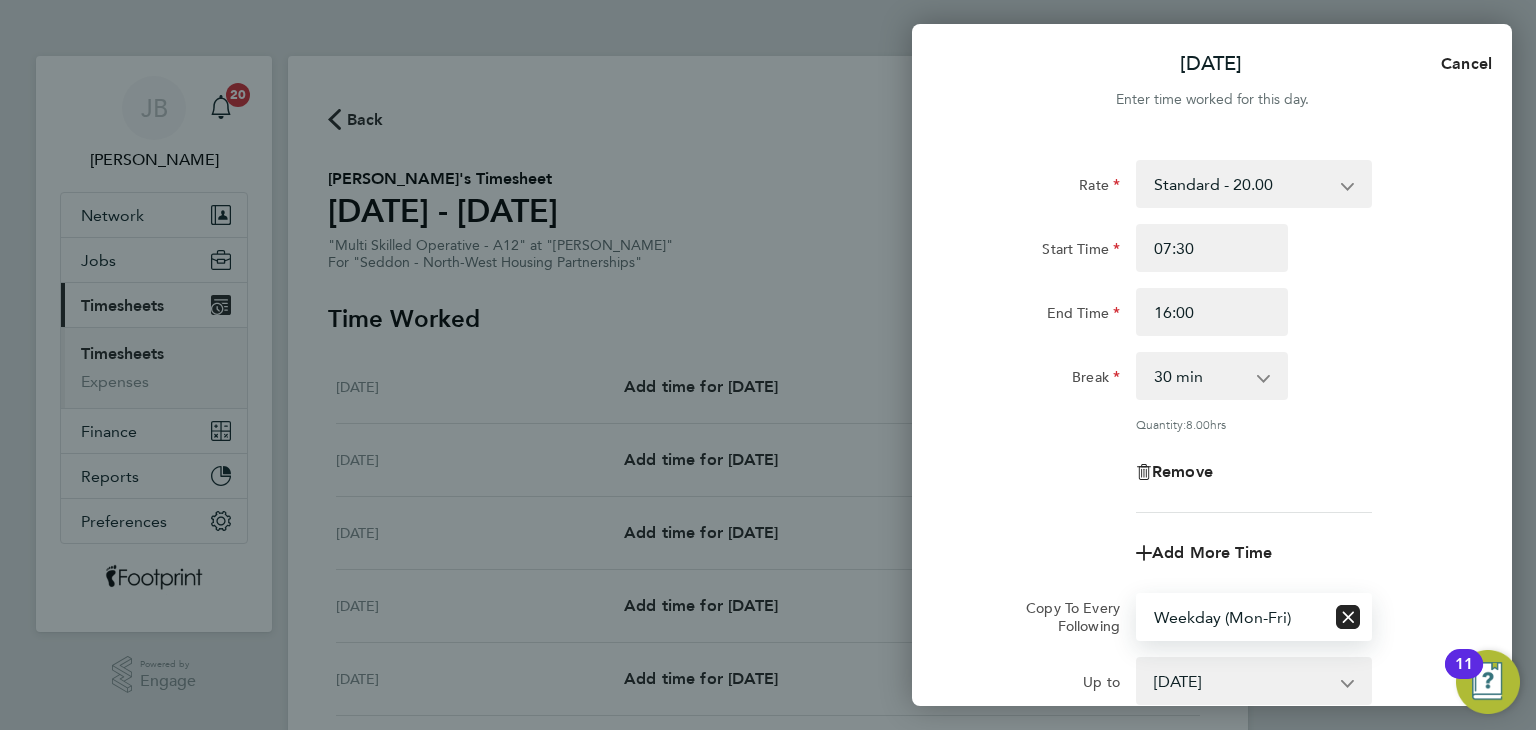 click on "Rate  Standard - 20.00
Start Time 07:30 End Time 16:00 Break  0 min   15 min   30 min   45 min   60 min   75 min   90 min
Quantity:  8.00  hrs
Remove
Add More Time  Copy To Every Following  Select days   Day   Weekday (Mon-Fri)   Weekend (Sat-Sun)   Tuesday   Wednesday   Thursday   Friday   Saturday   Sunday
Up to  08 Jul 2025   09 Jul 2025   10 Jul 2025   11 Jul 2025   12 Jul 2025   13 Jul 2025
Affected dates: 08 - 11 Jul 2025   Previous Day   Next Day" 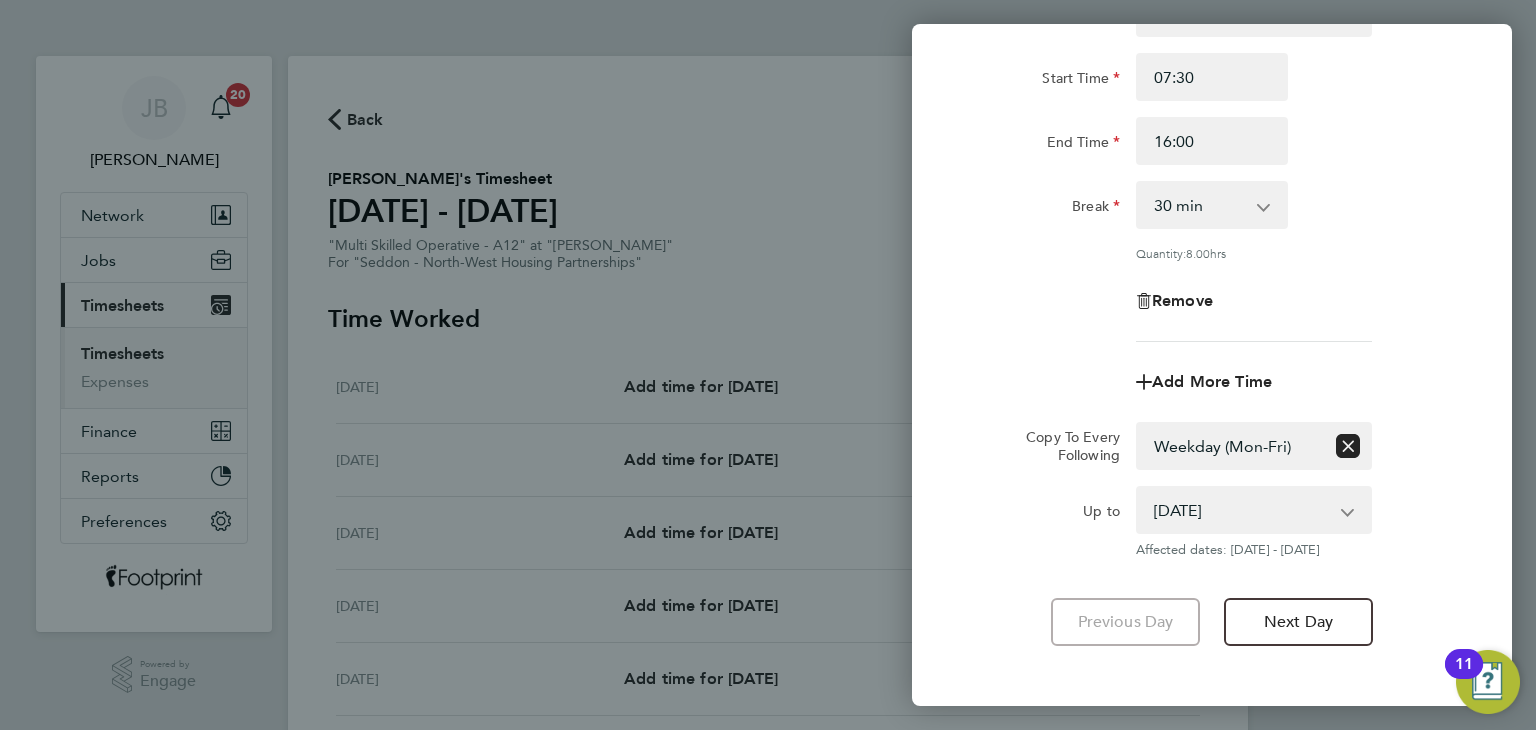 scroll, scrollTop: 260, scrollLeft: 0, axis: vertical 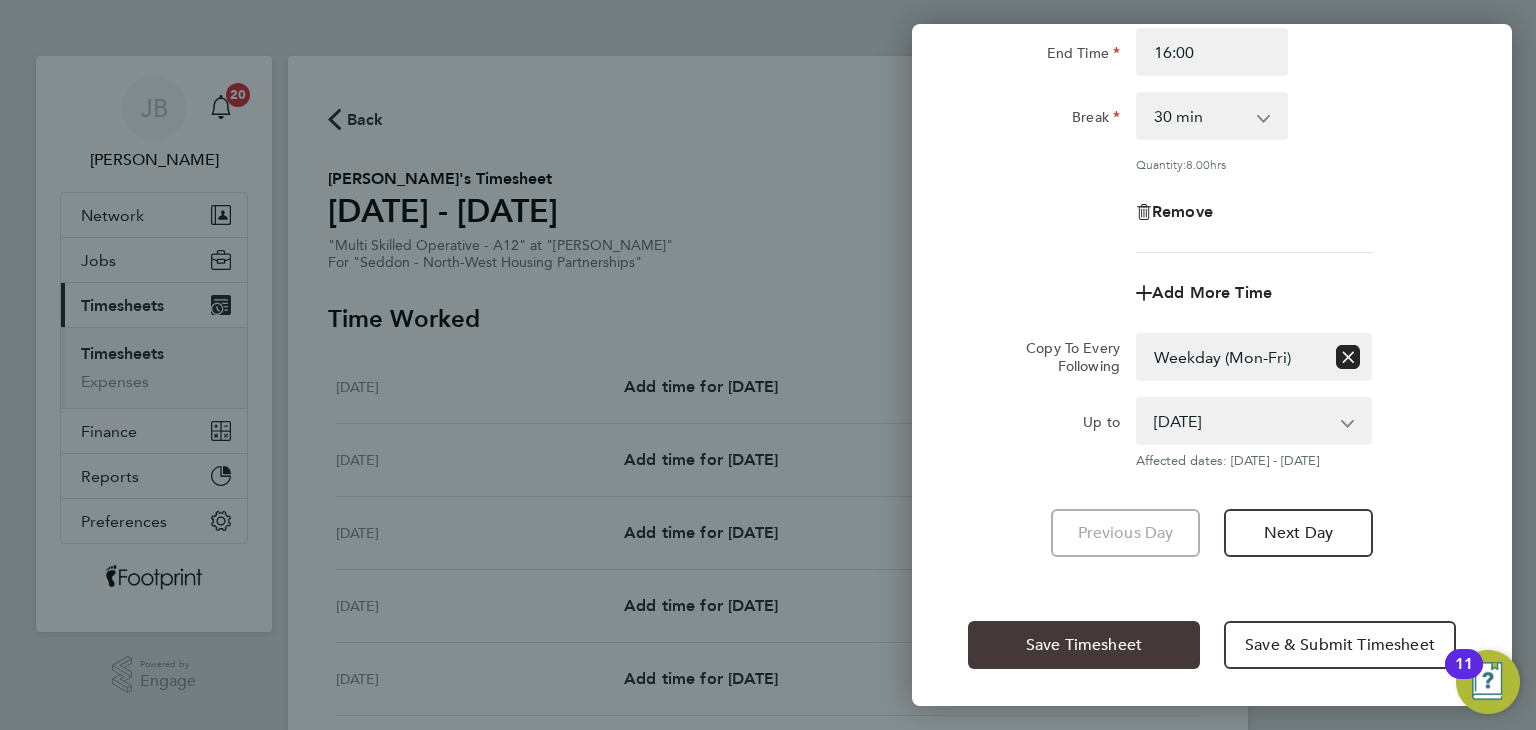 click on "Save Timesheet" 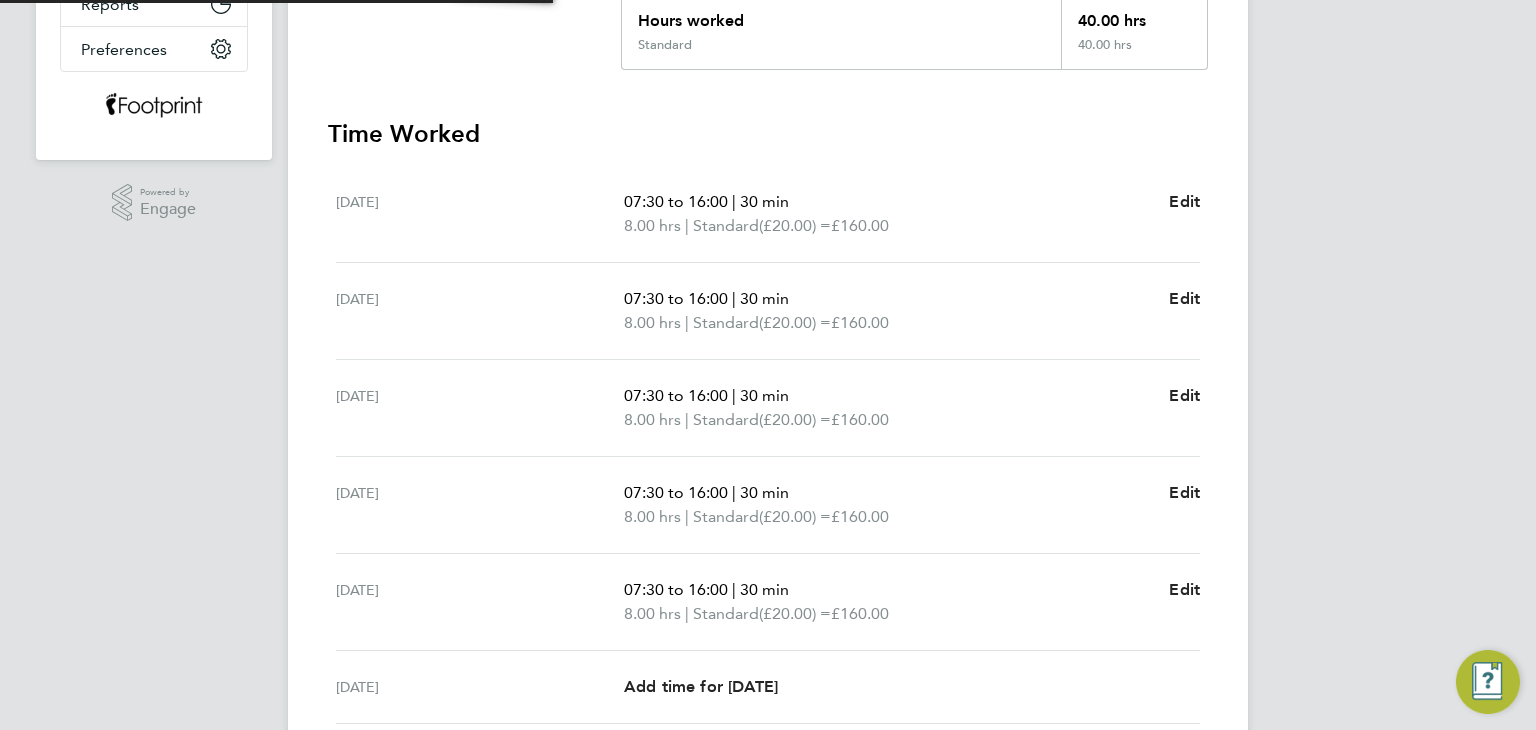 scroll, scrollTop: 500, scrollLeft: 0, axis: vertical 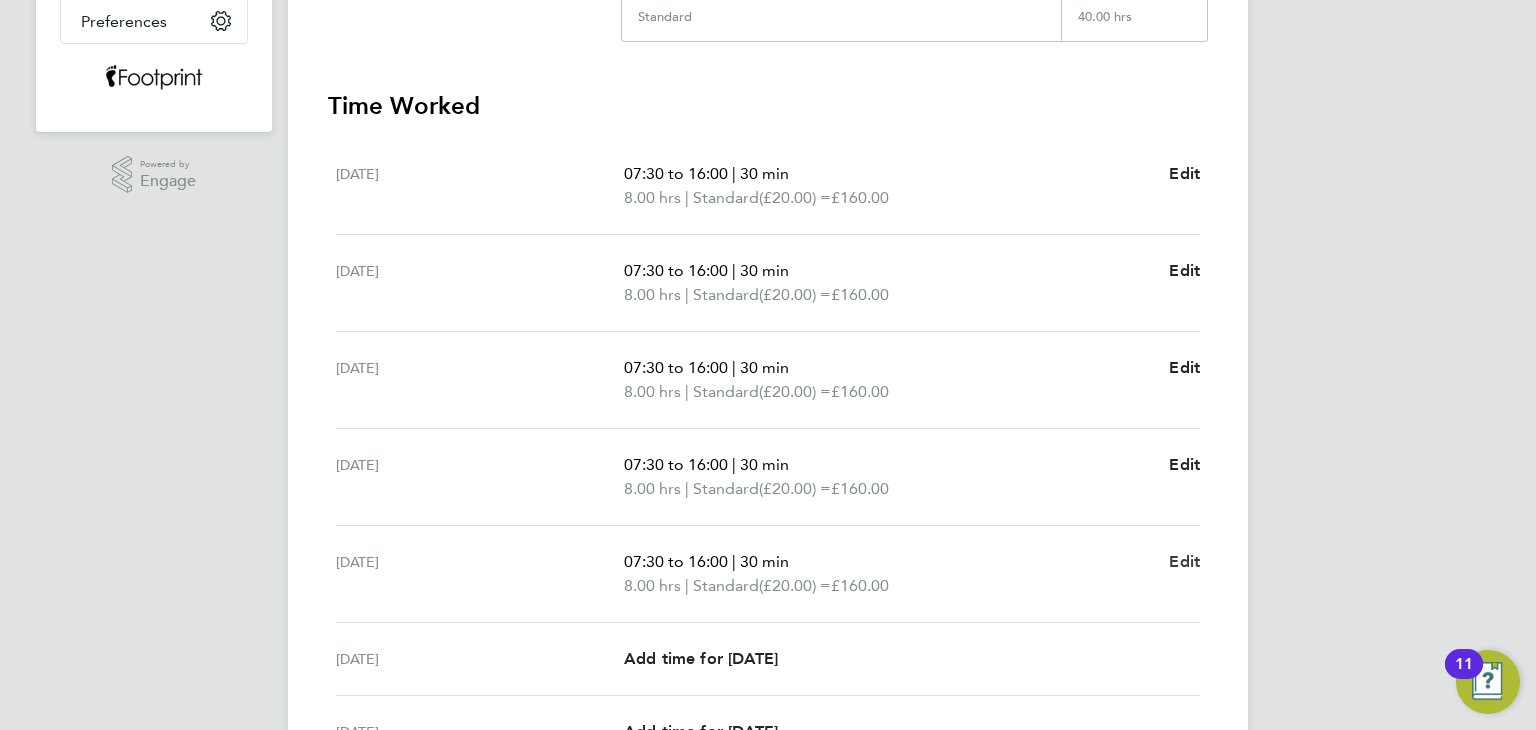 click on "Edit" at bounding box center (1184, 561) 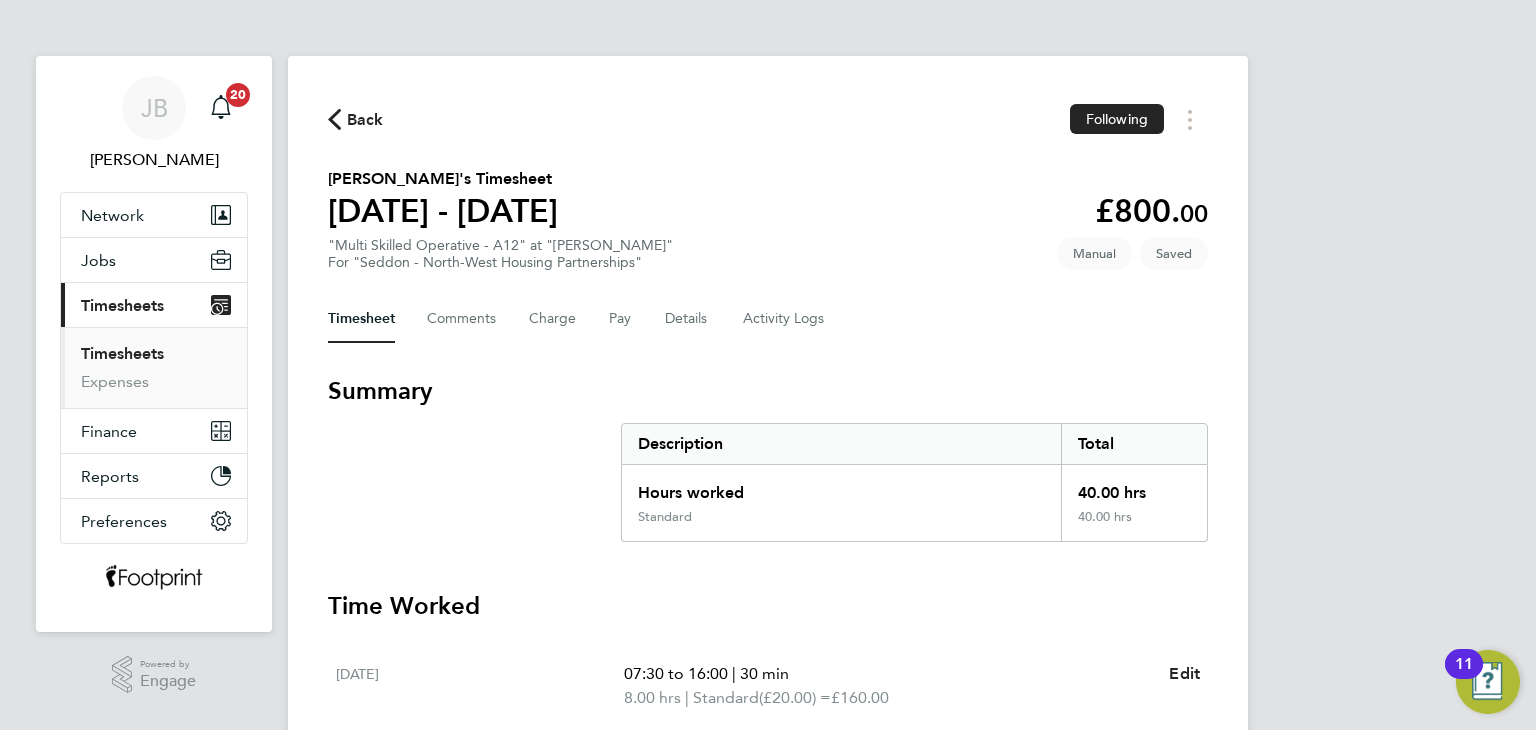 select on "30" 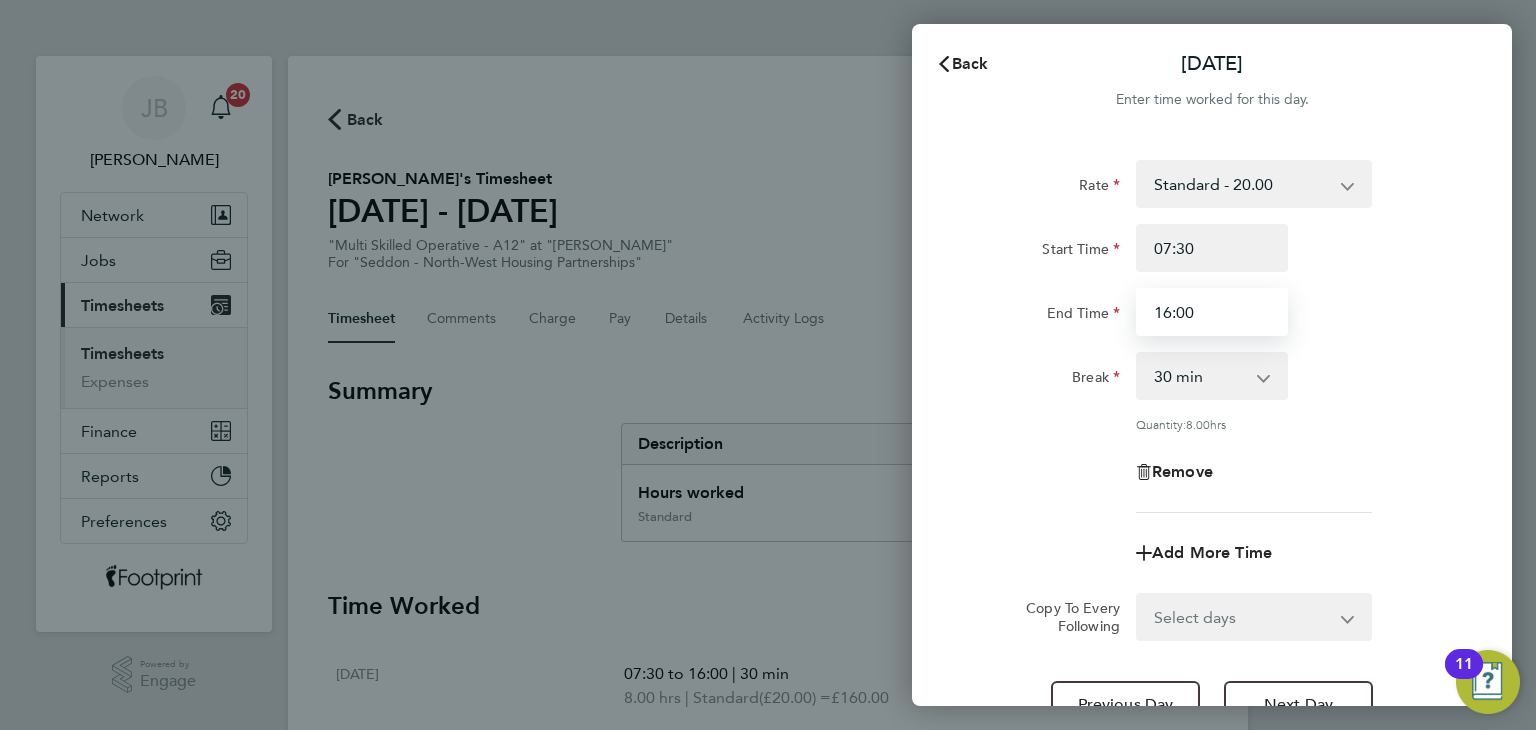 drag, startPoint x: 1211, startPoint y: 326, endPoint x: 944, endPoint y: 242, distance: 279.90176 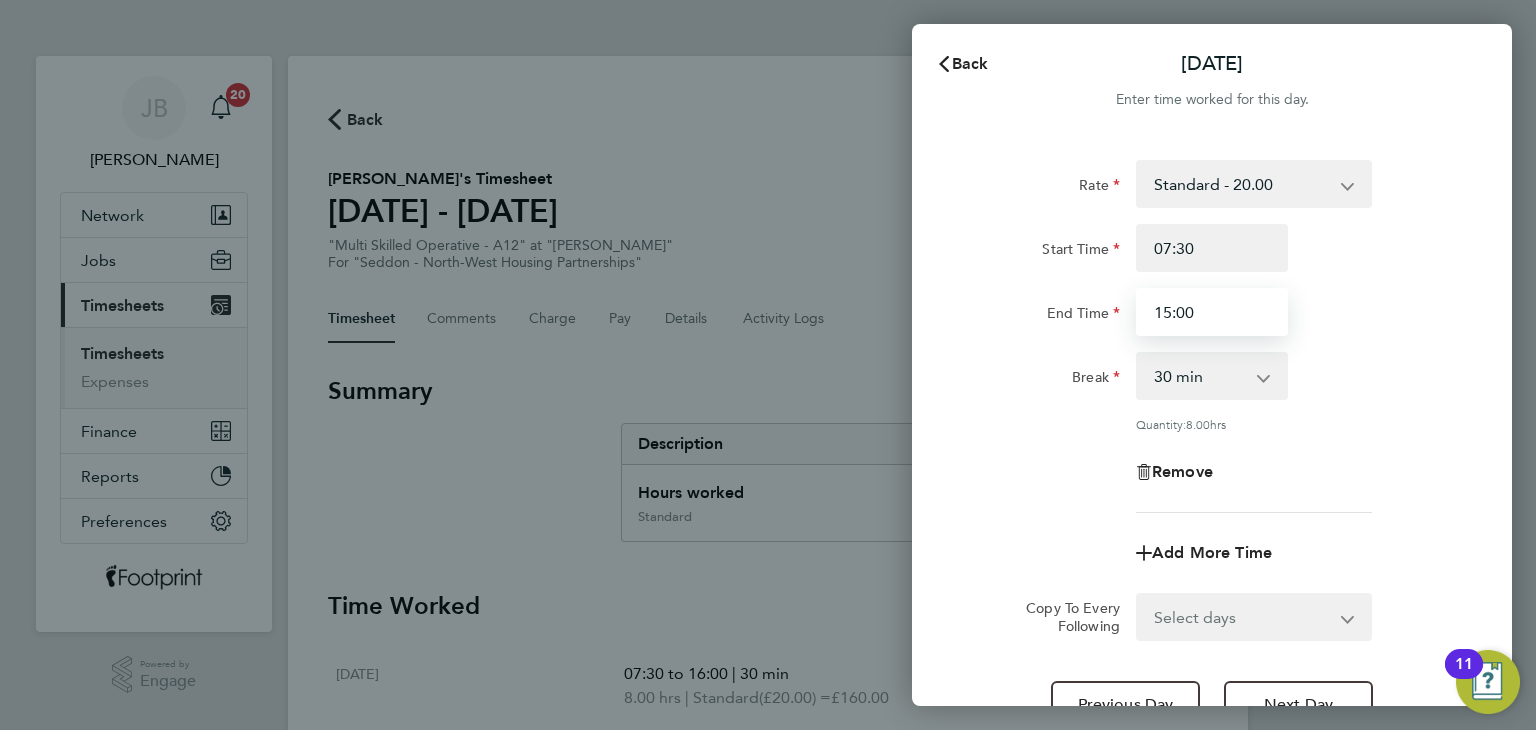 type on "15:00" 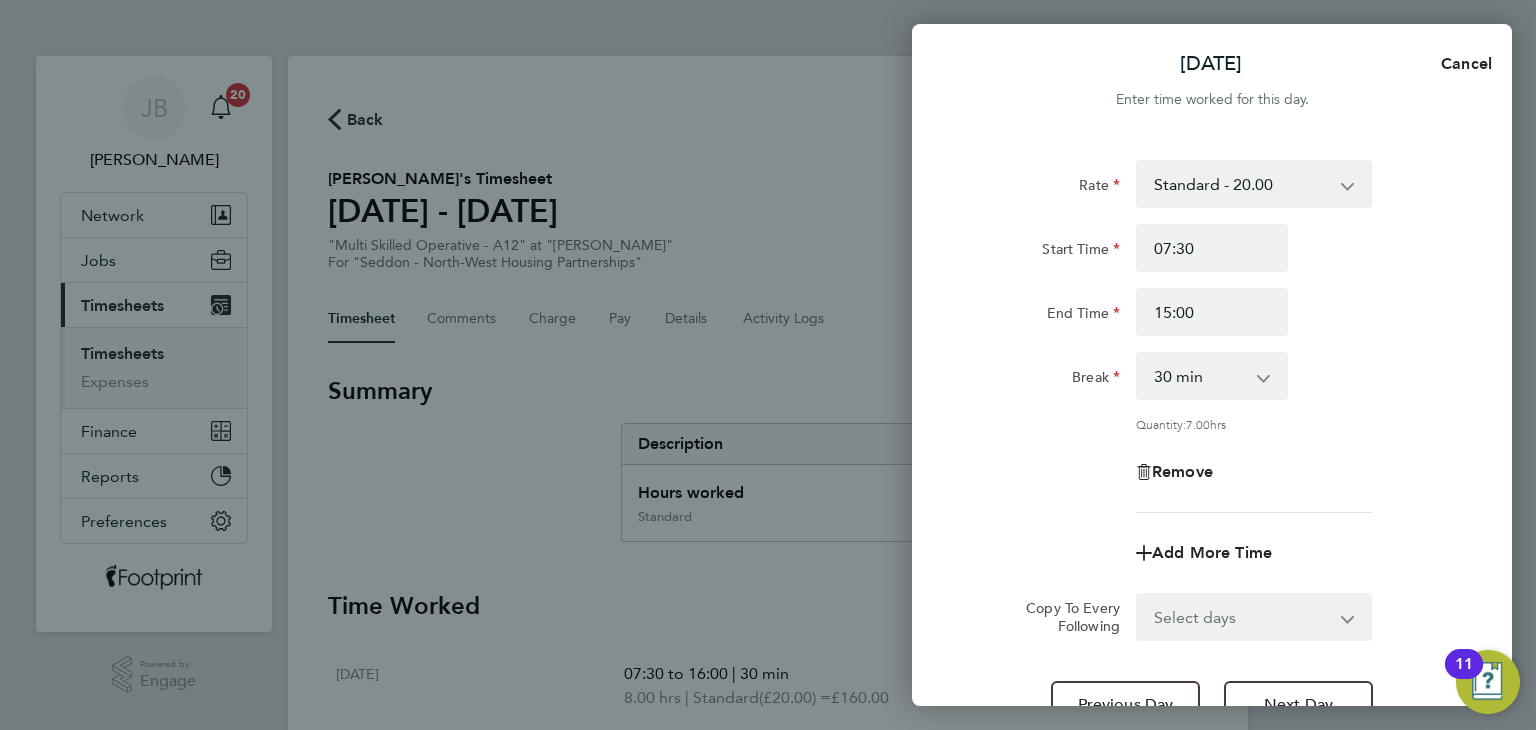 click on "Rate  Standard - 20.00
Start Time 07:30 End Time 15:00 Break  0 min   15 min   30 min   45 min   60 min   75 min   90 min
Quantity:  7.00  hrs
Remove
Add More Time  Copy To Every Following  Select days   Day   Weekend (Sat-Sun)   Saturday   Sunday
Previous Day   Next Day" 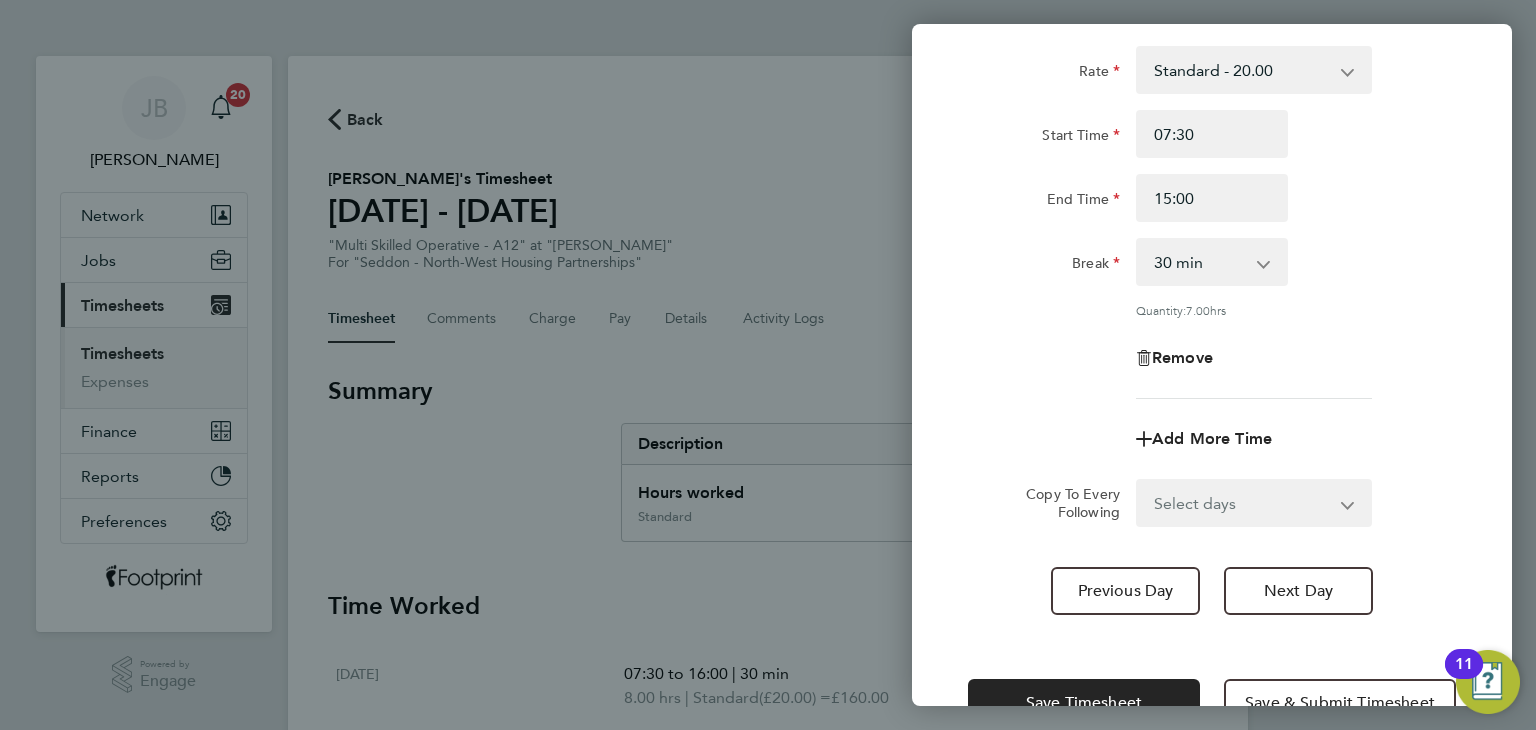 scroll, scrollTop: 172, scrollLeft: 0, axis: vertical 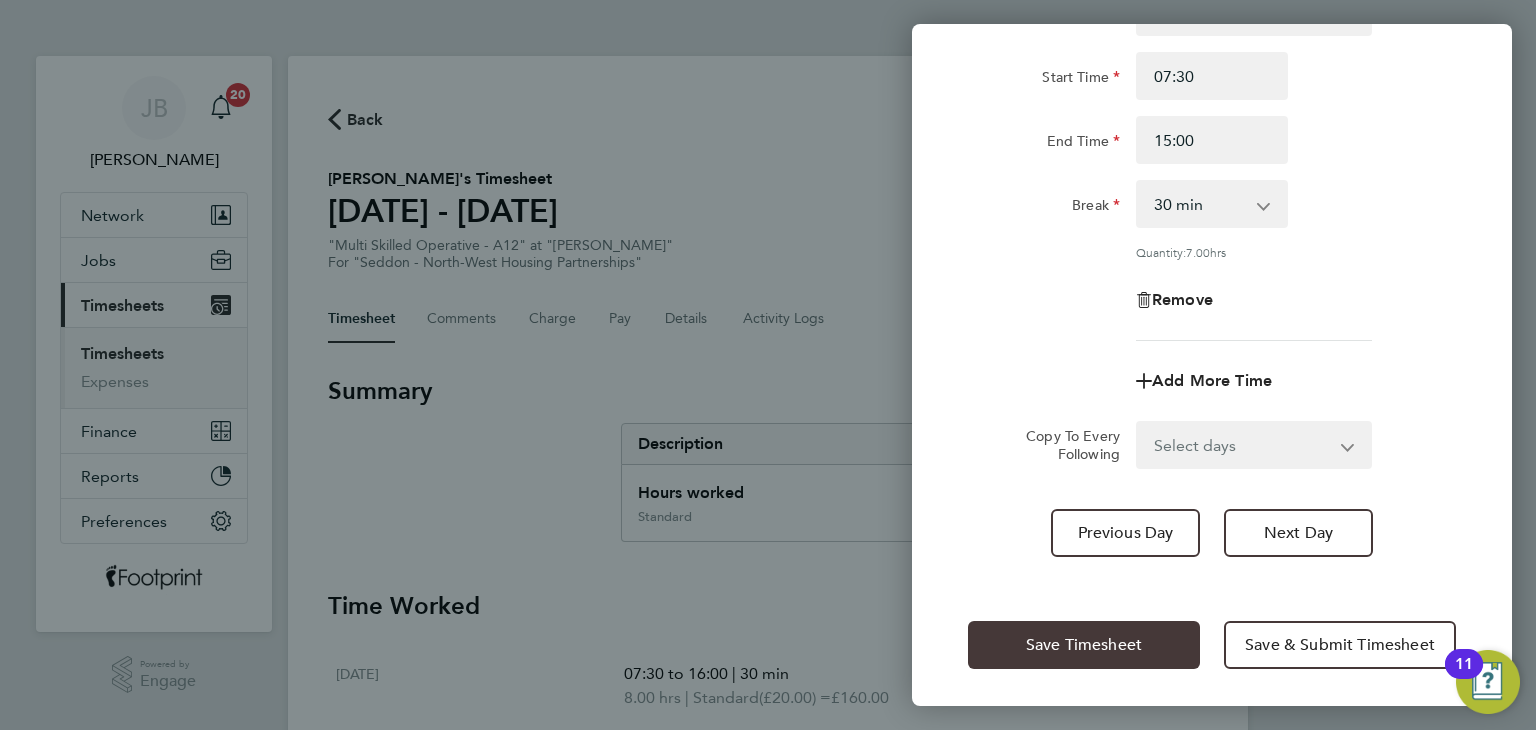 click on "Save Timesheet" 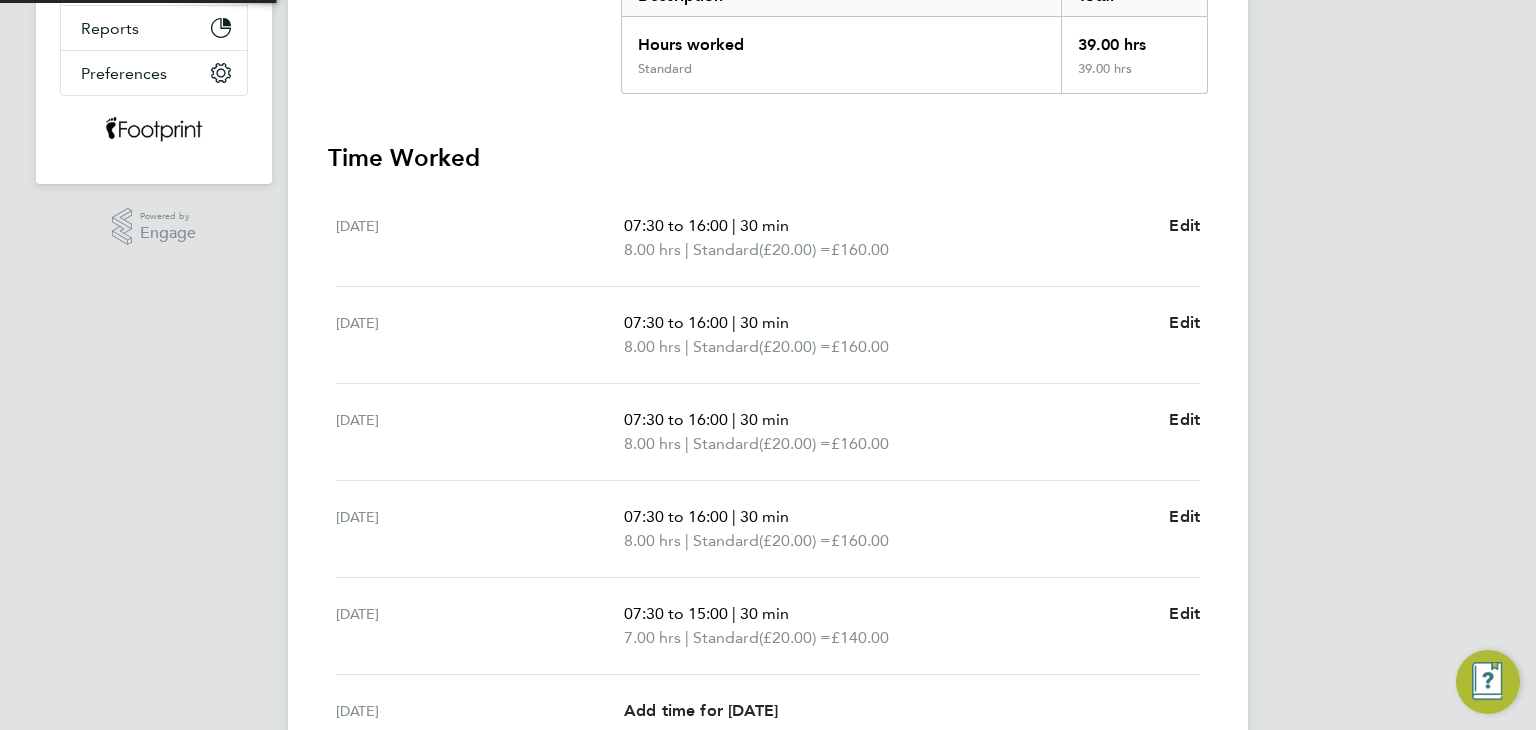 scroll, scrollTop: 700, scrollLeft: 0, axis: vertical 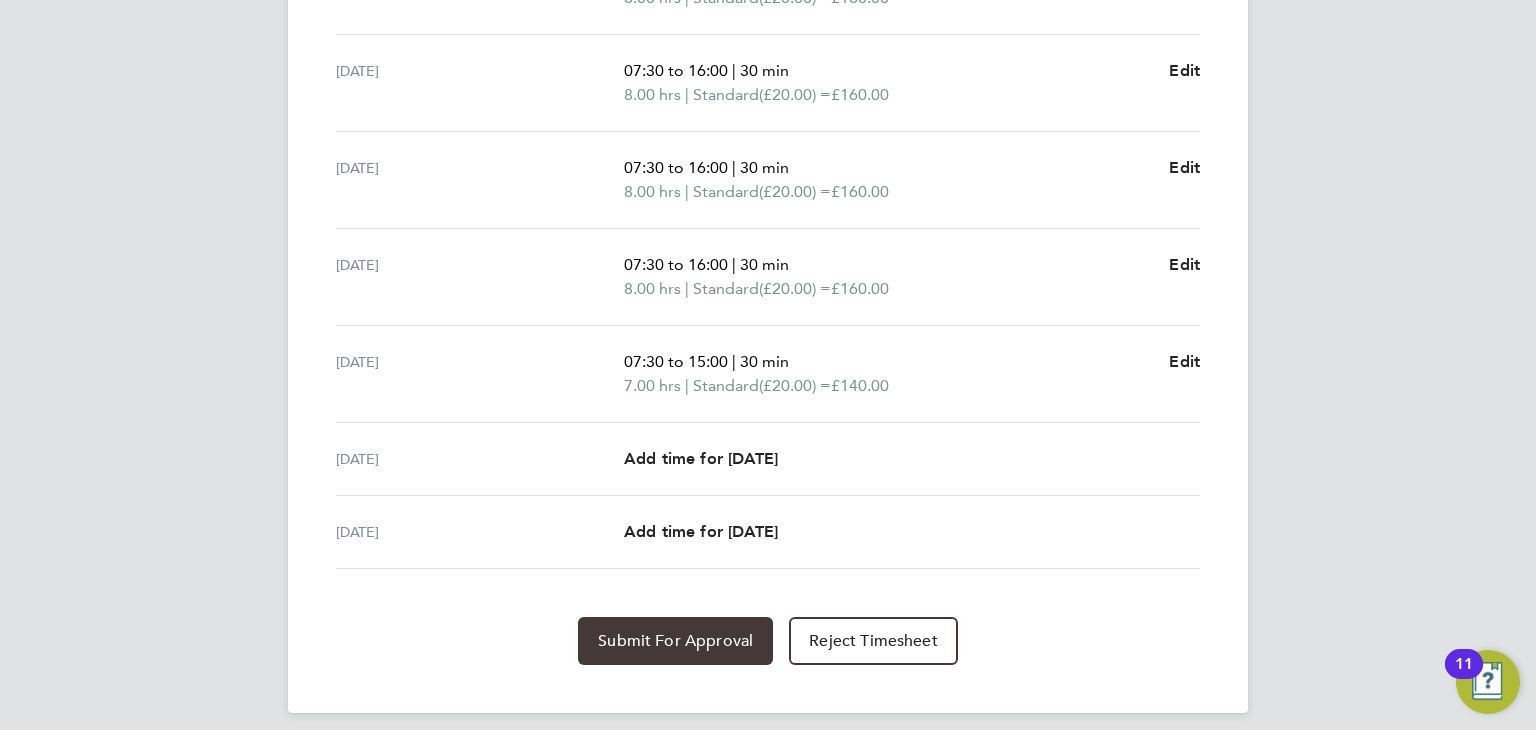 click on "Submit For Approval" 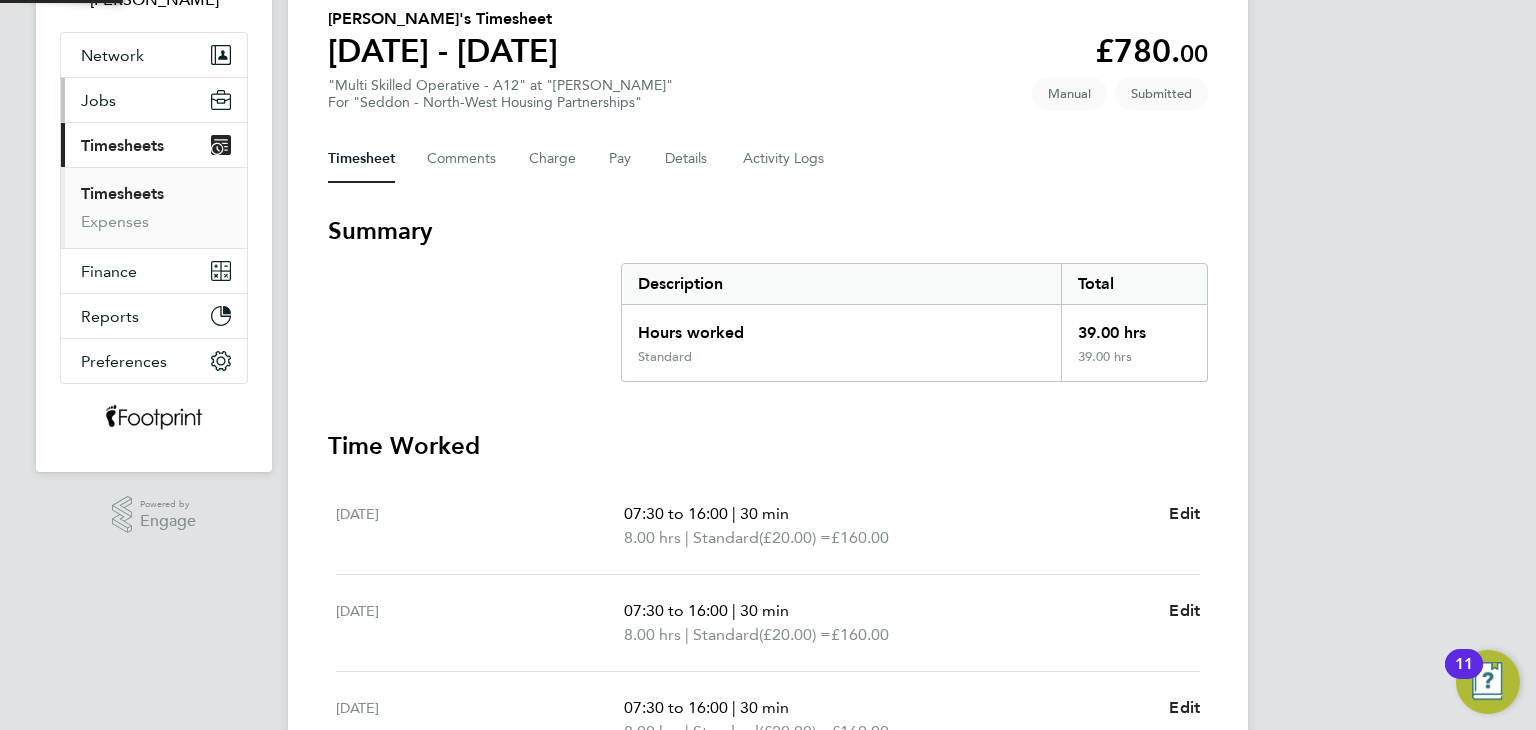 scroll, scrollTop: 0, scrollLeft: 0, axis: both 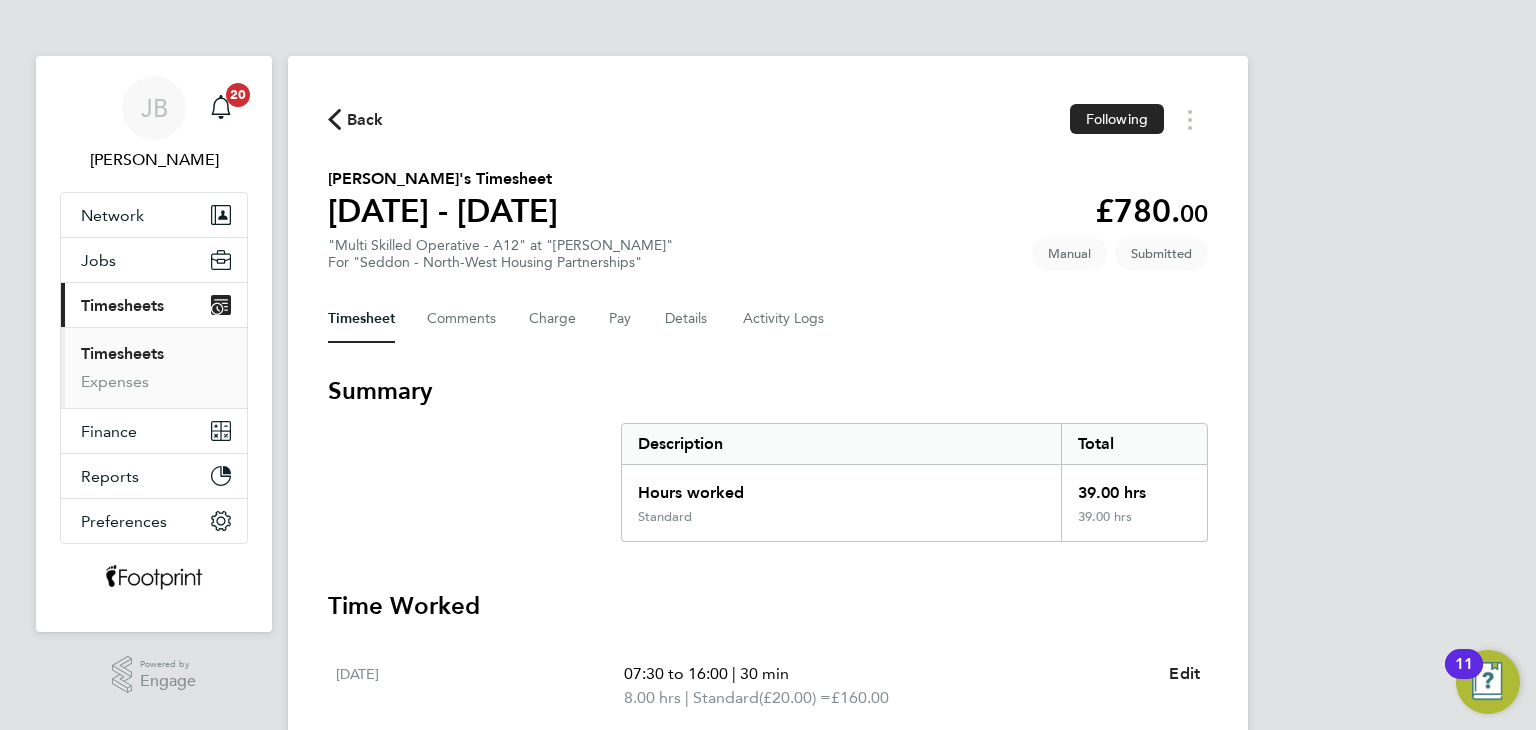 click on "Timesheets" at bounding box center [122, 353] 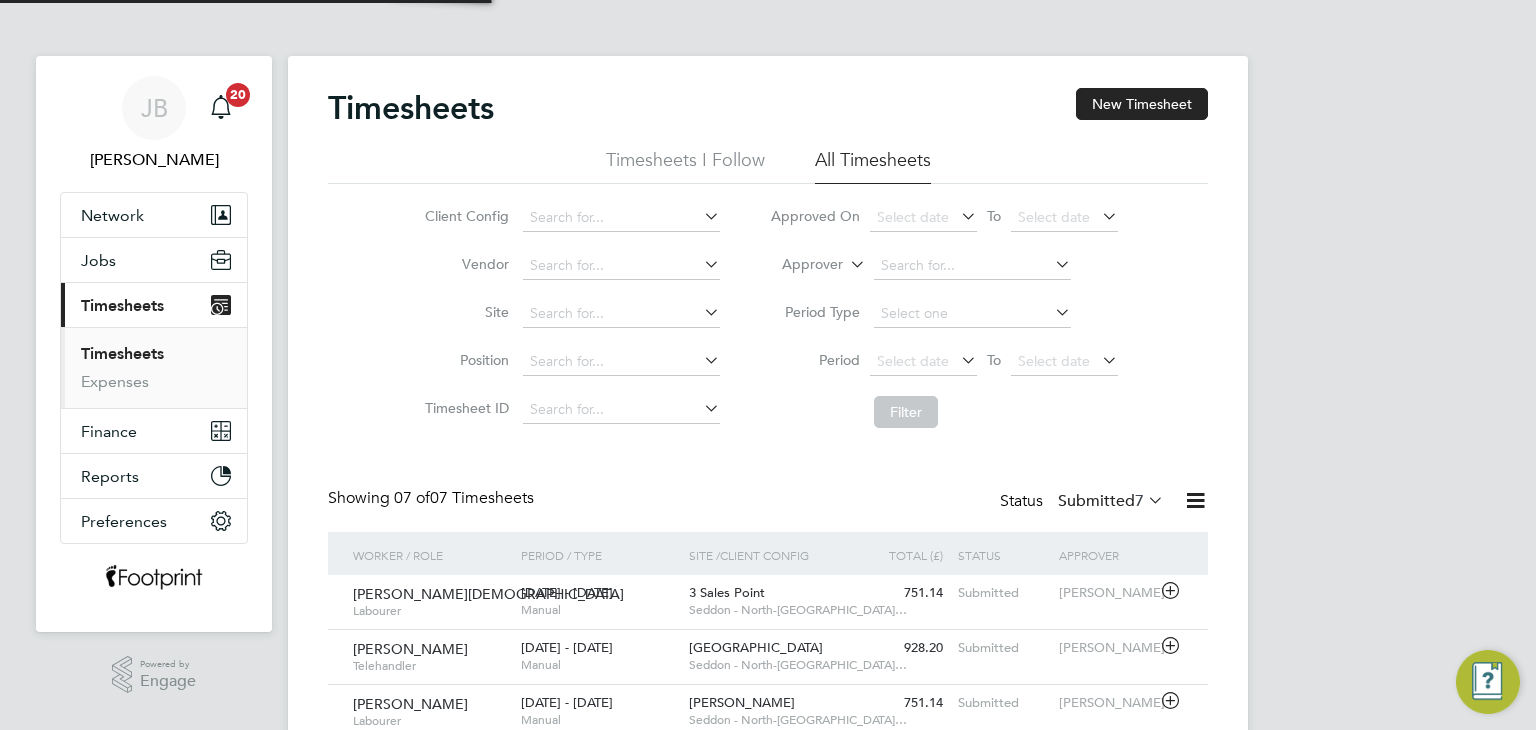 scroll, scrollTop: 9, scrollLeft: 10, axis: both 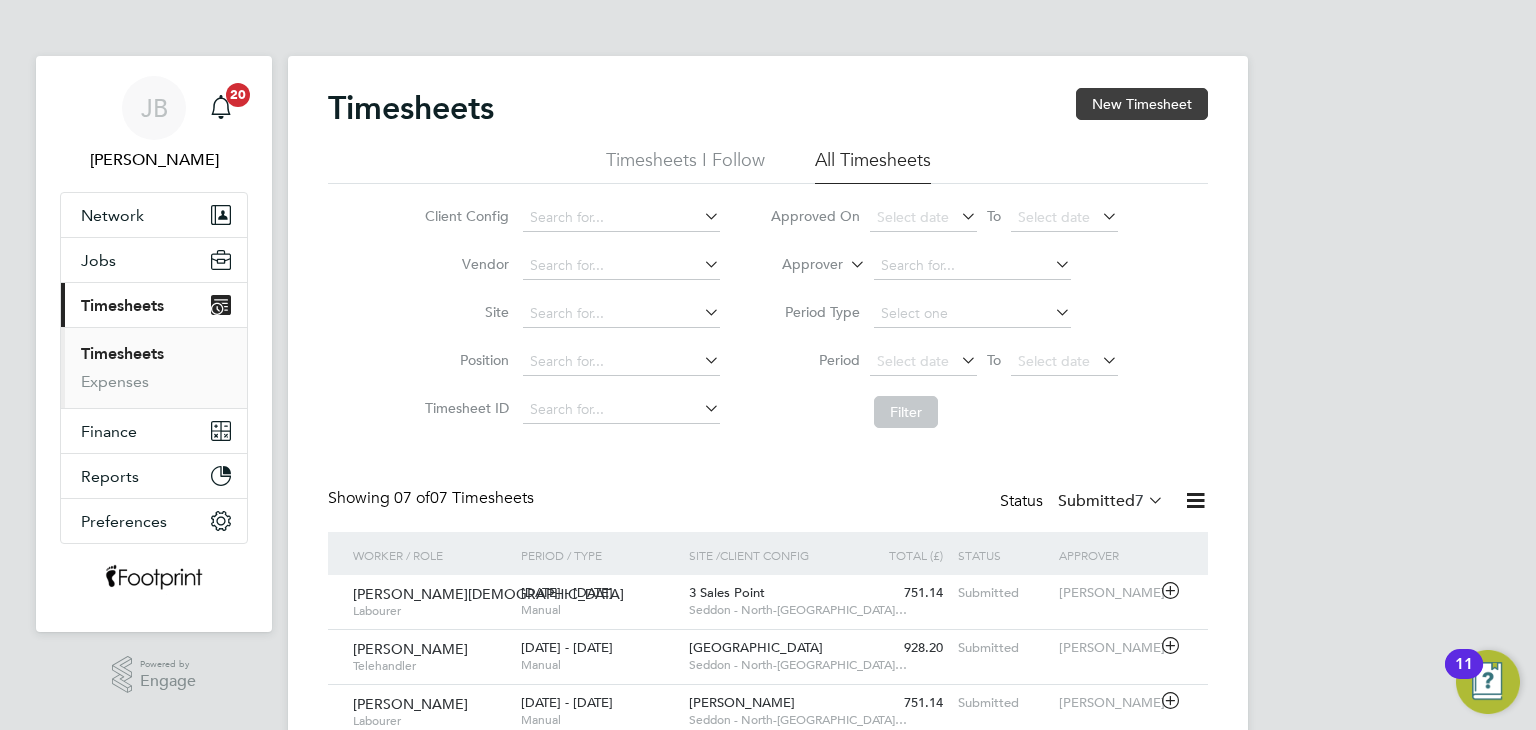 click on "New Timesheet" 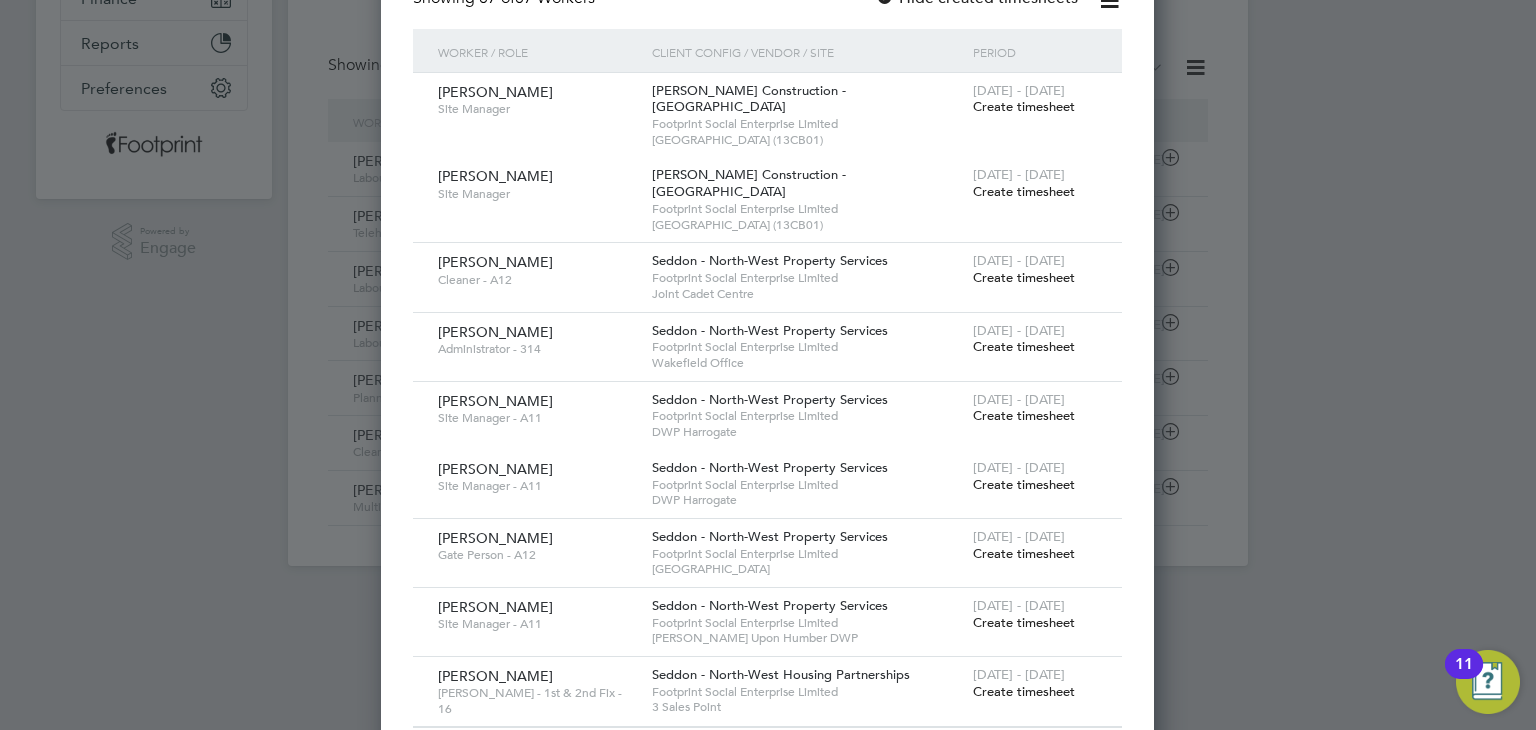 click on "Create timesheet" at bounding box center [1024, 691] 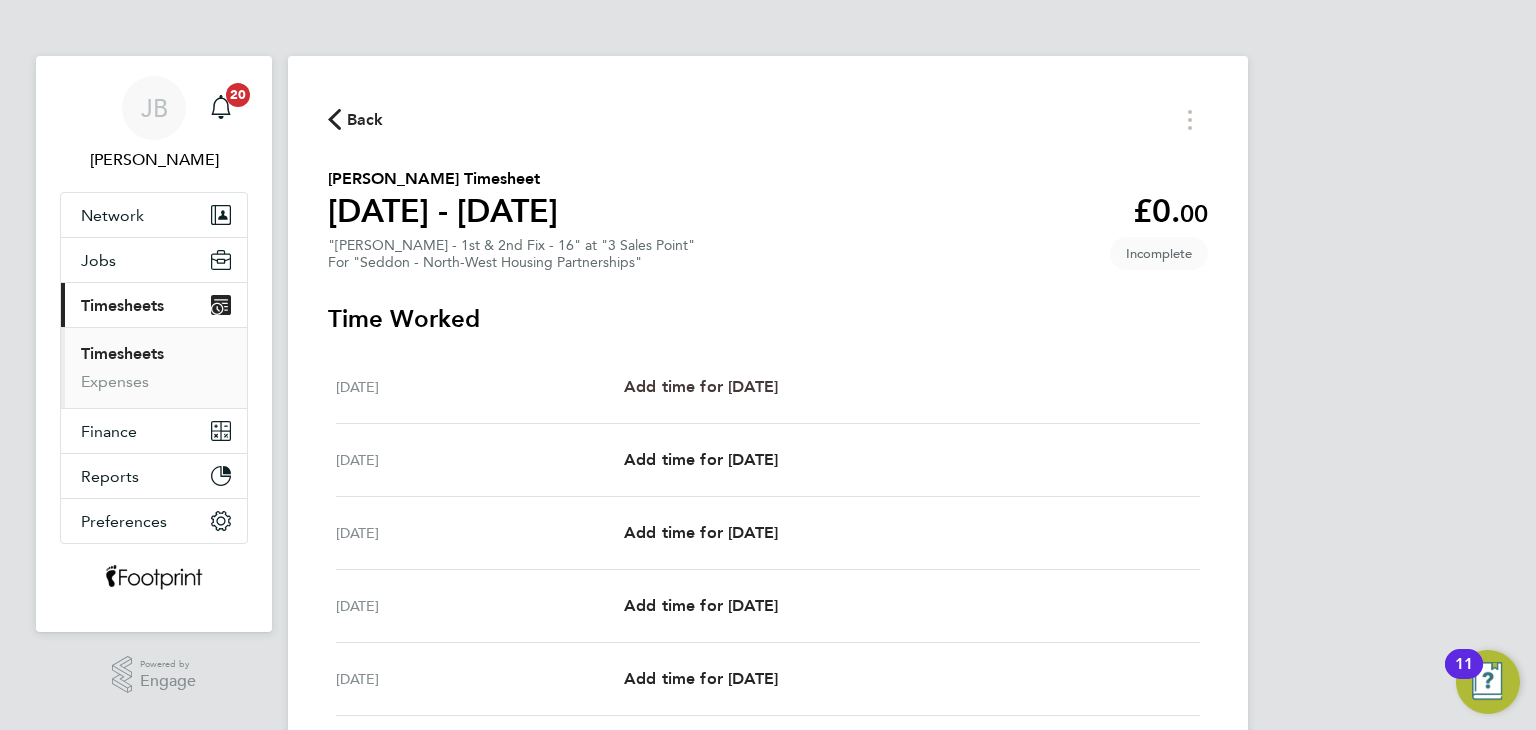 click on "Add time for Mon 07 Jul" at bounding box center (701, 386) 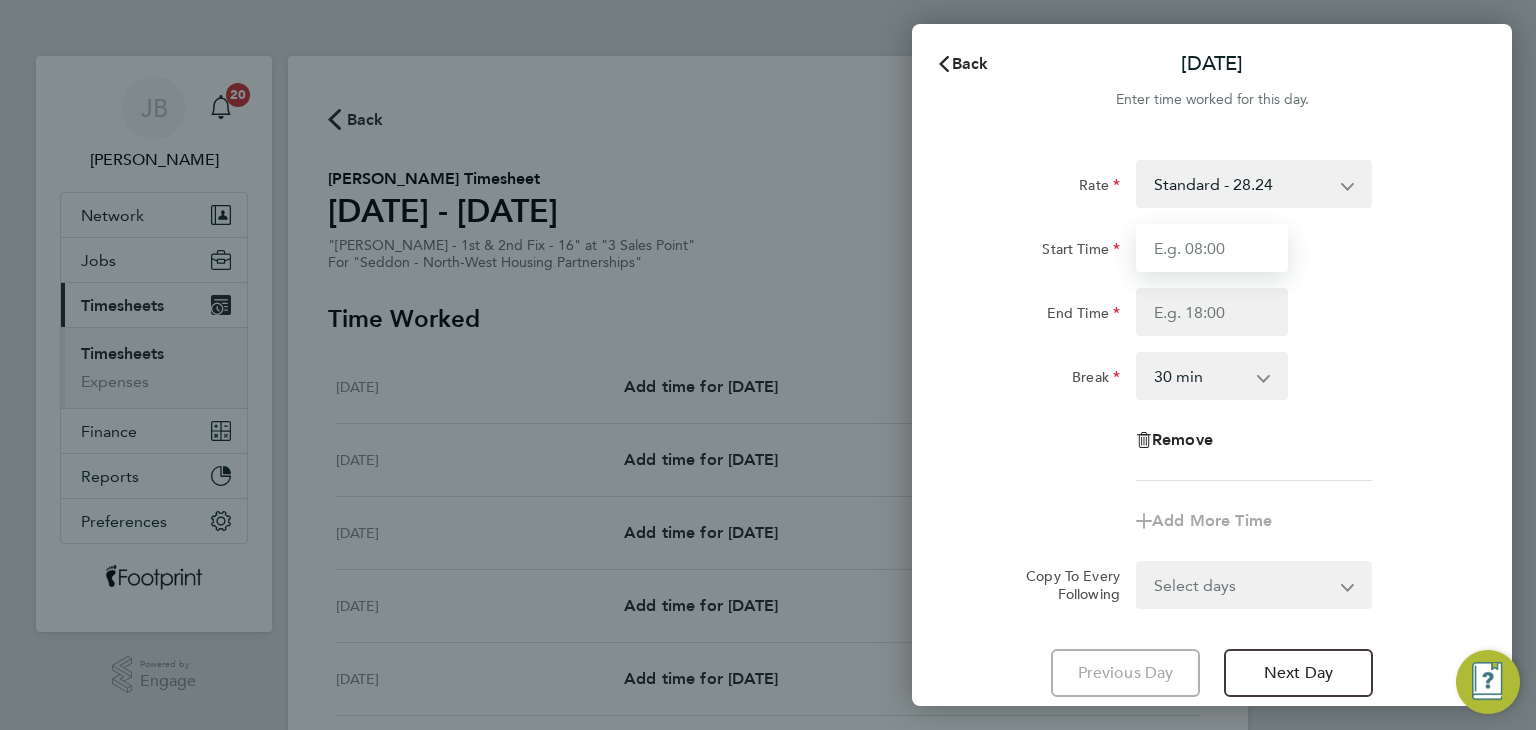 click on "Start Time" at bounding box center (1212, 248) 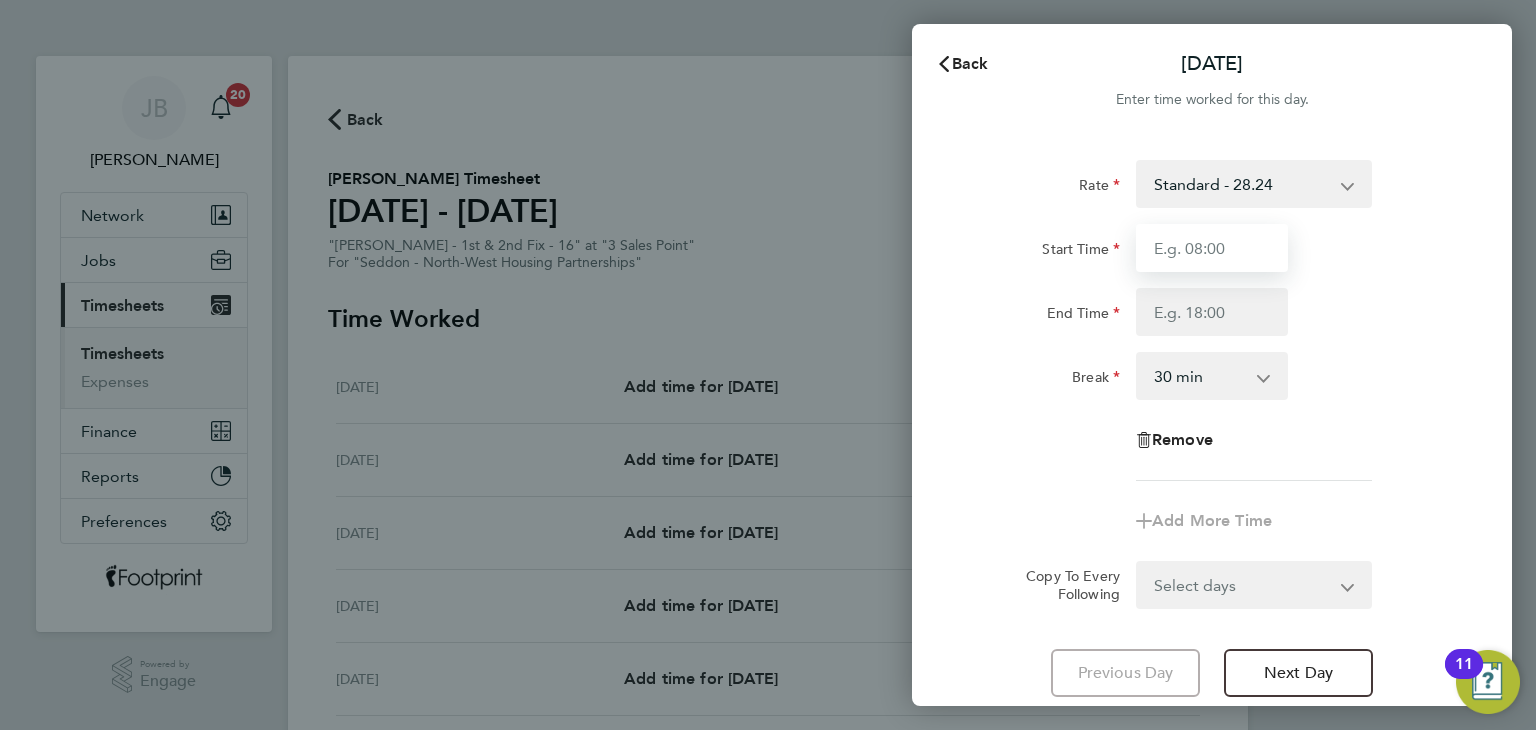 type on "07:30" 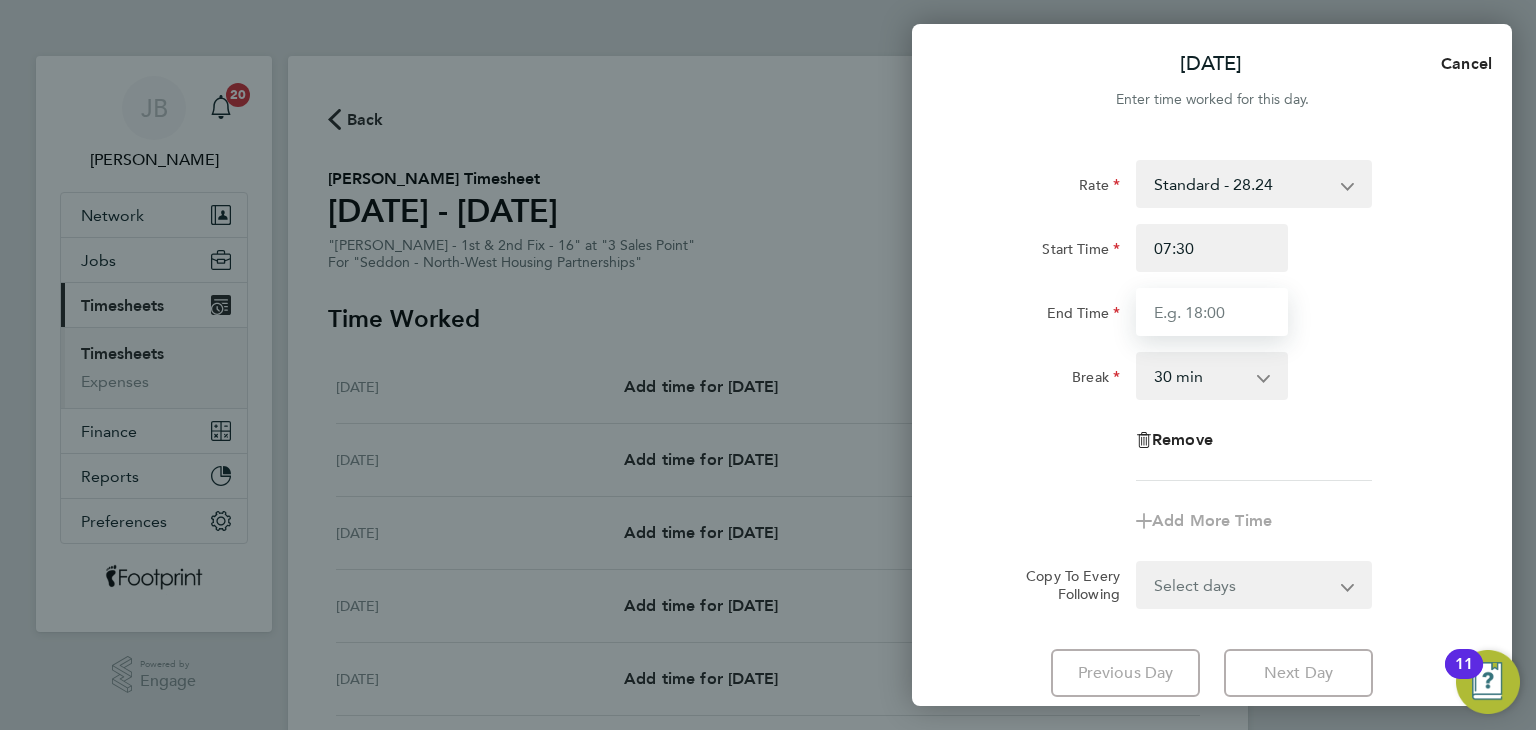 click on "End Time" at bounding box center [1212, 312] 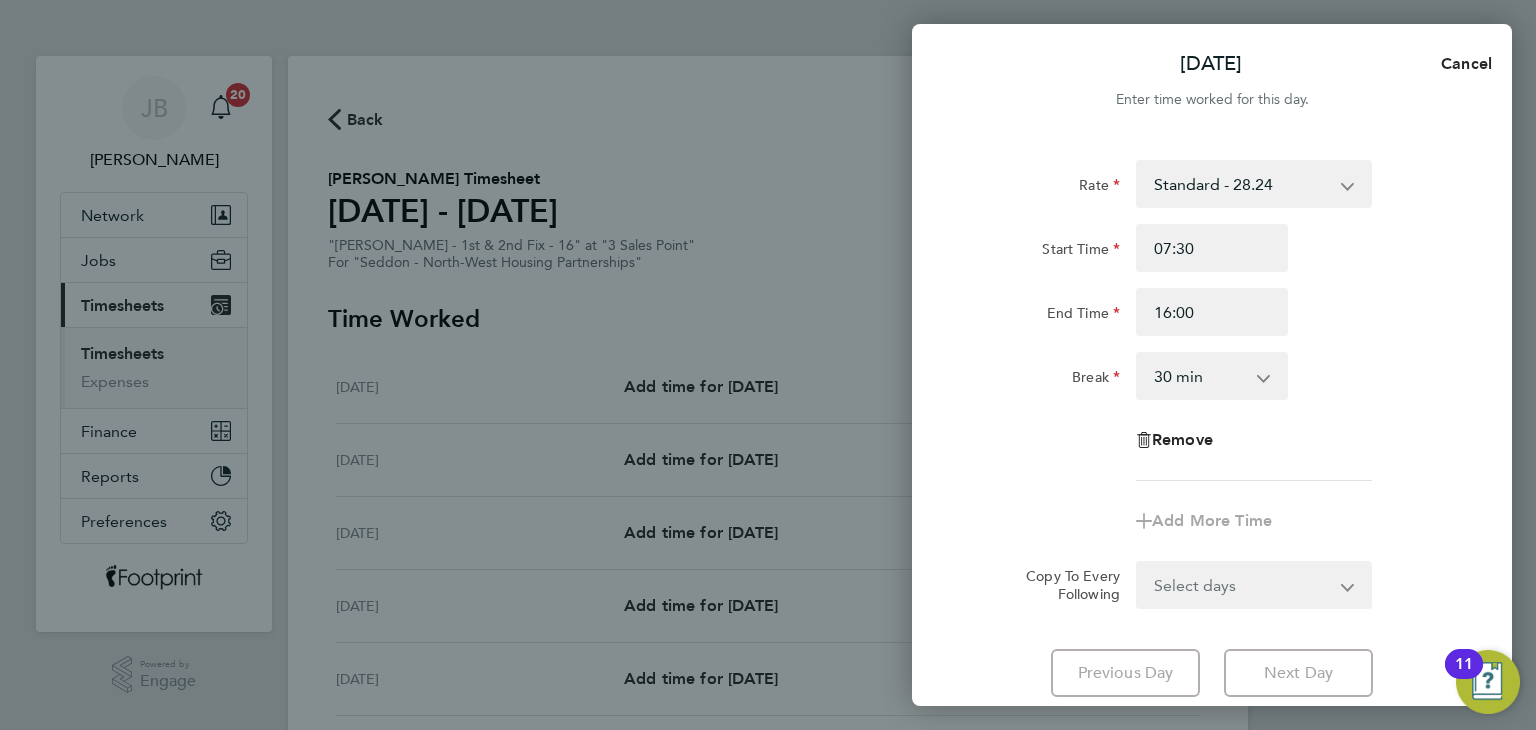 click on "Select days   Day   Weekday (Mon-Fri)   Weekend (Sat-Sun)   Tuesday   Wednesday   Thursday   Friday   Saturday   Sunday" at bounding box center (1243, 585) 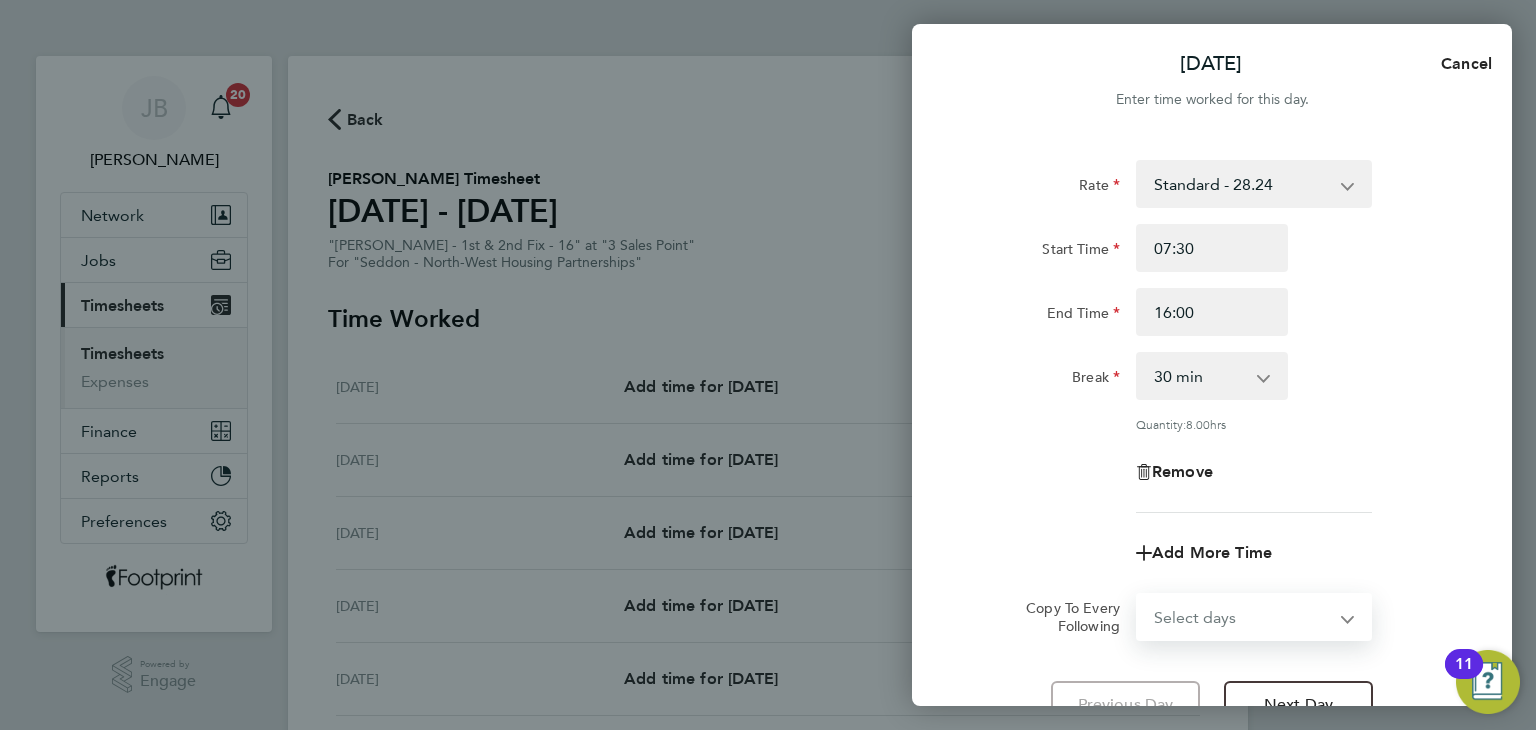 select on "WEEKDAY" 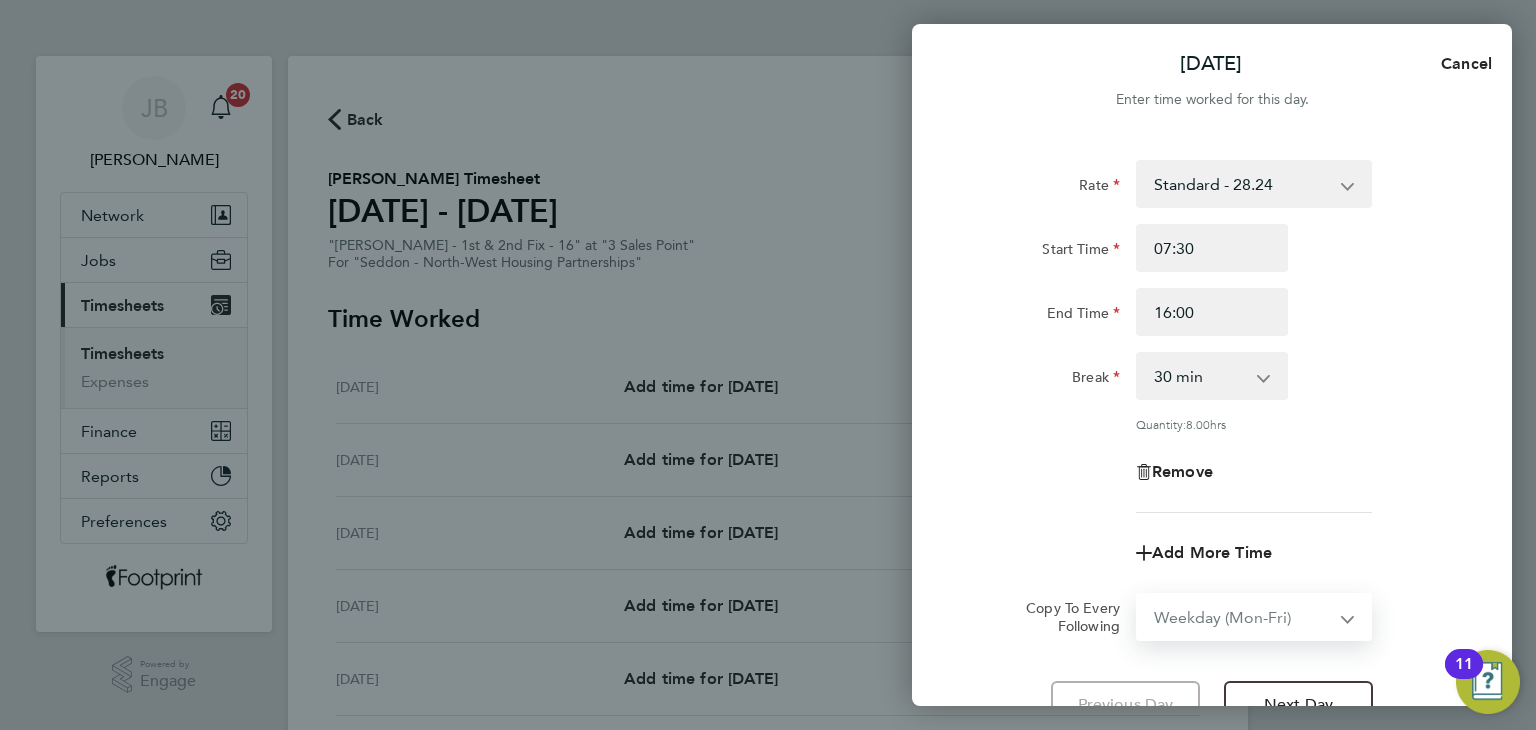 click on "Select days   Day   Weekday (Mon-Fri)   Weekend (Sat-Sun)   Tuesday   Wednesday   Thursday   Friday   Saturday   Sunday" at bounding box center (1243, 617) 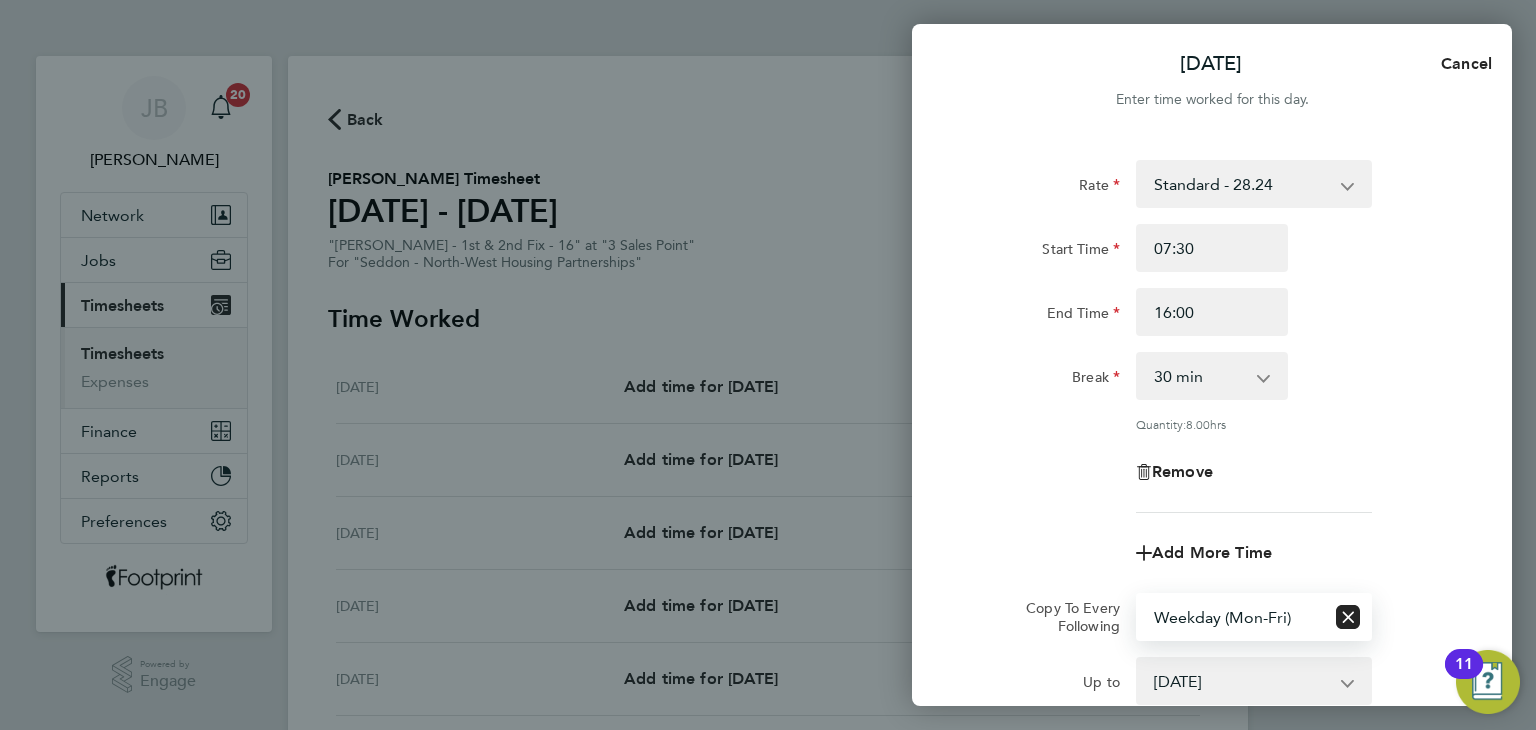 click on "Rate  Standard - 28.24
Start Time 07:30 End Time 16:00 Break  0 min   15 min   30 min   45 min   60 min   75 min   90 min
Quantity:  8.00  hrs
Remove" 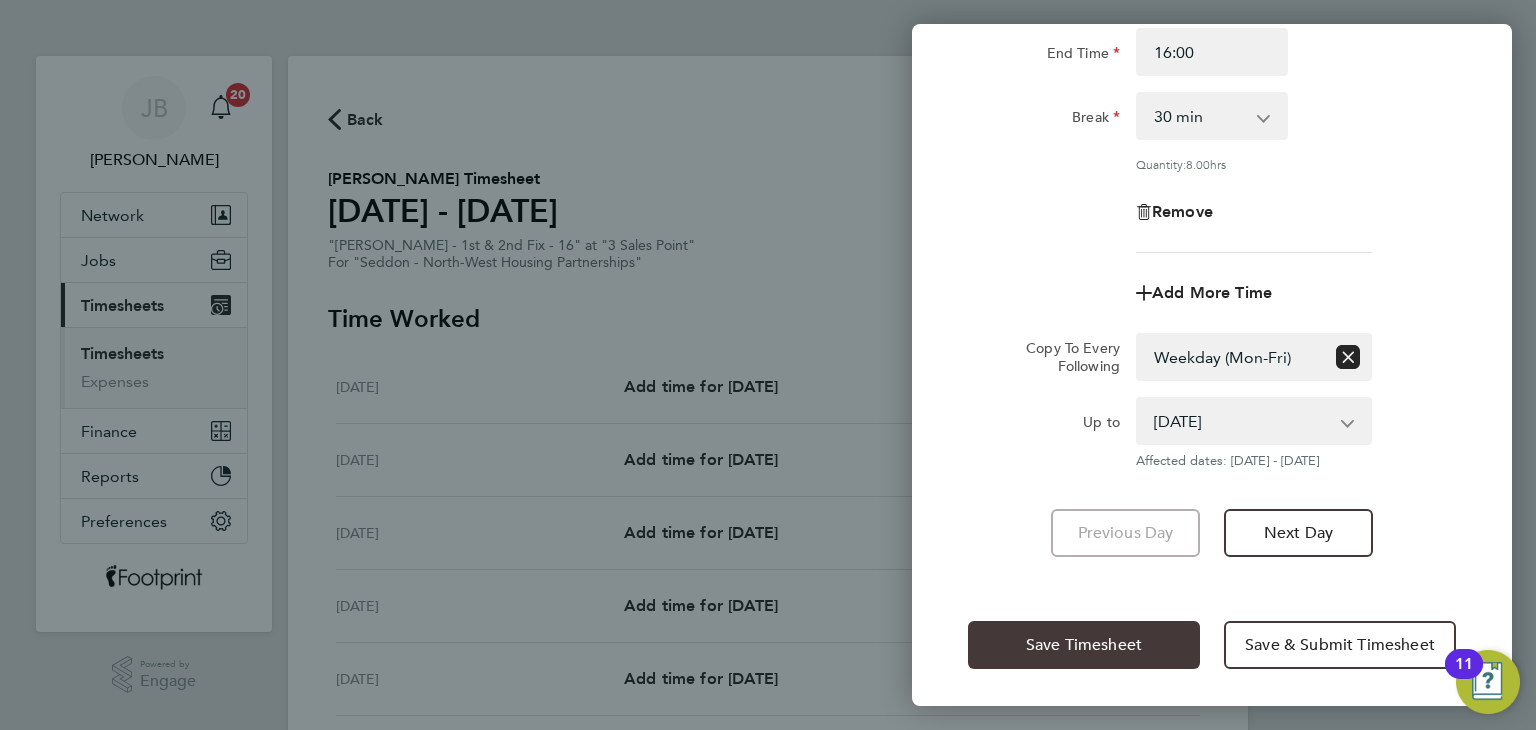 click on "Save Timesheet" 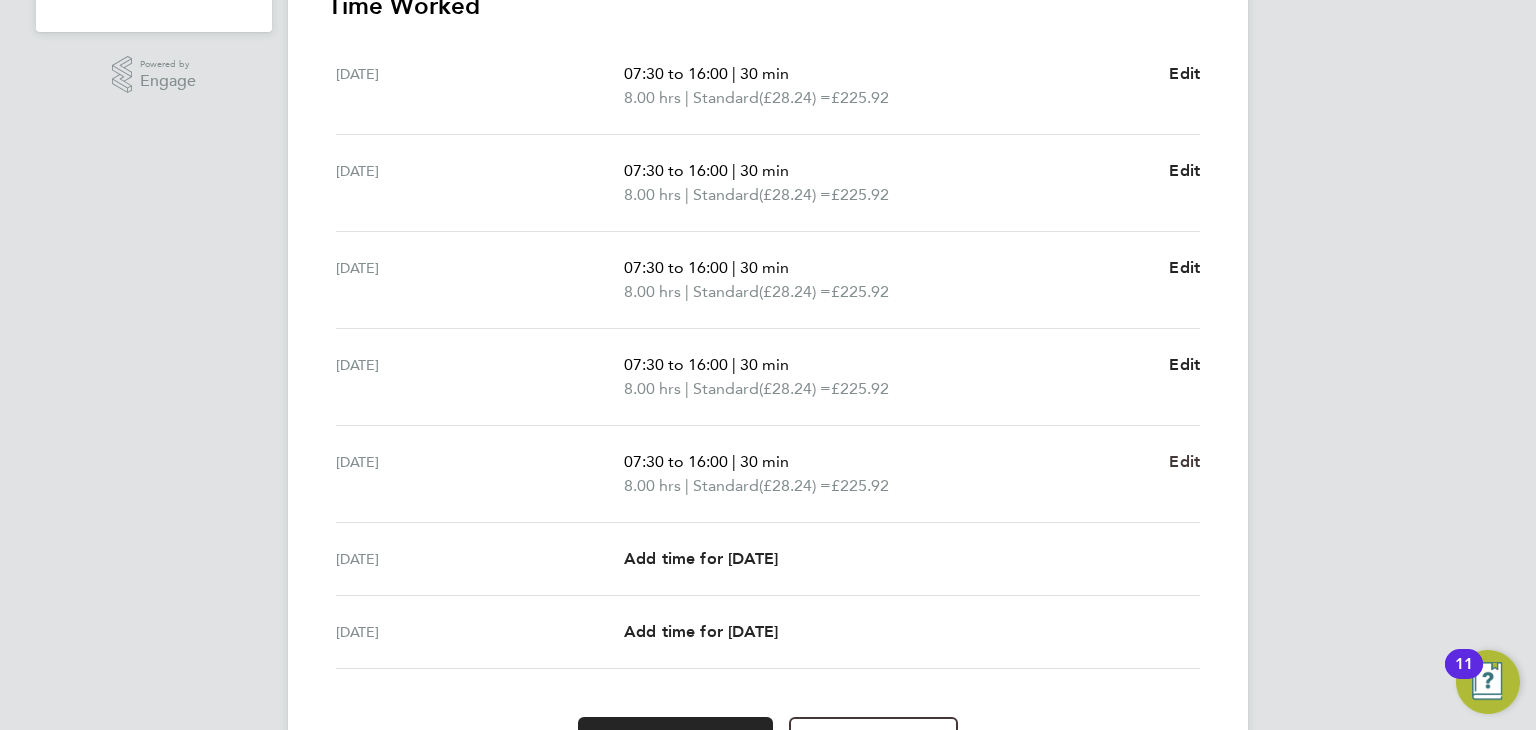click on "Edit" at bounding box center [1184, 461] 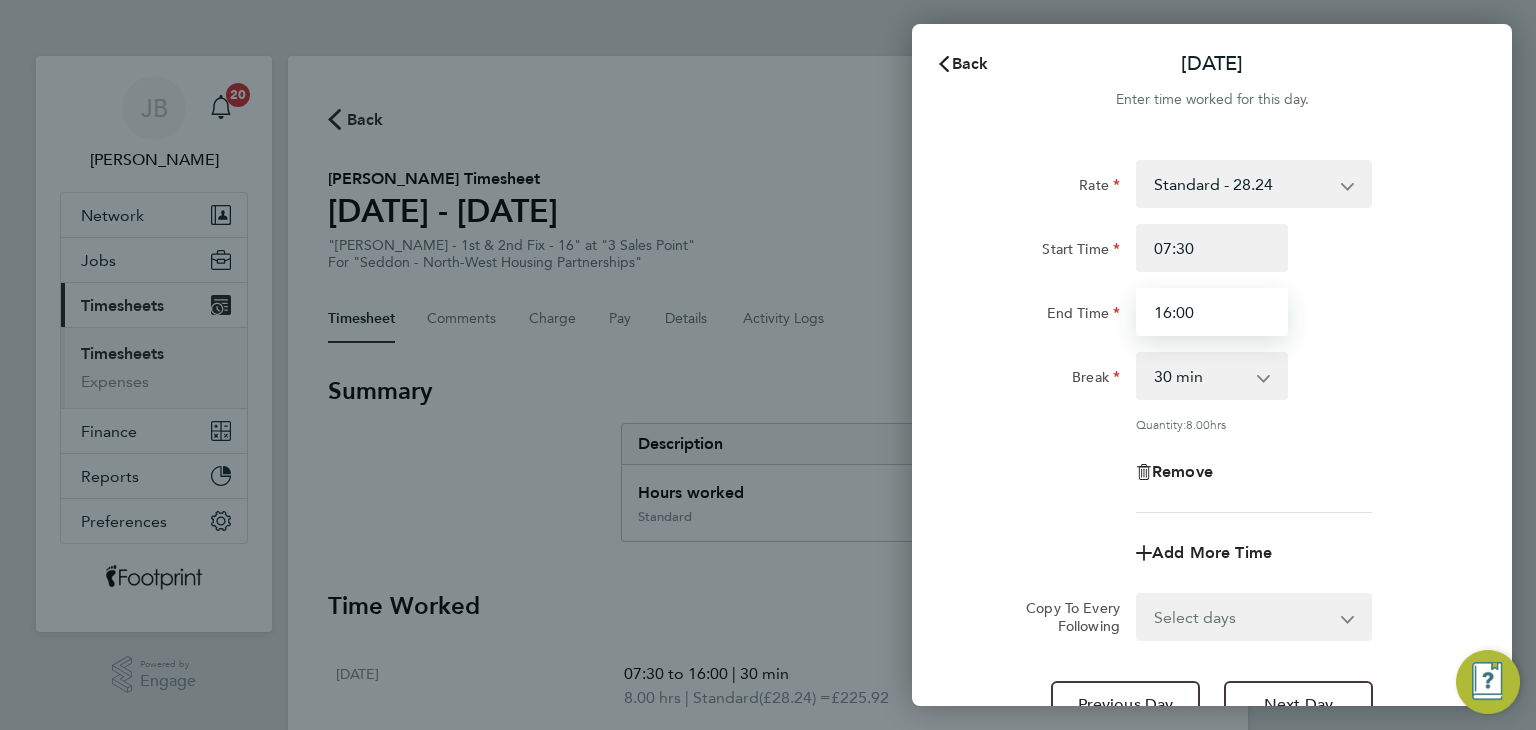 click on "Back  Fri 11 Jul   Enter time worked for this day.  Rate  Standard - 28.24
Start Time 07:30 End Time 16:00 Break  0 min   15 min   30 min   45 min   60 min   75 min   90 min
Quantity:  8.00  hrs
Remove
Add More Time  Copy To Every Following  Select days   Day   Weekend (Sat-Sun)   Saturday   Sunday
Previous Day   Next Day   Save Timesheet   Save & Submit Timesheet" 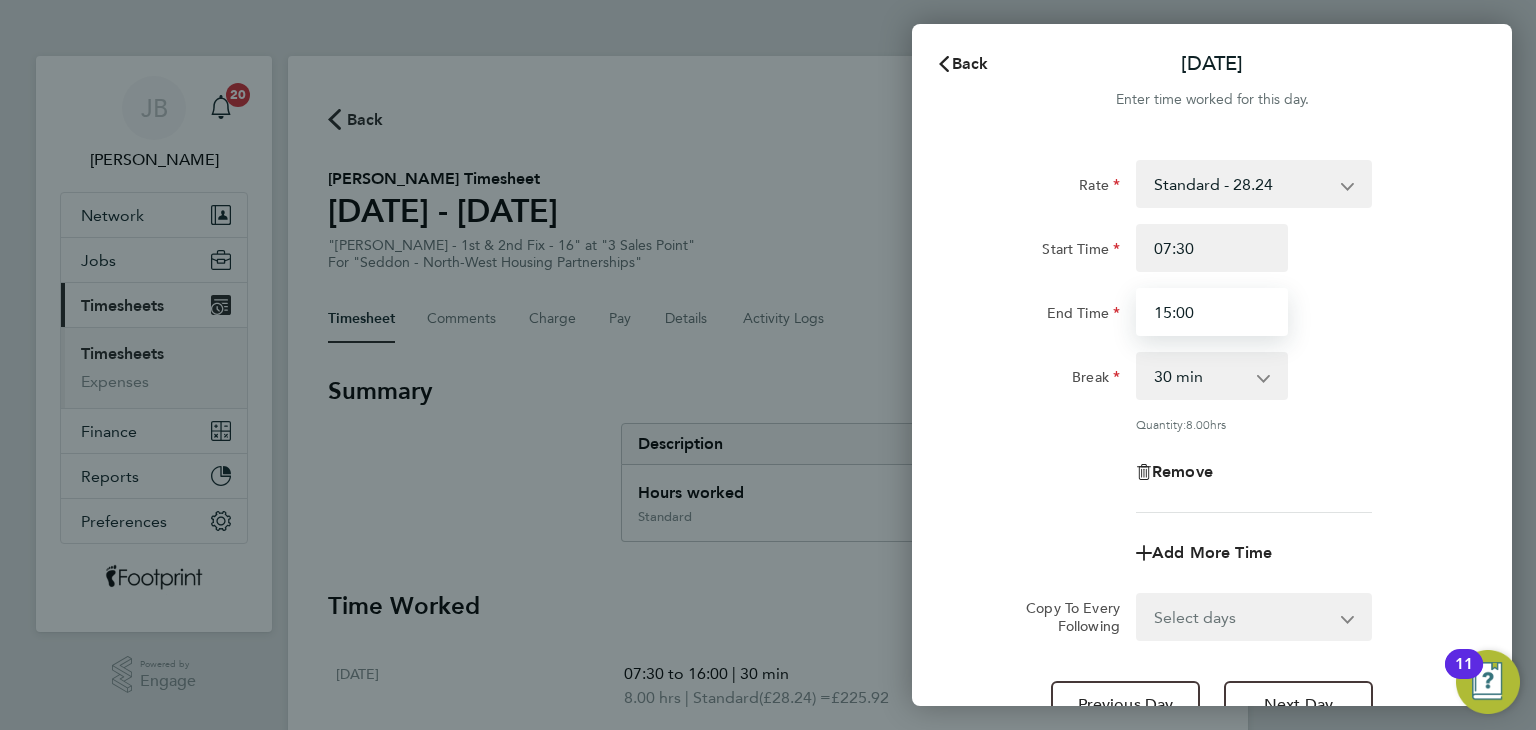 type on "15:00" 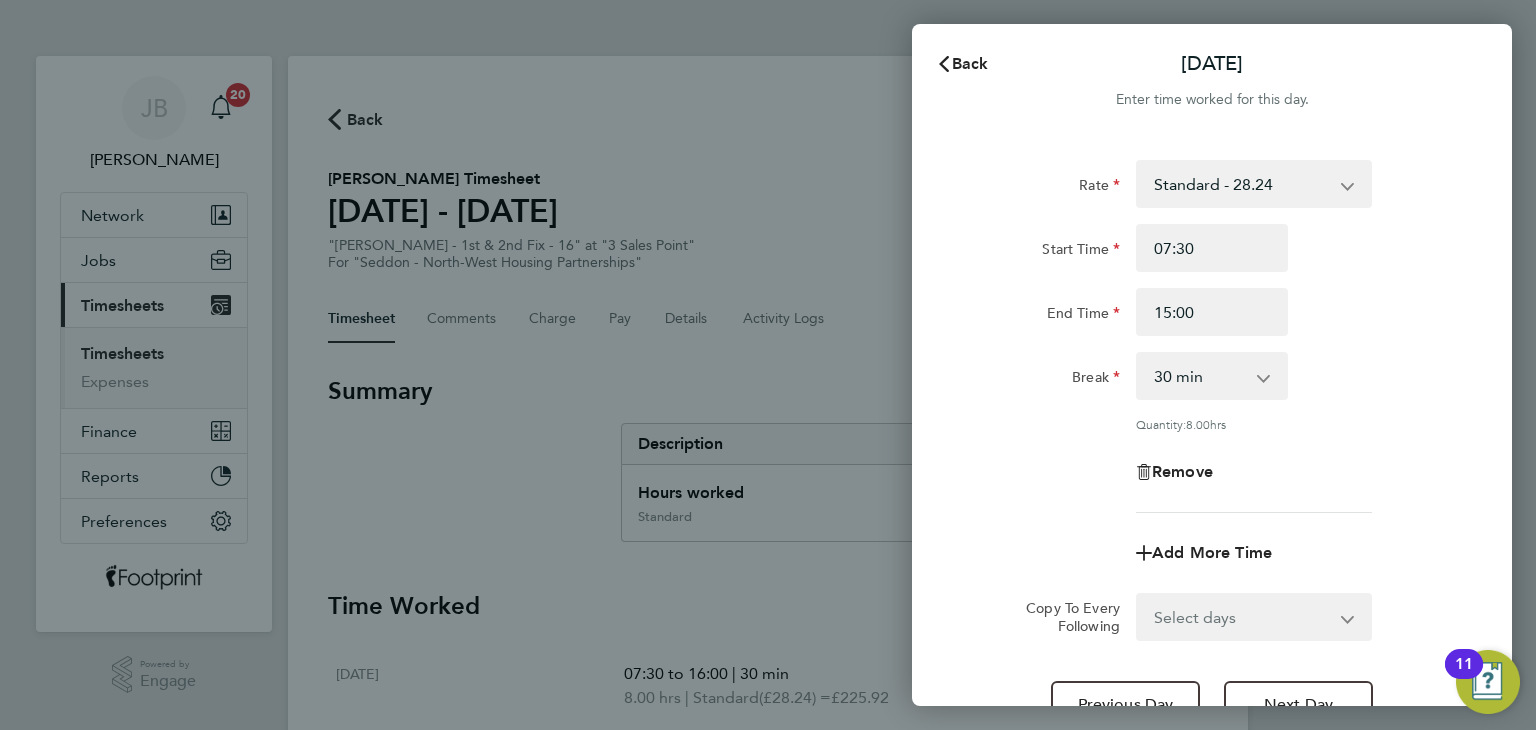 click on "End Time" 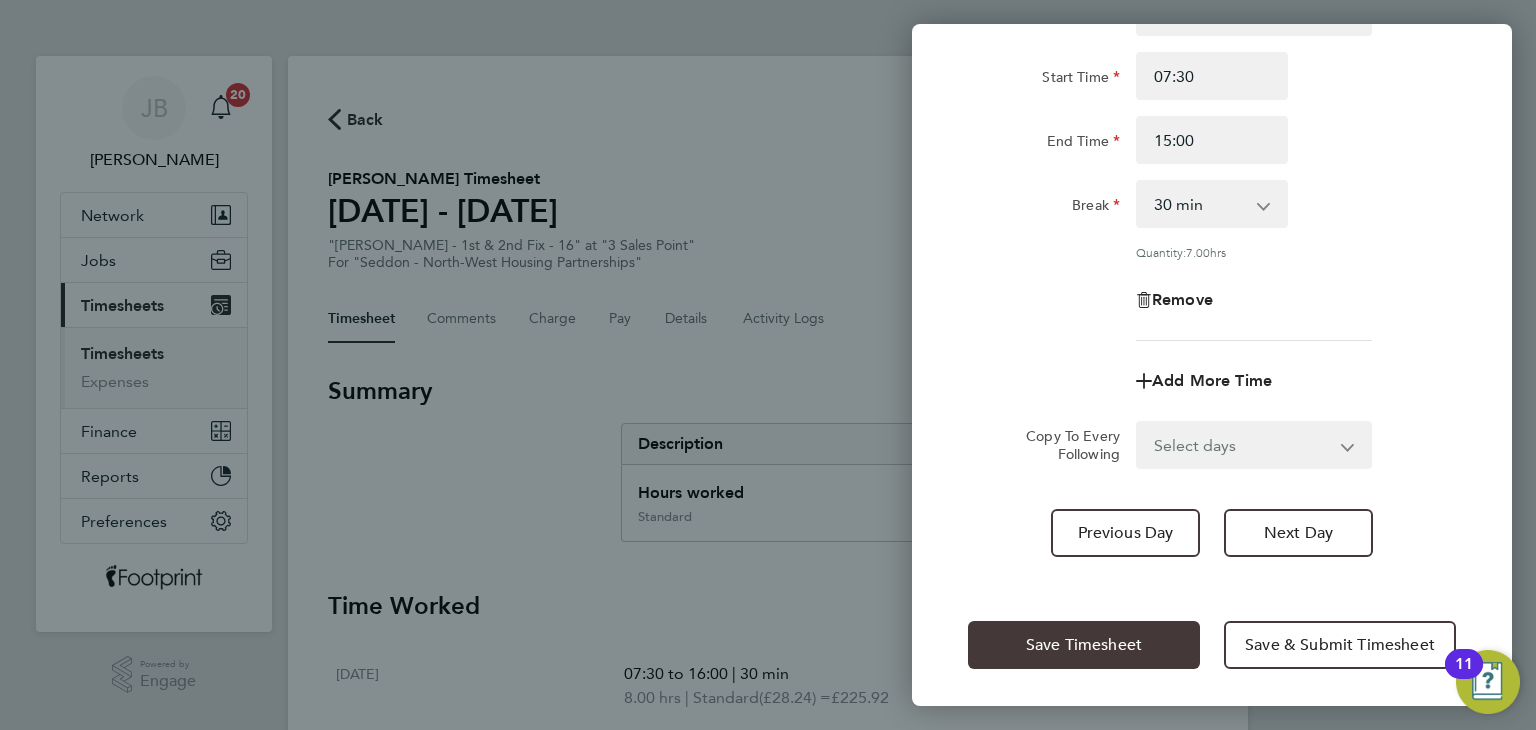 click on "Save Timesheet" 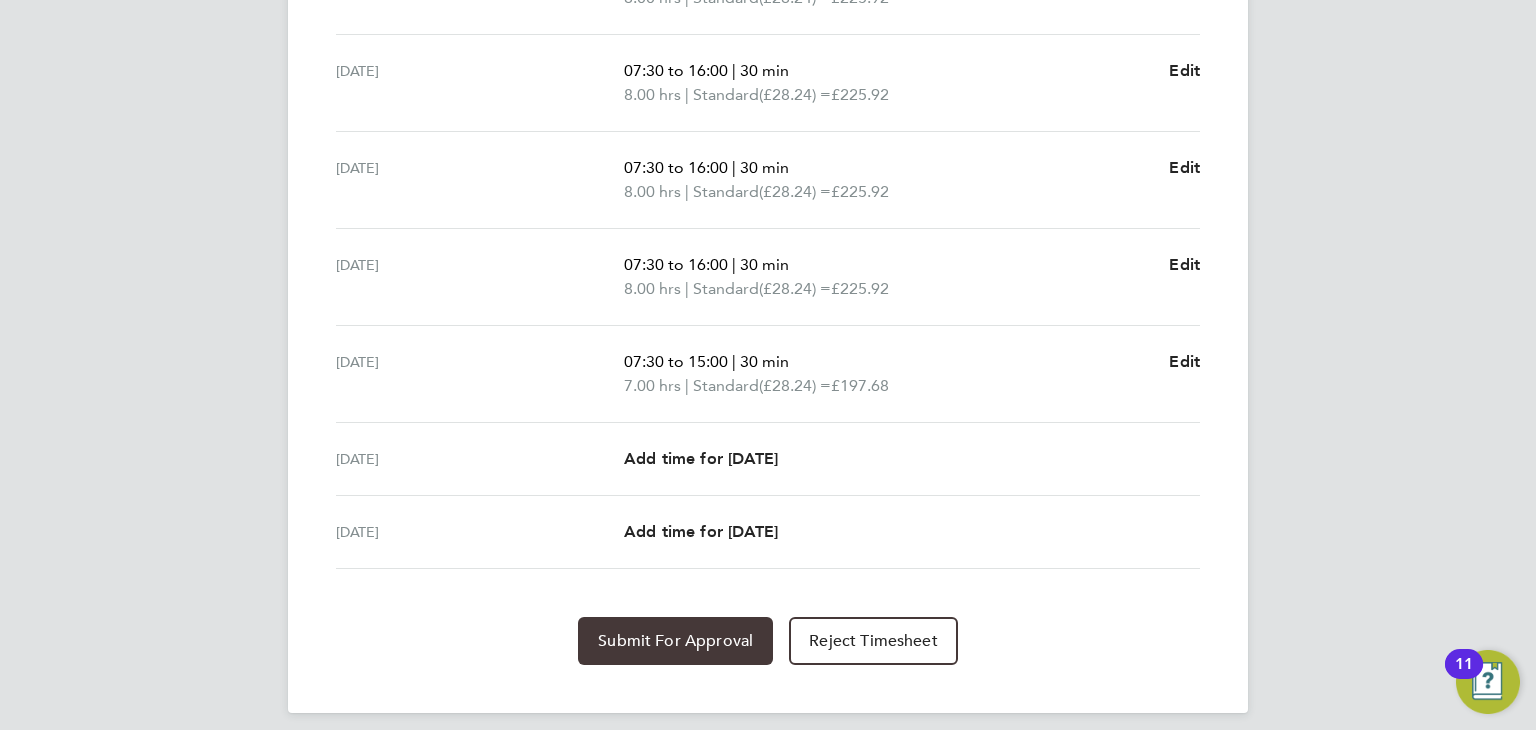 click on "Submit For Approval" 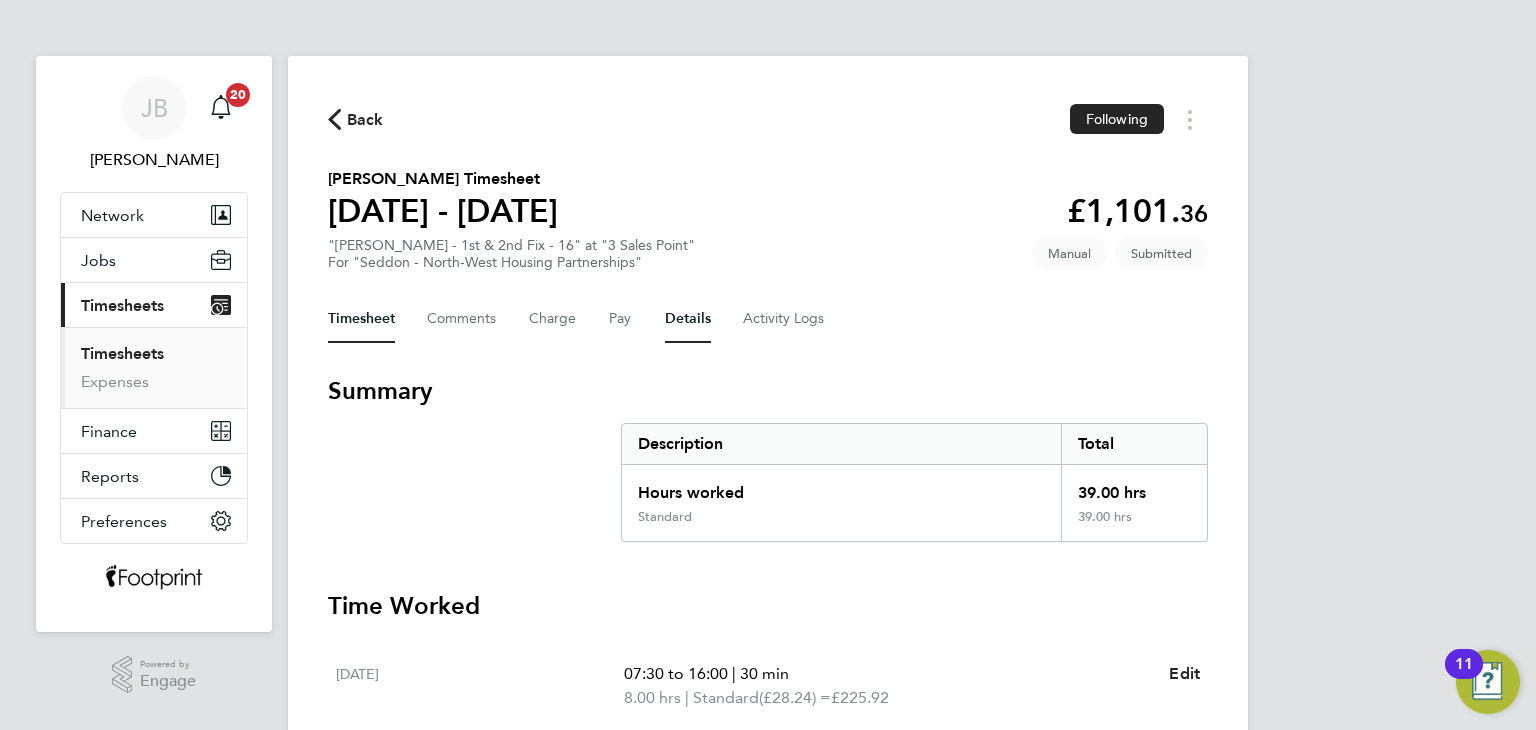 click on "Details" at bounding box center (688, 319) 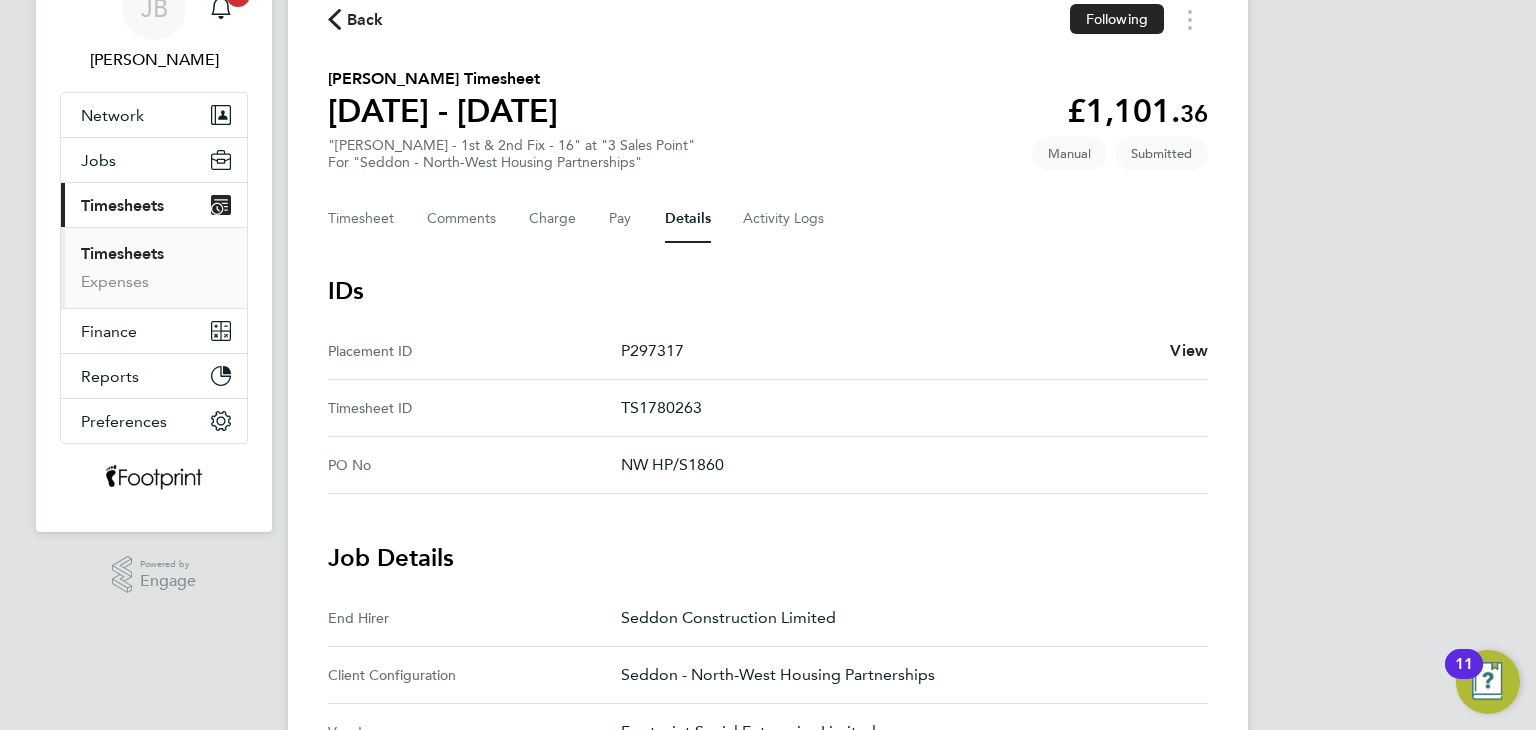 click on "Timesheets" at bounding box center [122, 253] 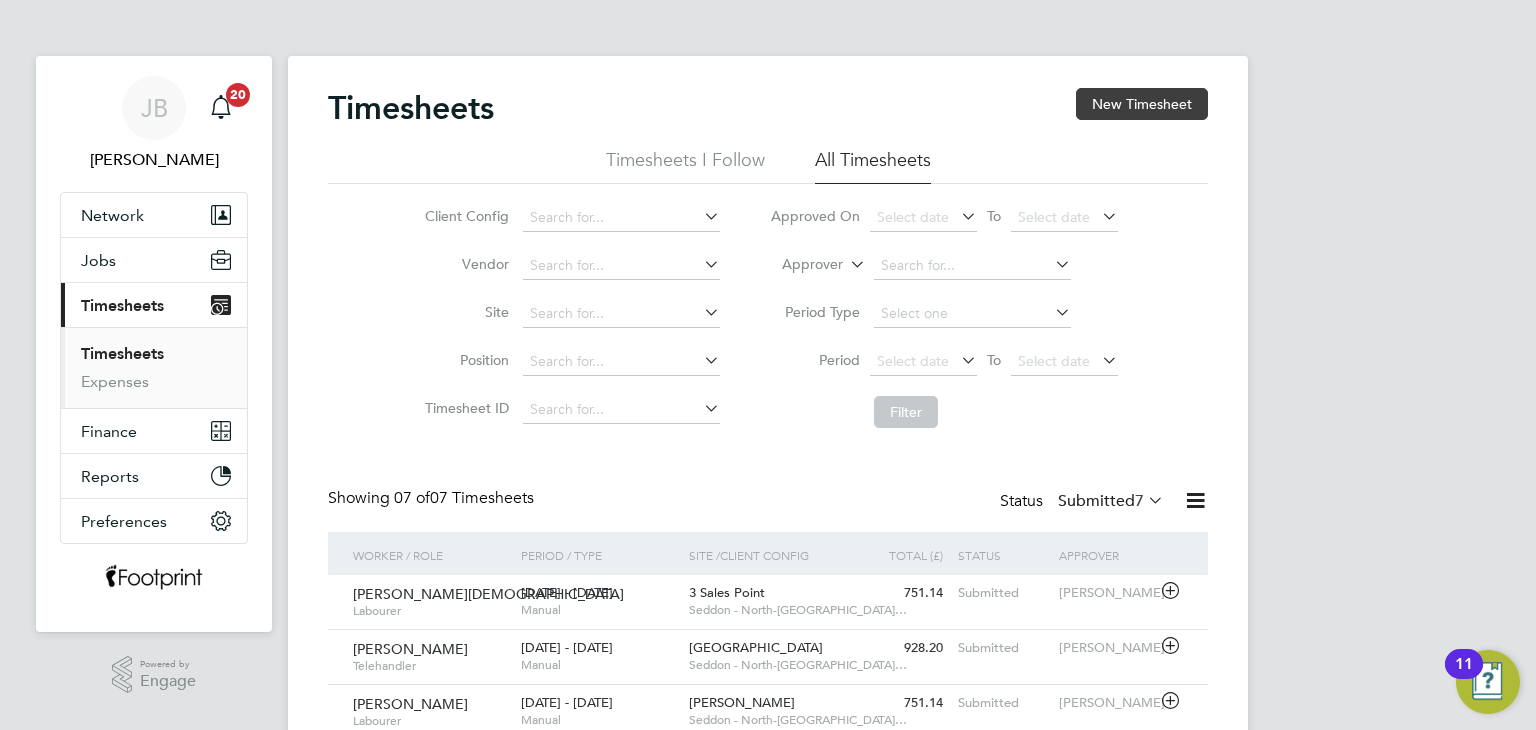 click on "New Timesheet" 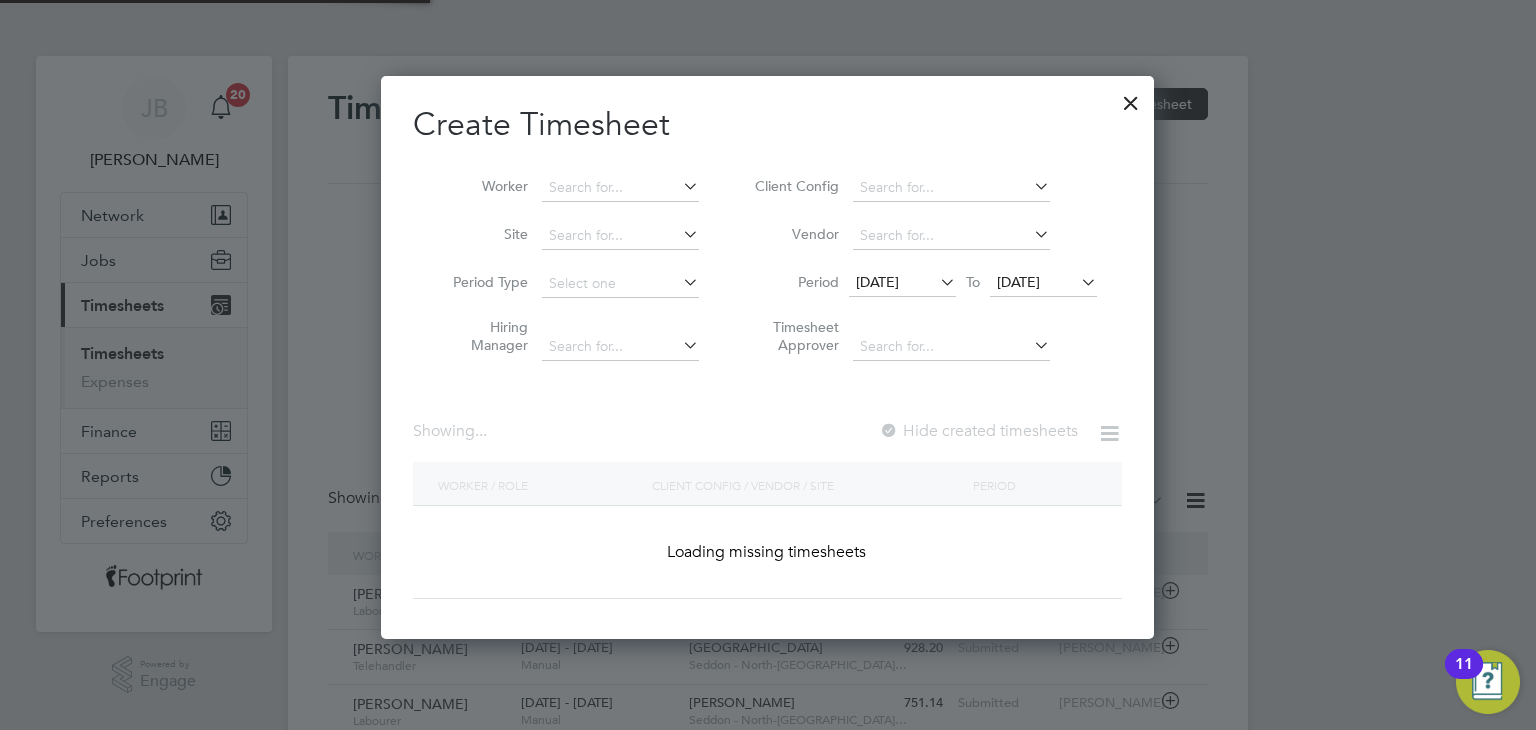 scroll, scrollTop: 11, scrollLeft: 10, axis: both 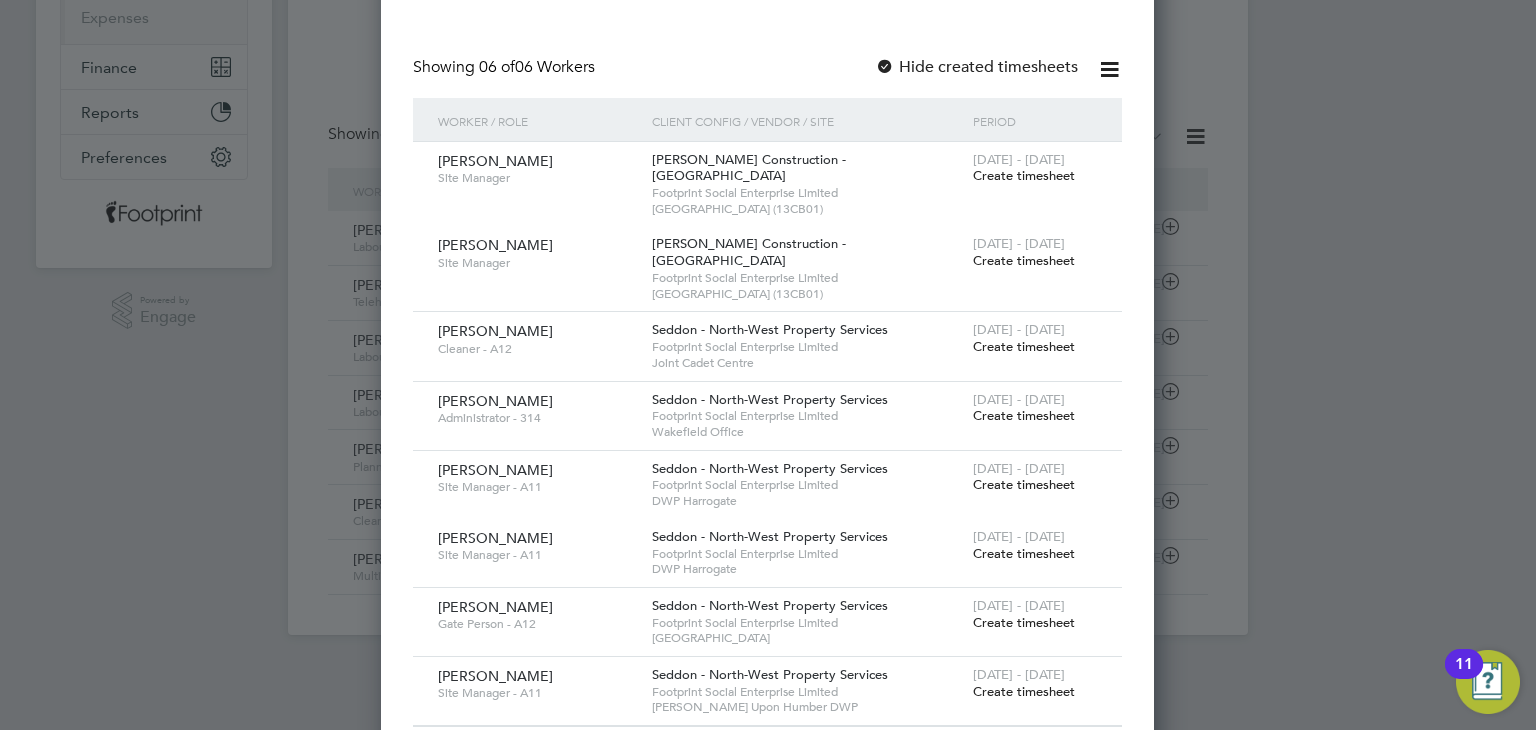 click on "Create timesheet" at bounding box center (1024, 622) 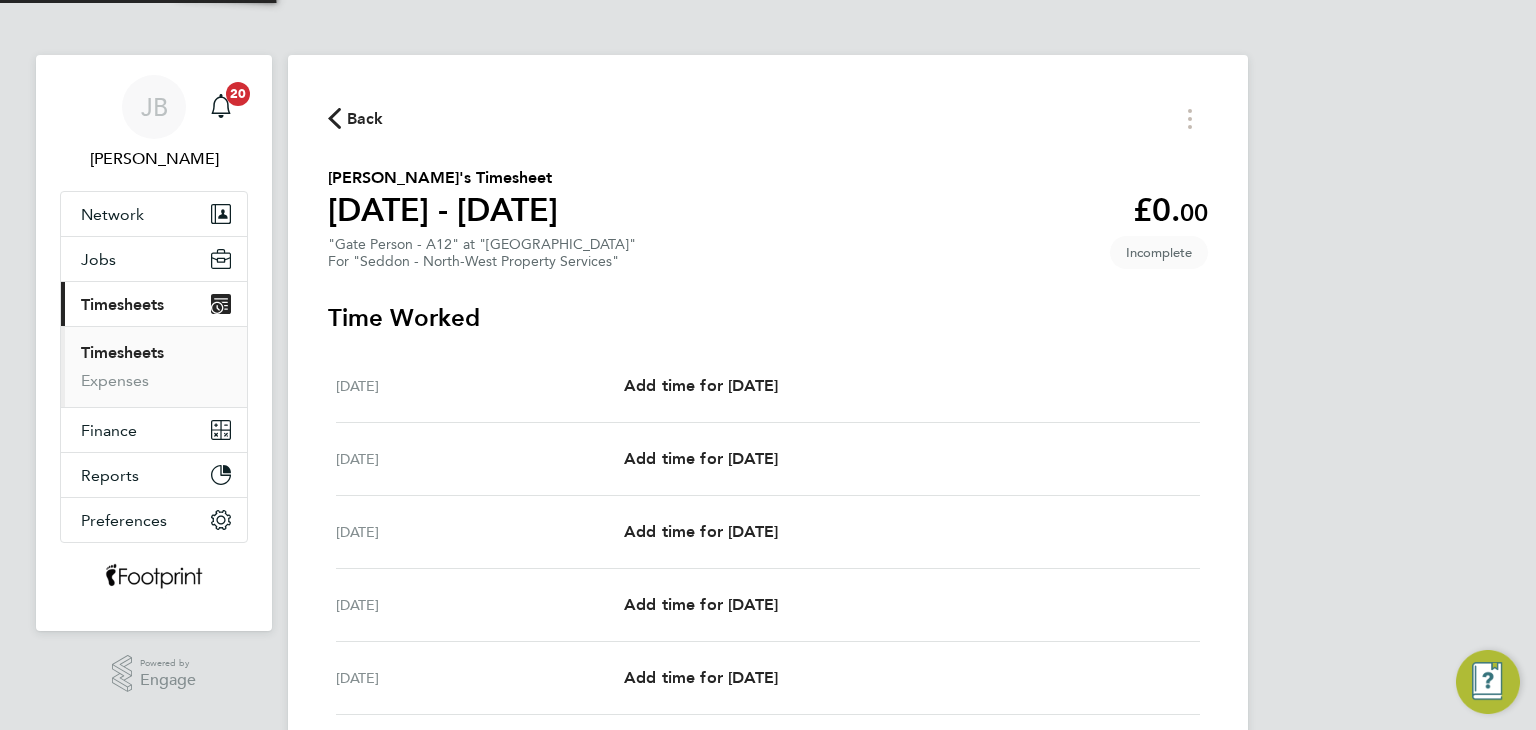 scroll, scrollTop: 0, scrollLeft: 0, axis: both 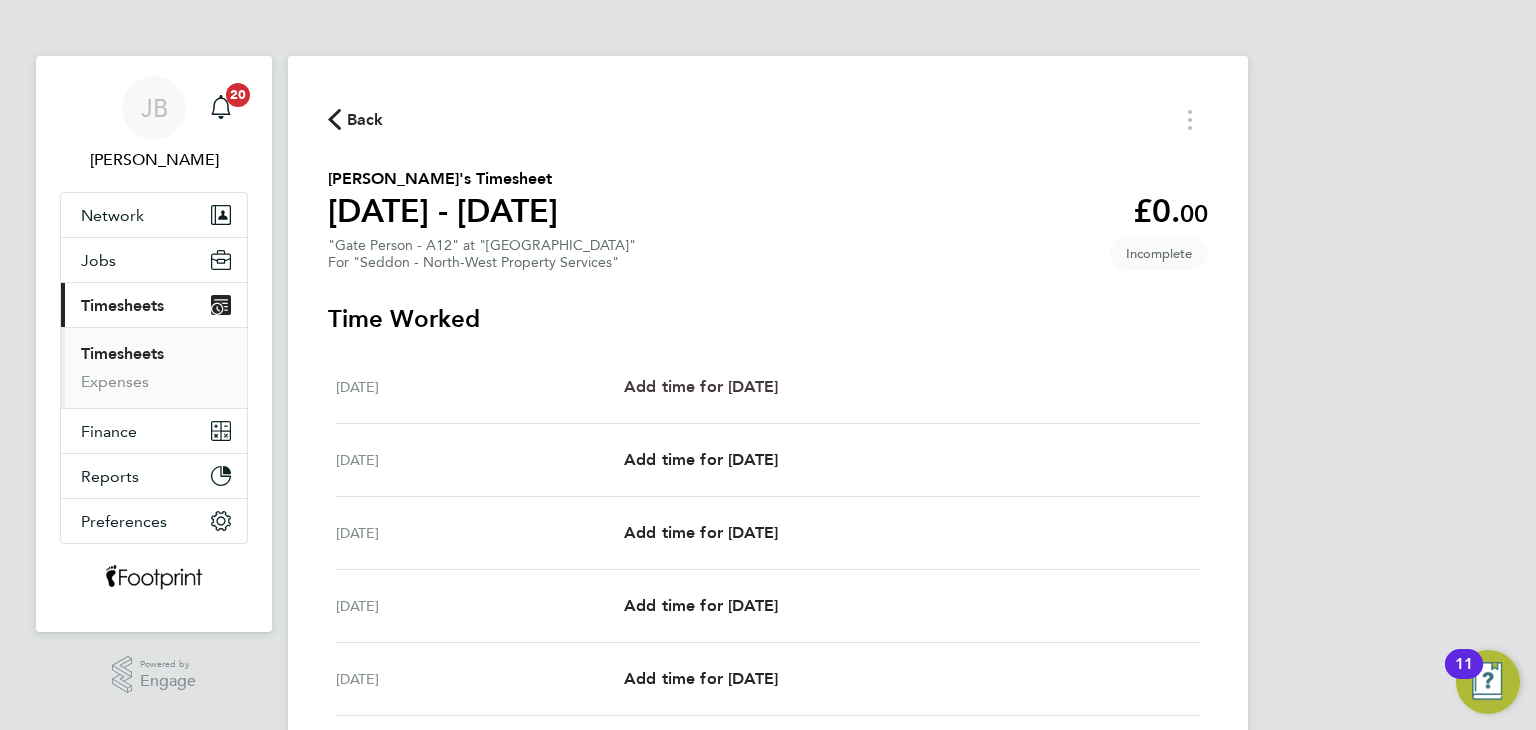 click on "Add time for Mon 07 Jul" at bounding box center [701, 386] 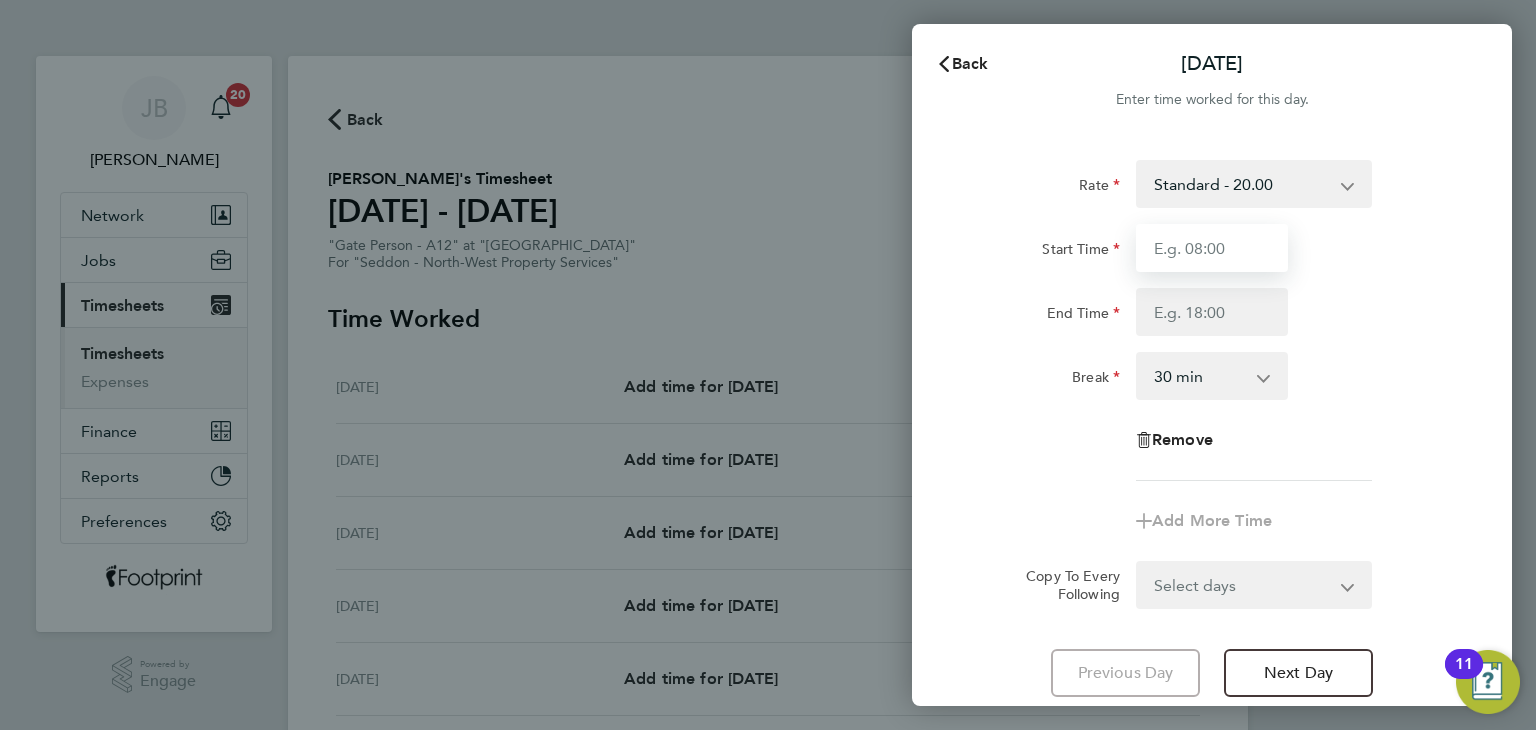 click on "Start Time" at bounding box center [1212, 248] 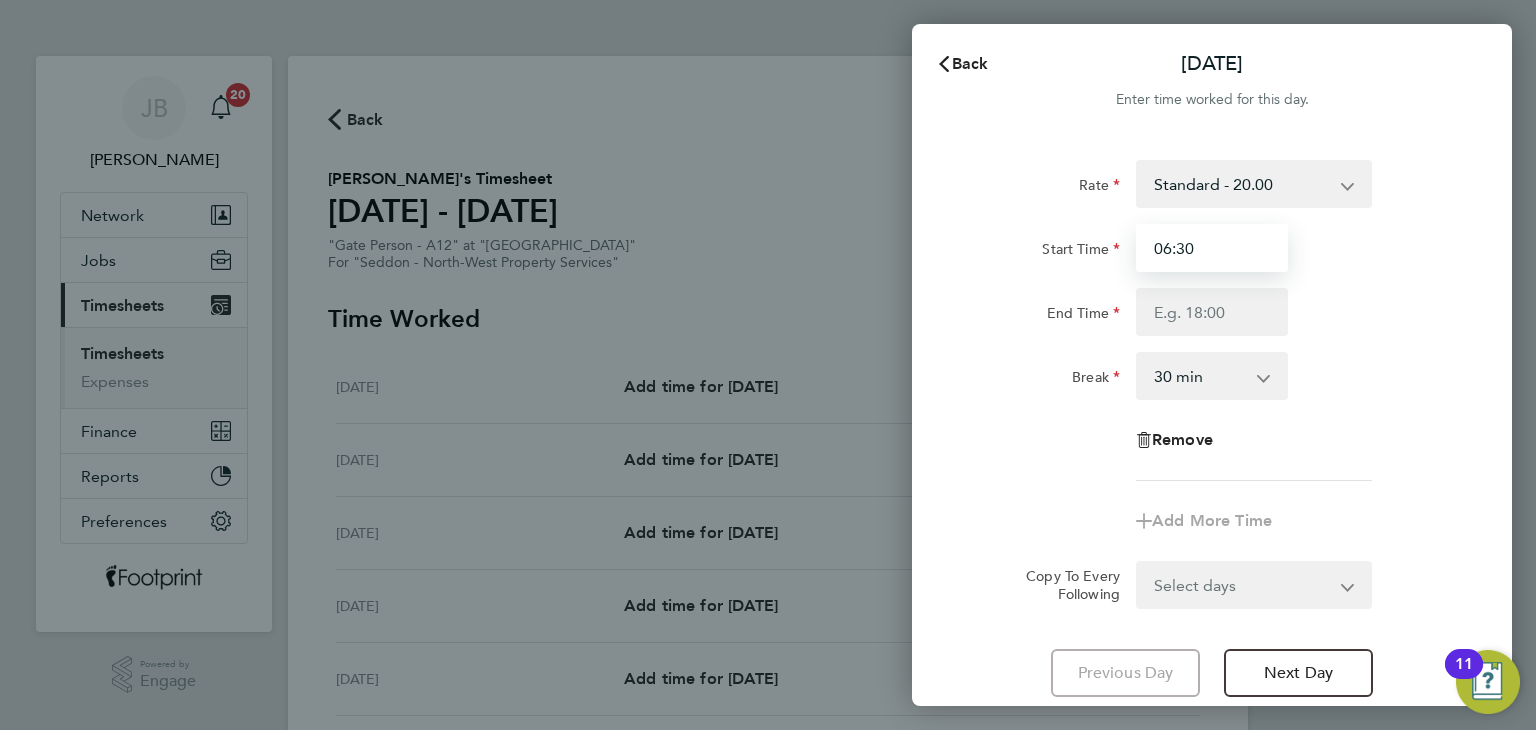 type on "06:30" 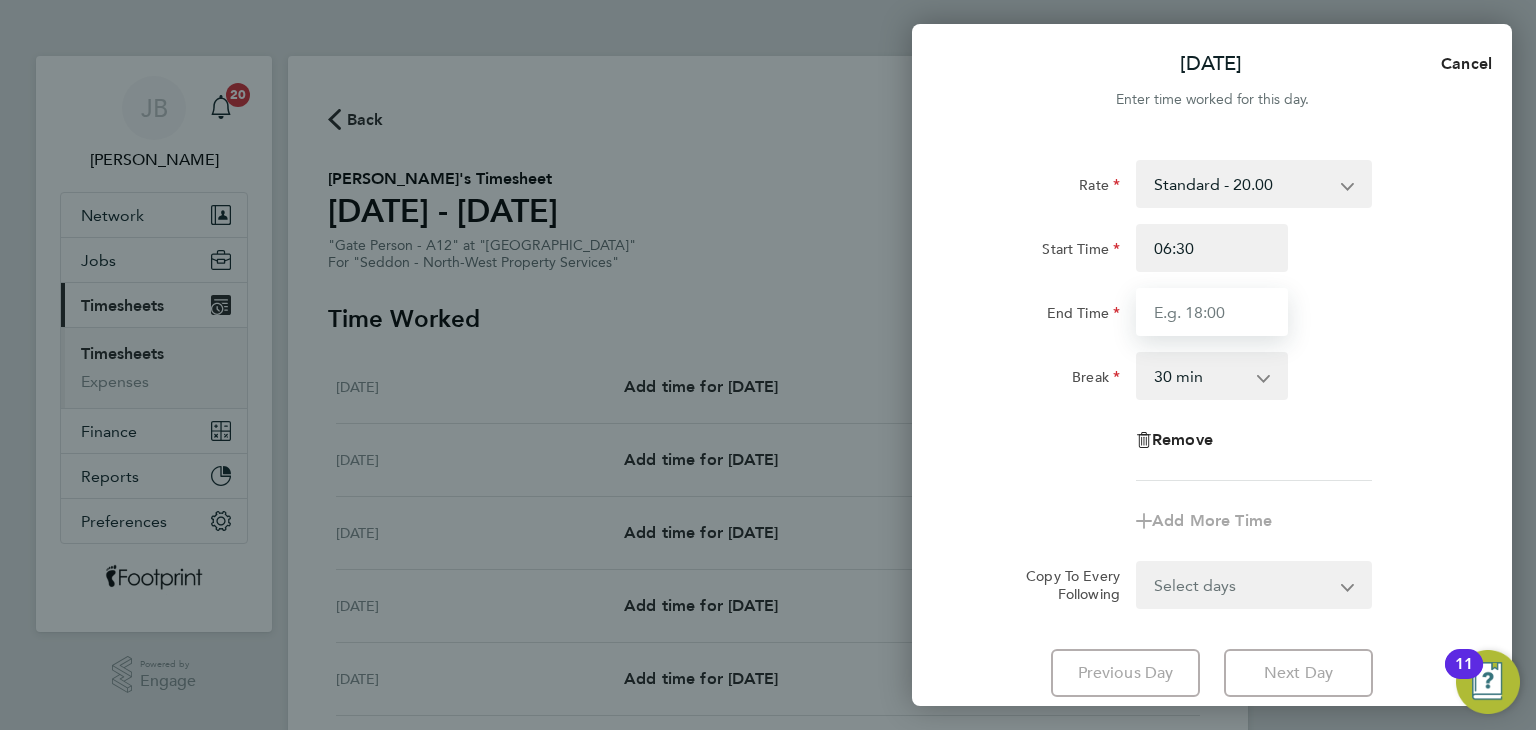 click on "End Time" at bounding box center [1212, 312] 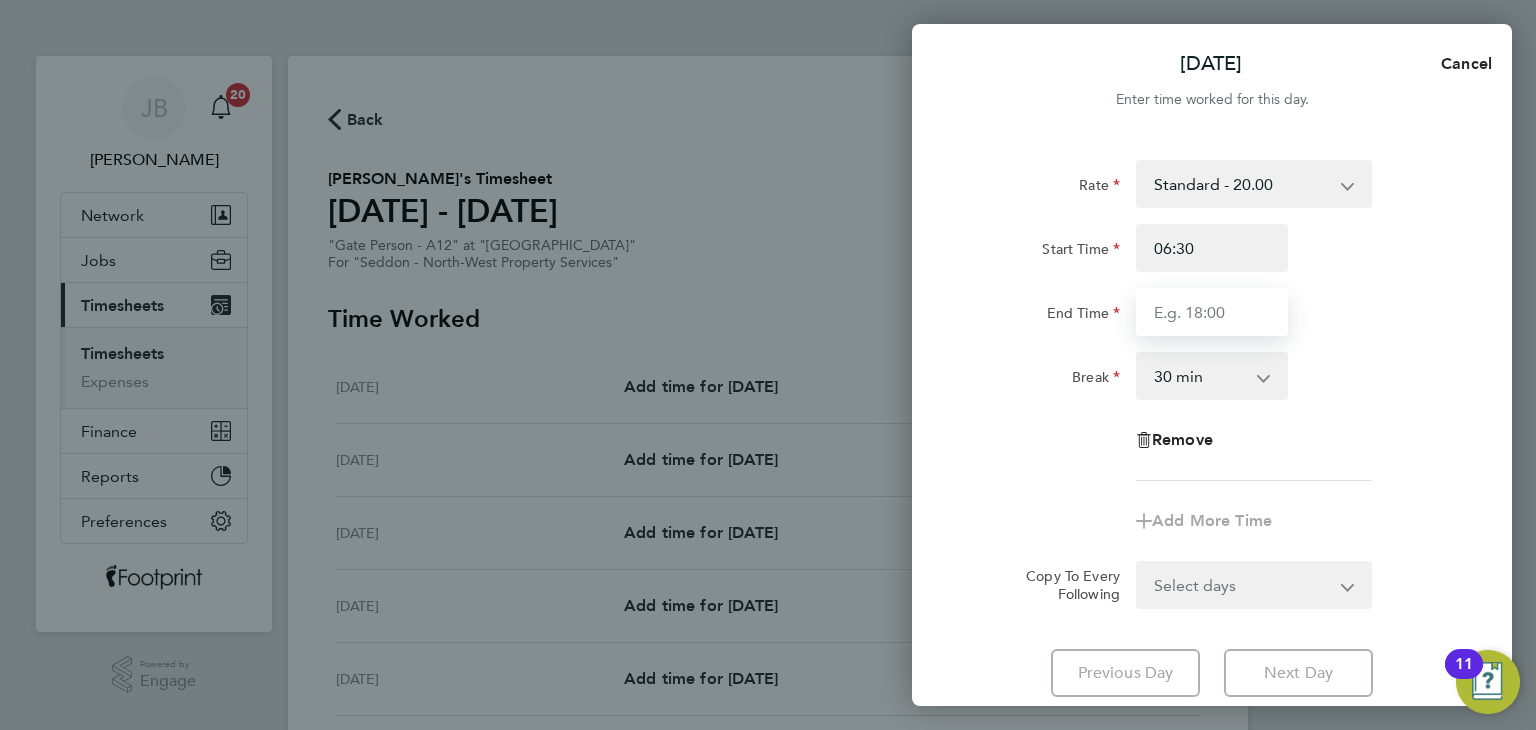 type on "16:30" 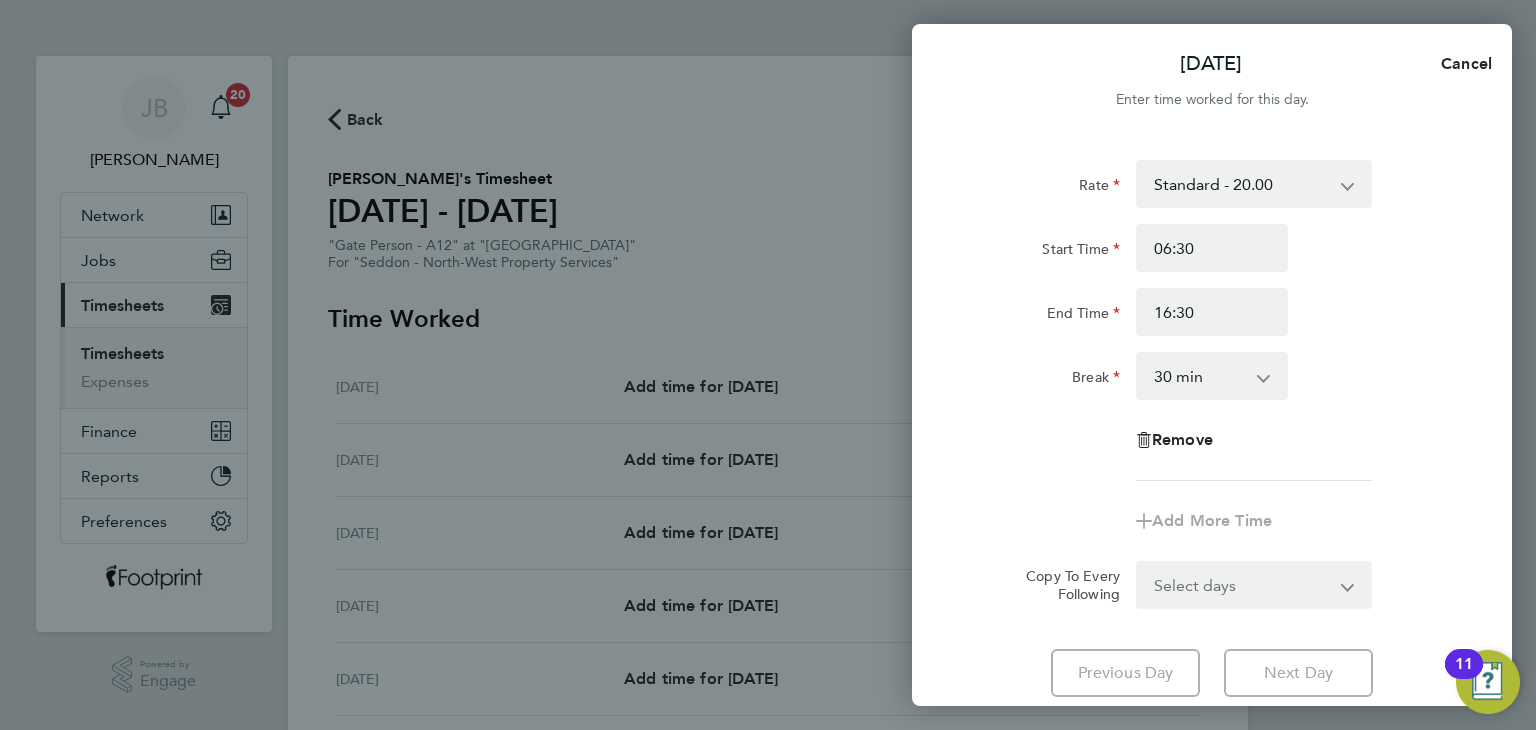 click on "Rate  Standard - 20.00
Start Time 06:30 End Time 16:30 Break  0 min   15 min   30 min   45 min   60 min   75 min   90 min
Remove" 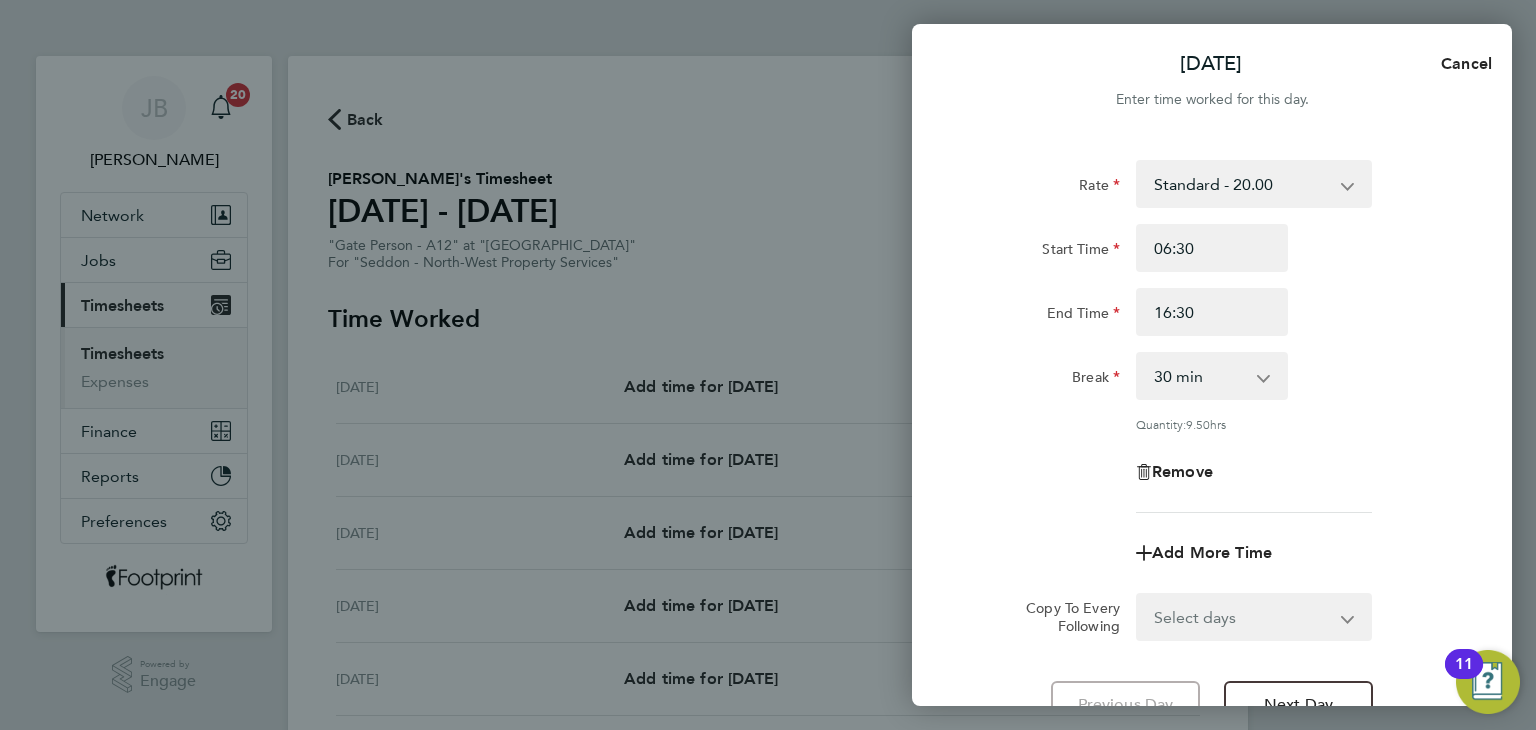 click on "Select days   Day   Weekday (Mon-Fri)   Weekend (Sat-Sun)   Tuesday   Wednesday   Thursday   Friday   Saturday   Sunday" at bounding box center [1243, 617] 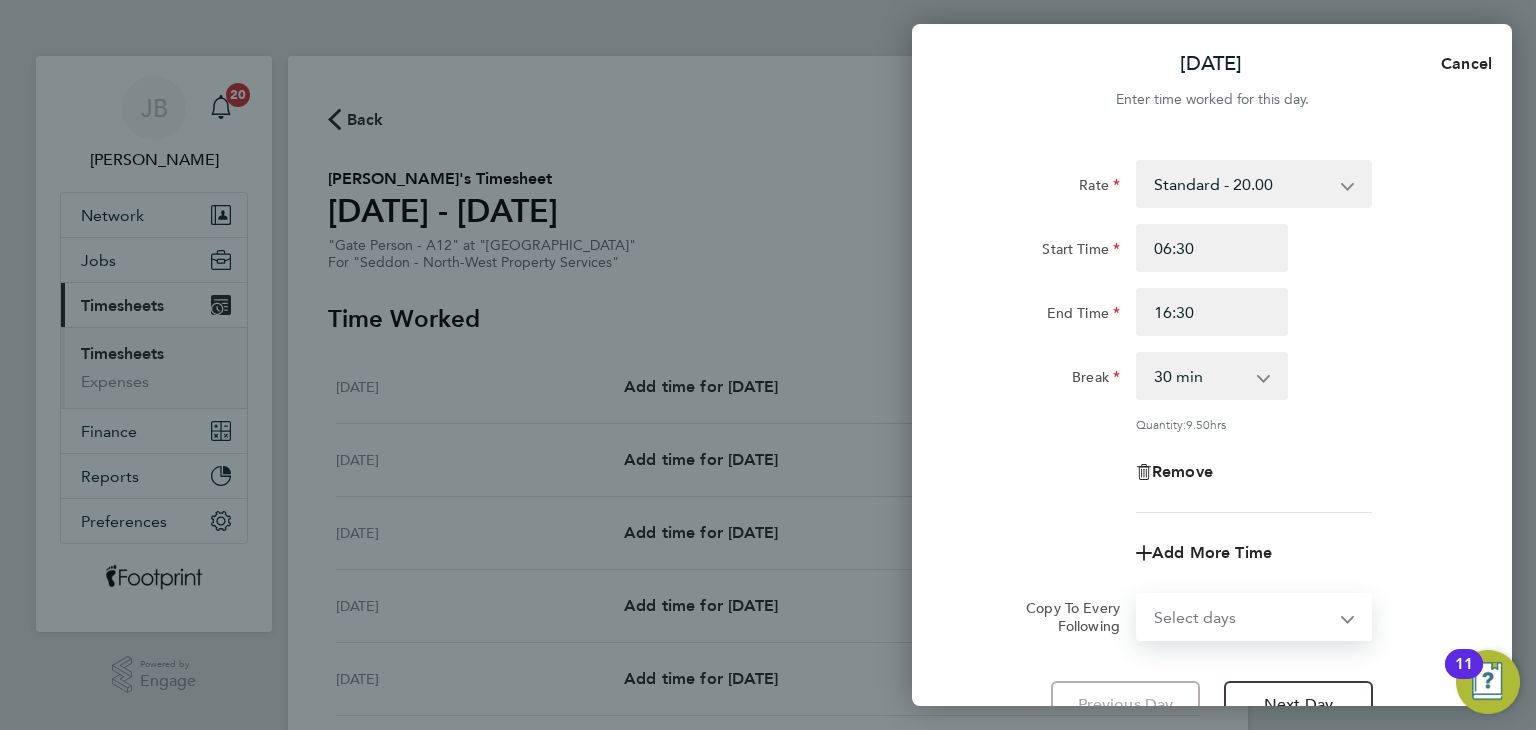 select on "WEEKDAY" 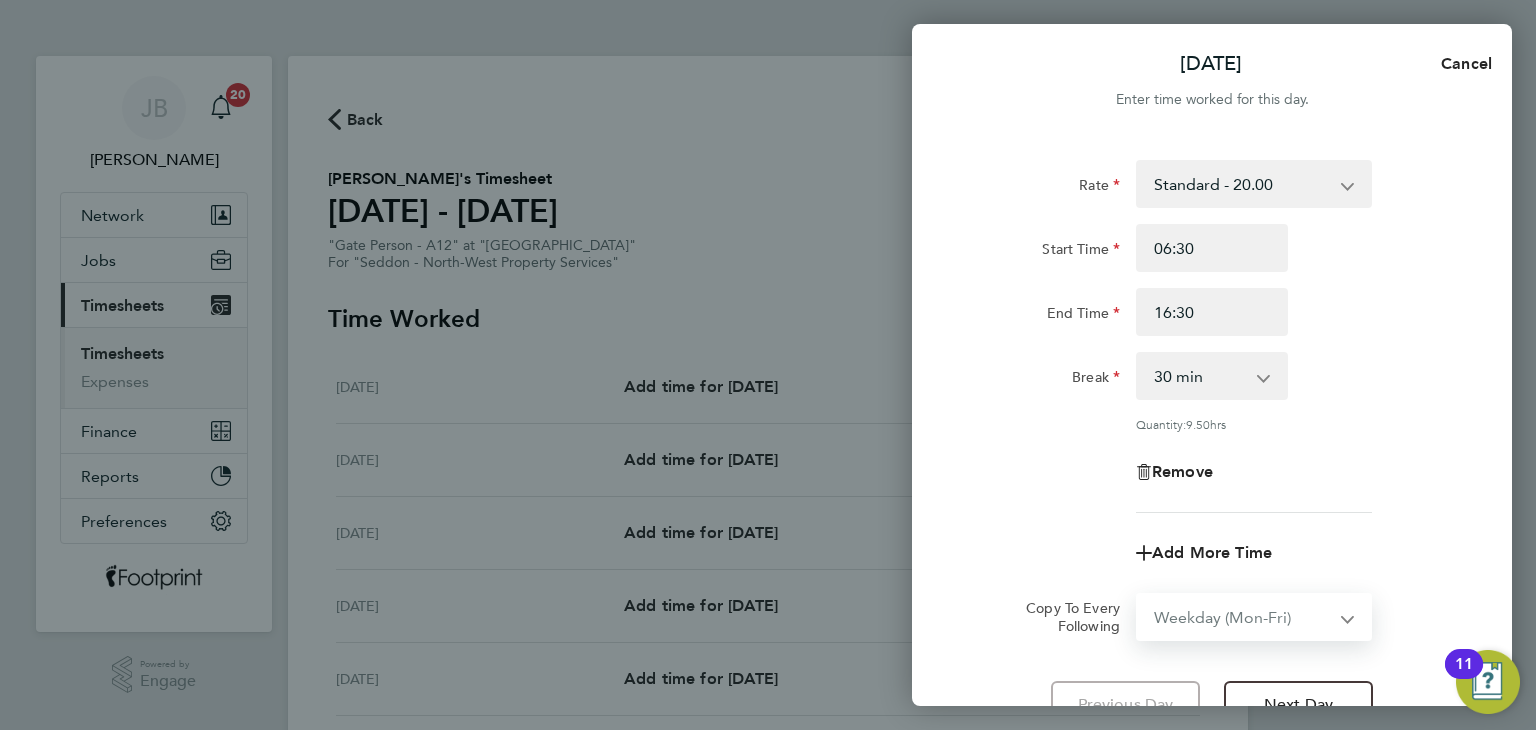 click on "Select days   Day   Weekday (Mon-Fri)   Weekend (Sat-Sun)   Tuesday   Wednesday   Thursday   Friday   Saturday   Sunday" at bounding box center [1243, 617] 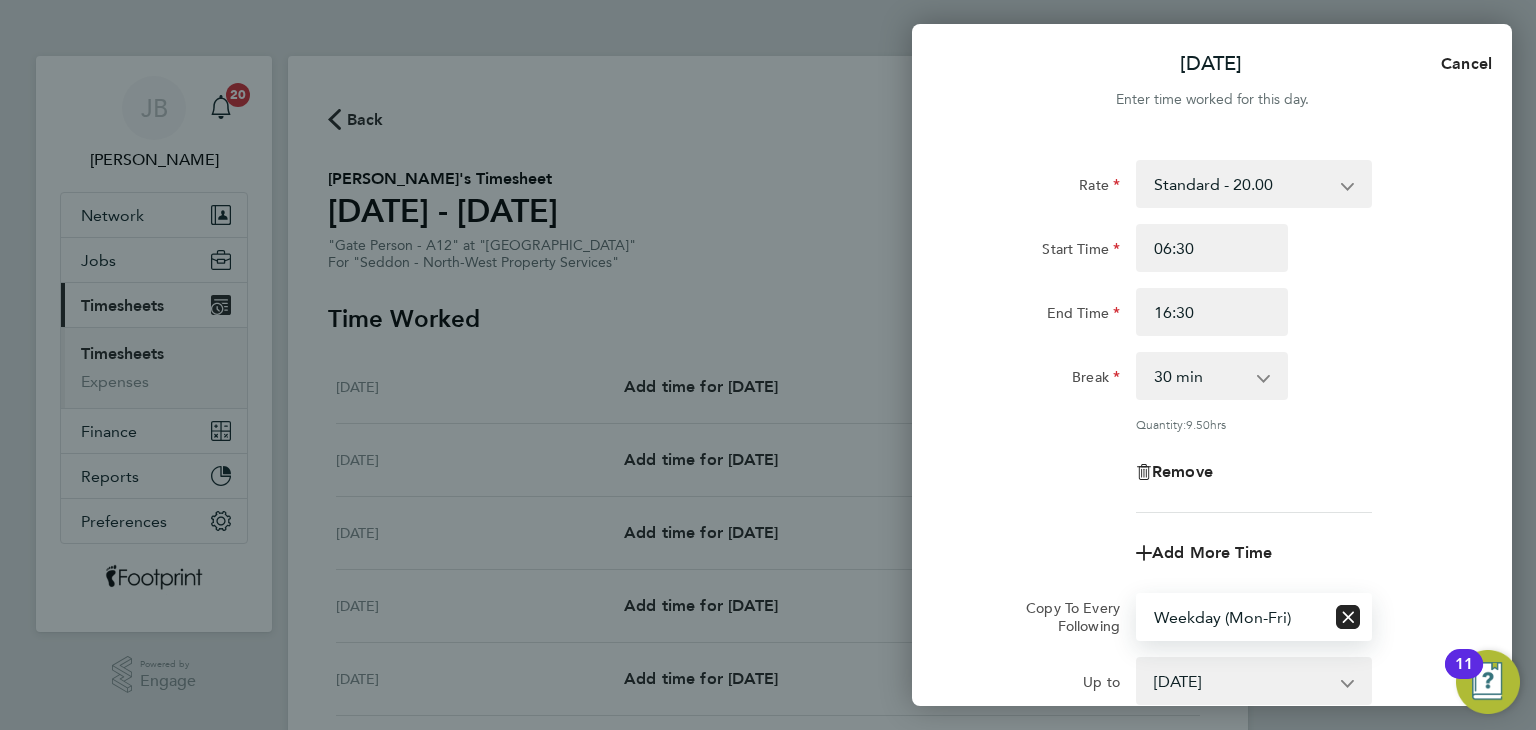 click on "Remove" 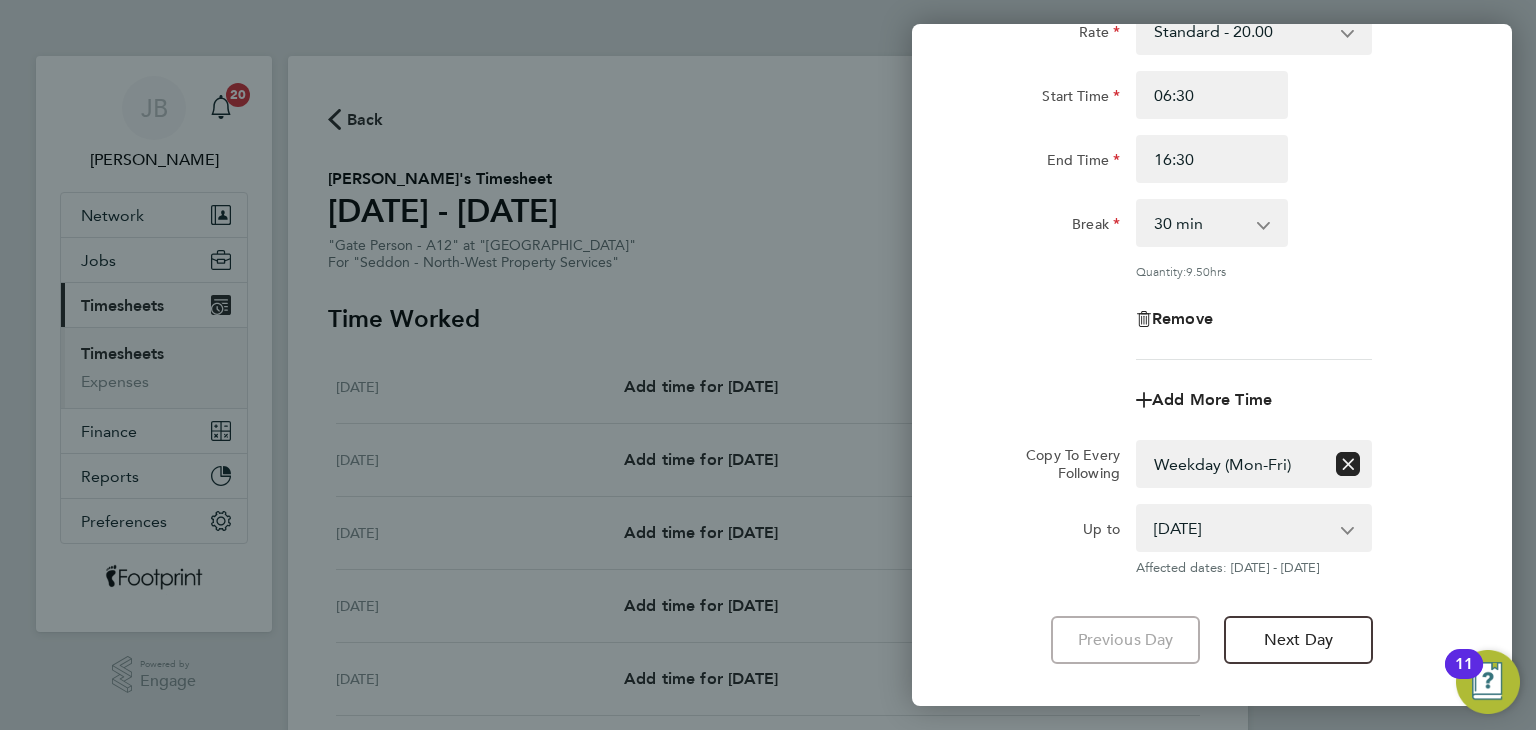 scroll, scrollTop: 260, scrollLeft: 0, axis: vertical 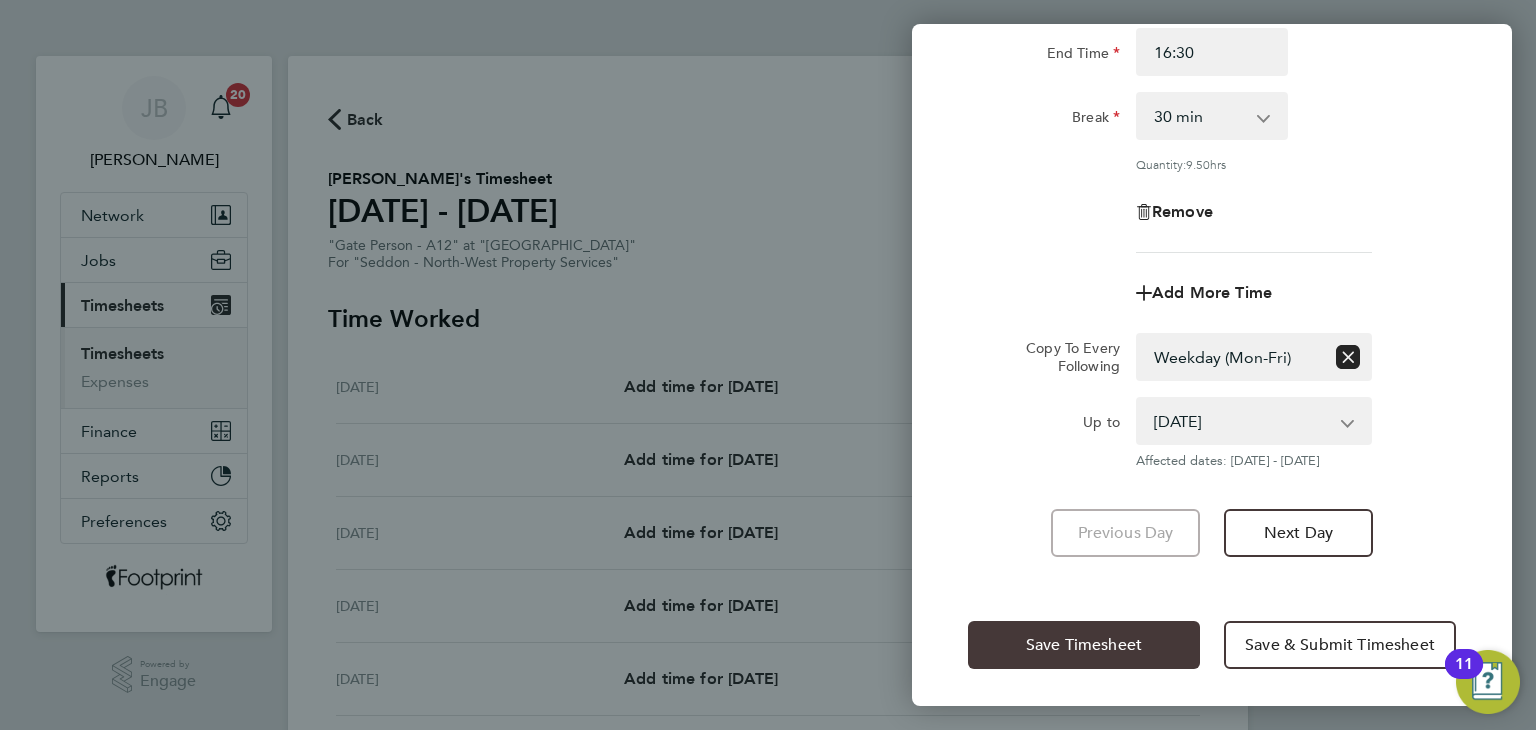 click on "Save Timesheet" 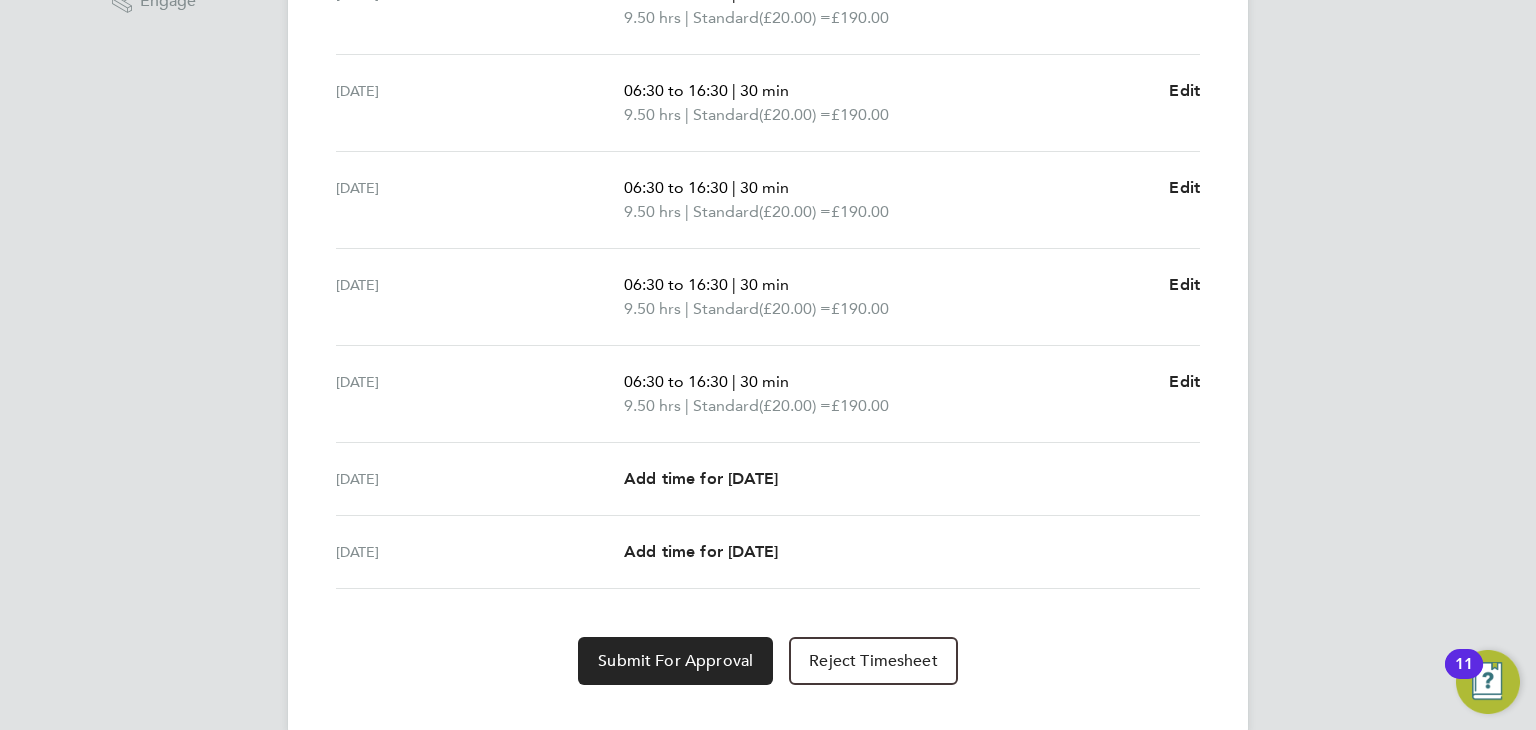scroll, scrollTop: 712, scrollLeft: 0, axis: vertical 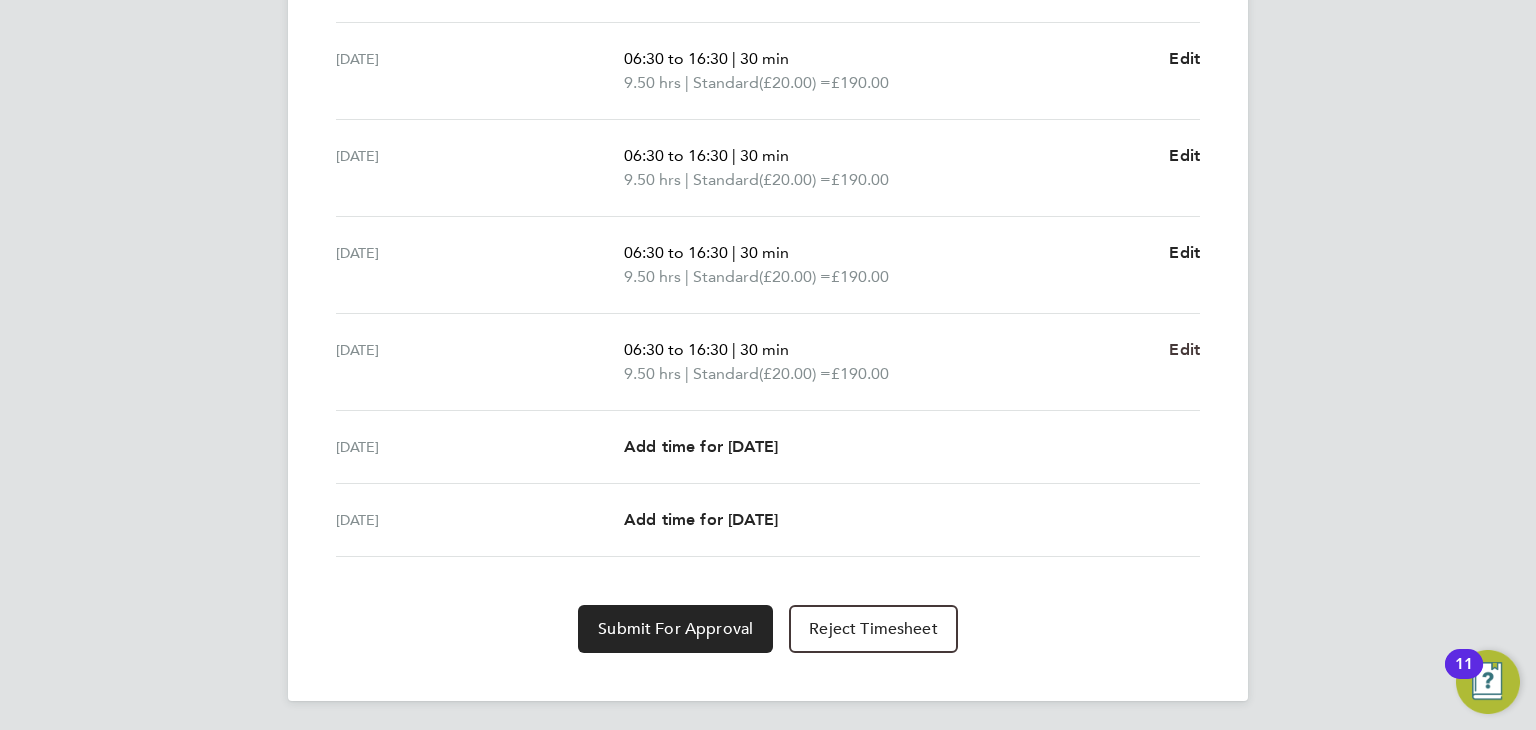 click on "Edit" at bounding box center (1184, 349) 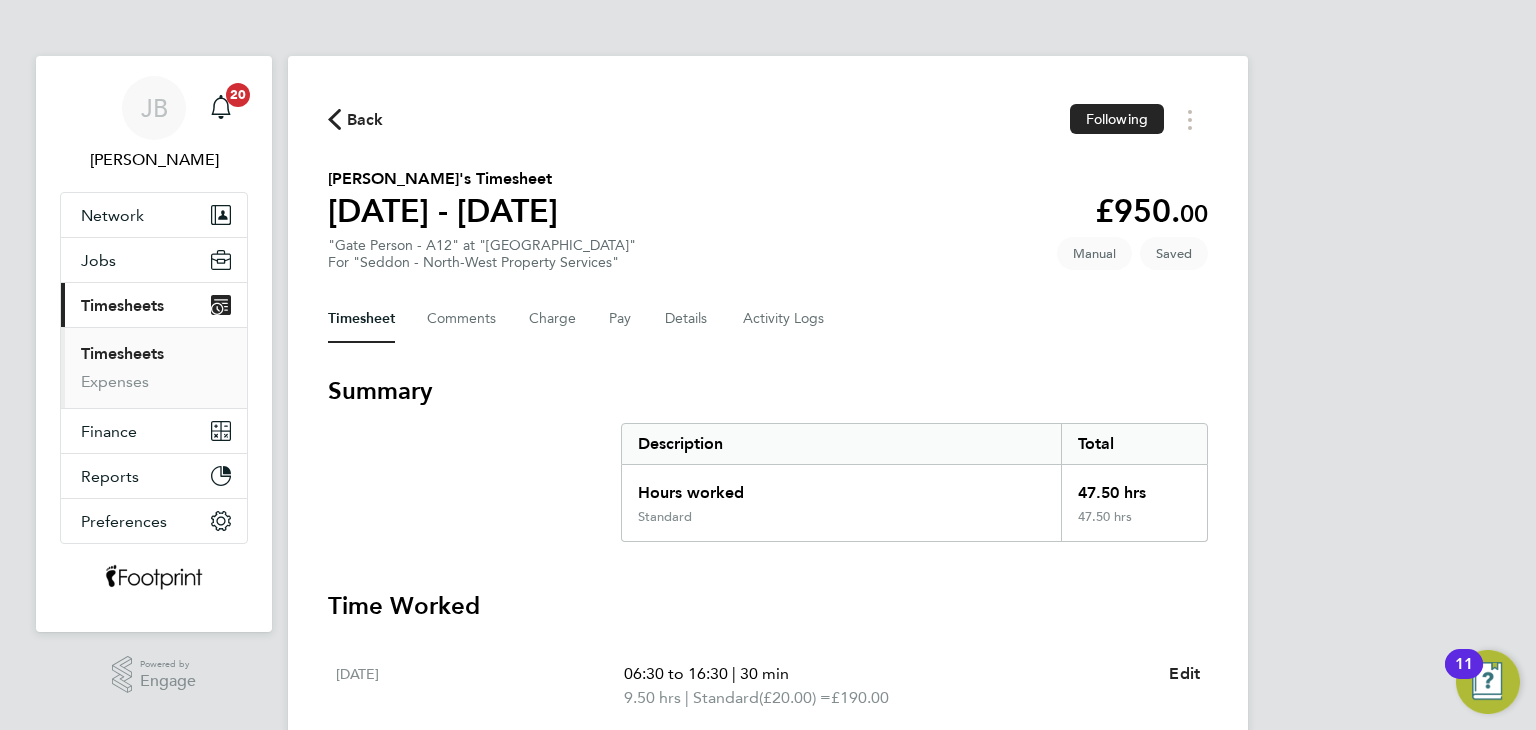 select on "30" 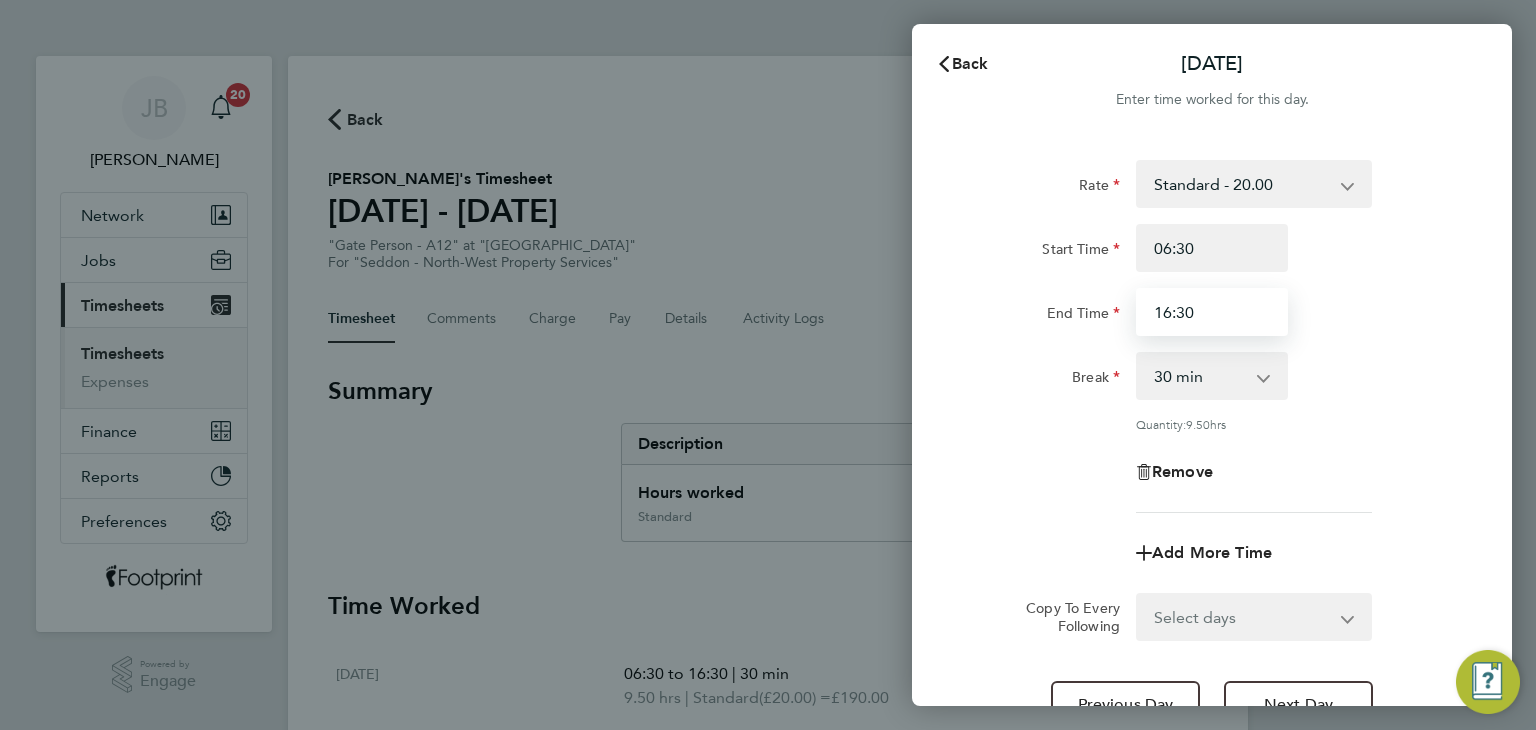drag, startPoint x: 1200, startPoint y: 312, endPoint x: 1026, endPoint y: 308, distance: 174.04597 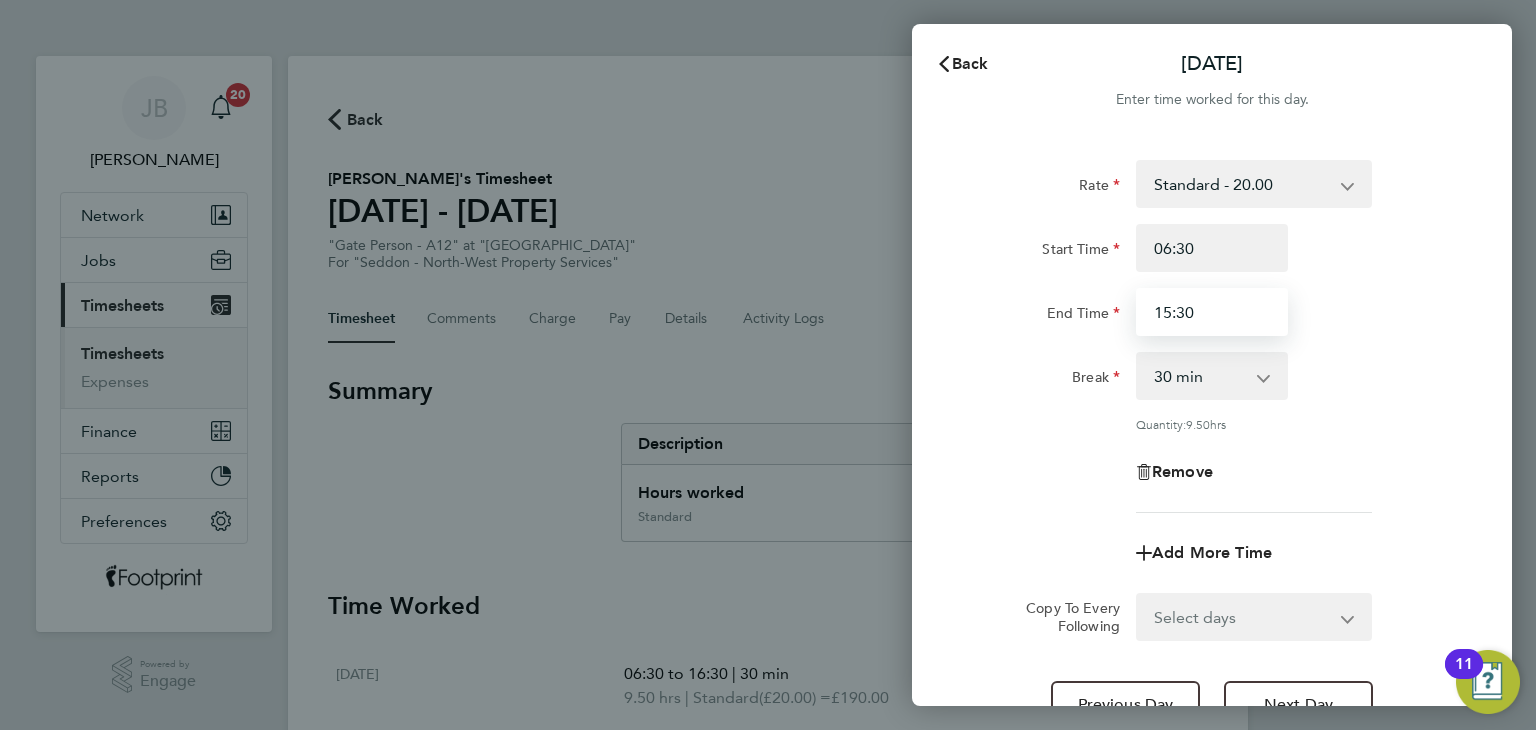 type on "15:30" 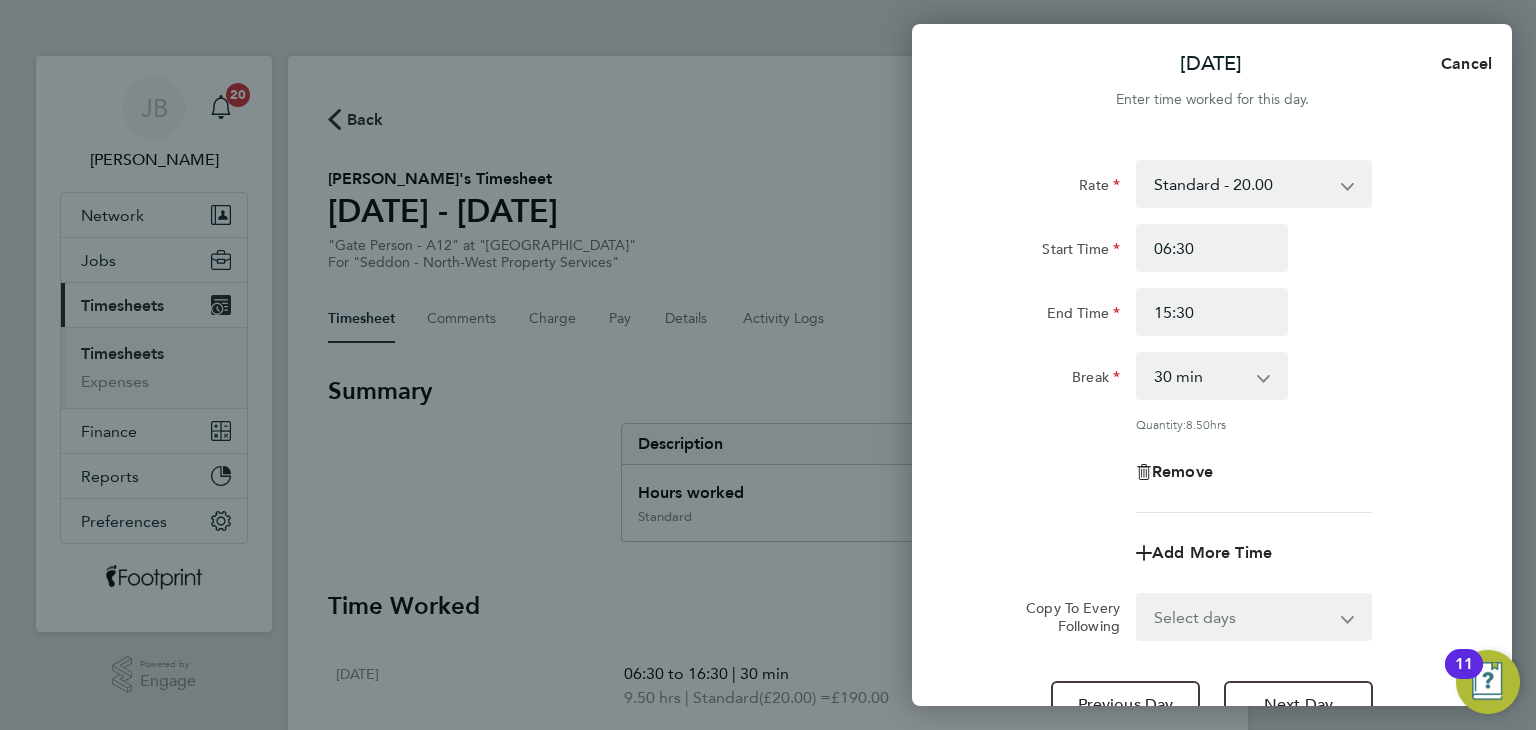 click on "End Time" 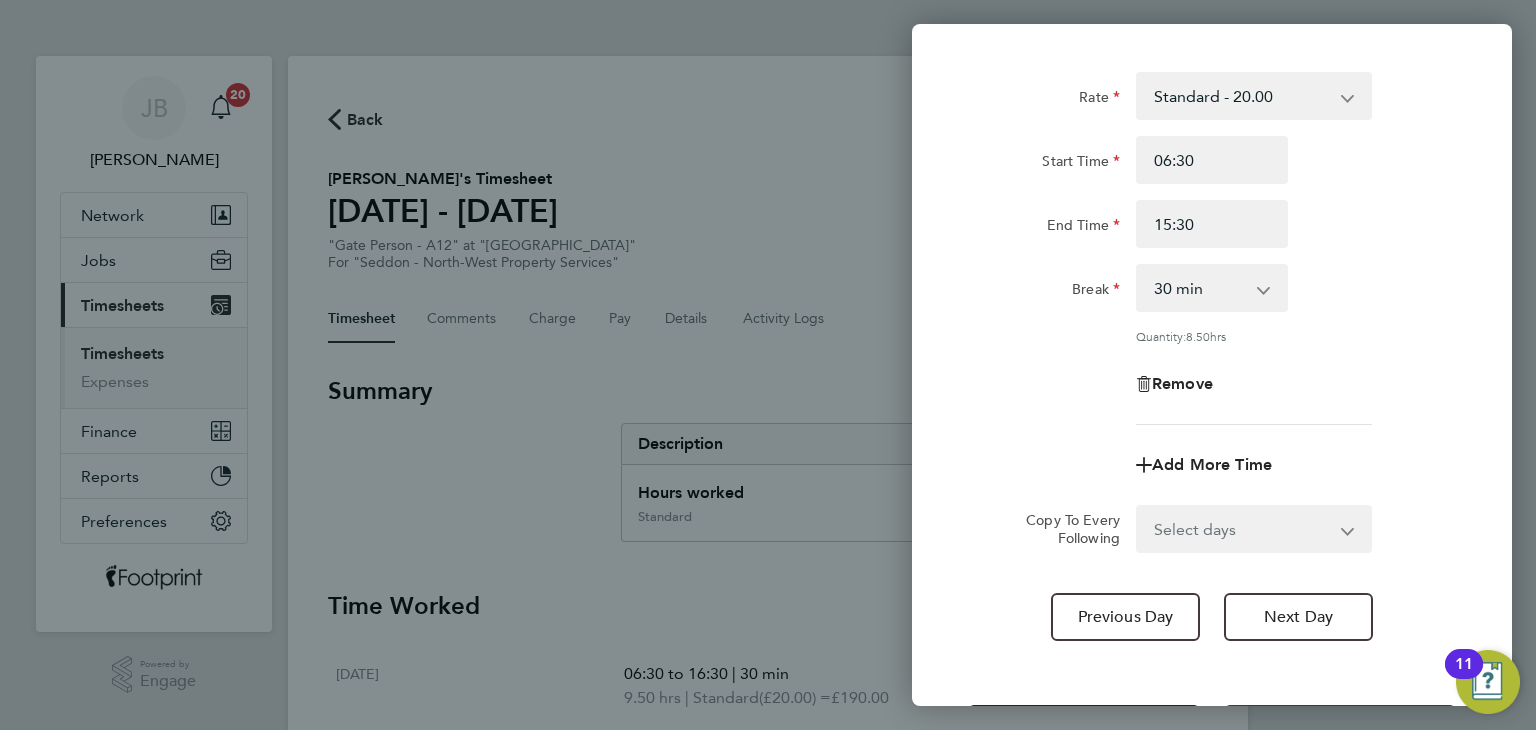 scroll, scrollTop: 172, scrollLeft: 0, axis: vertical 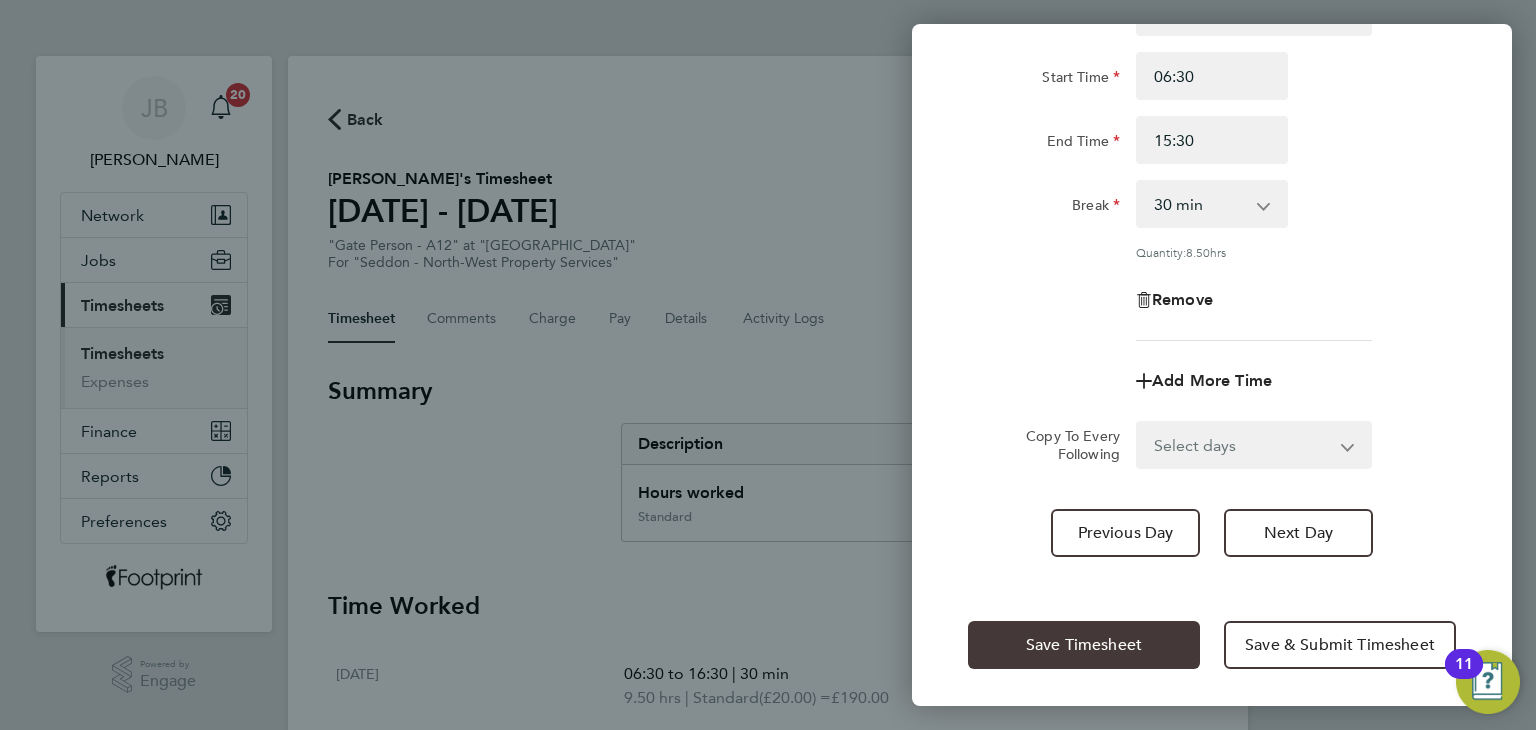 click on "Save Timesheet" 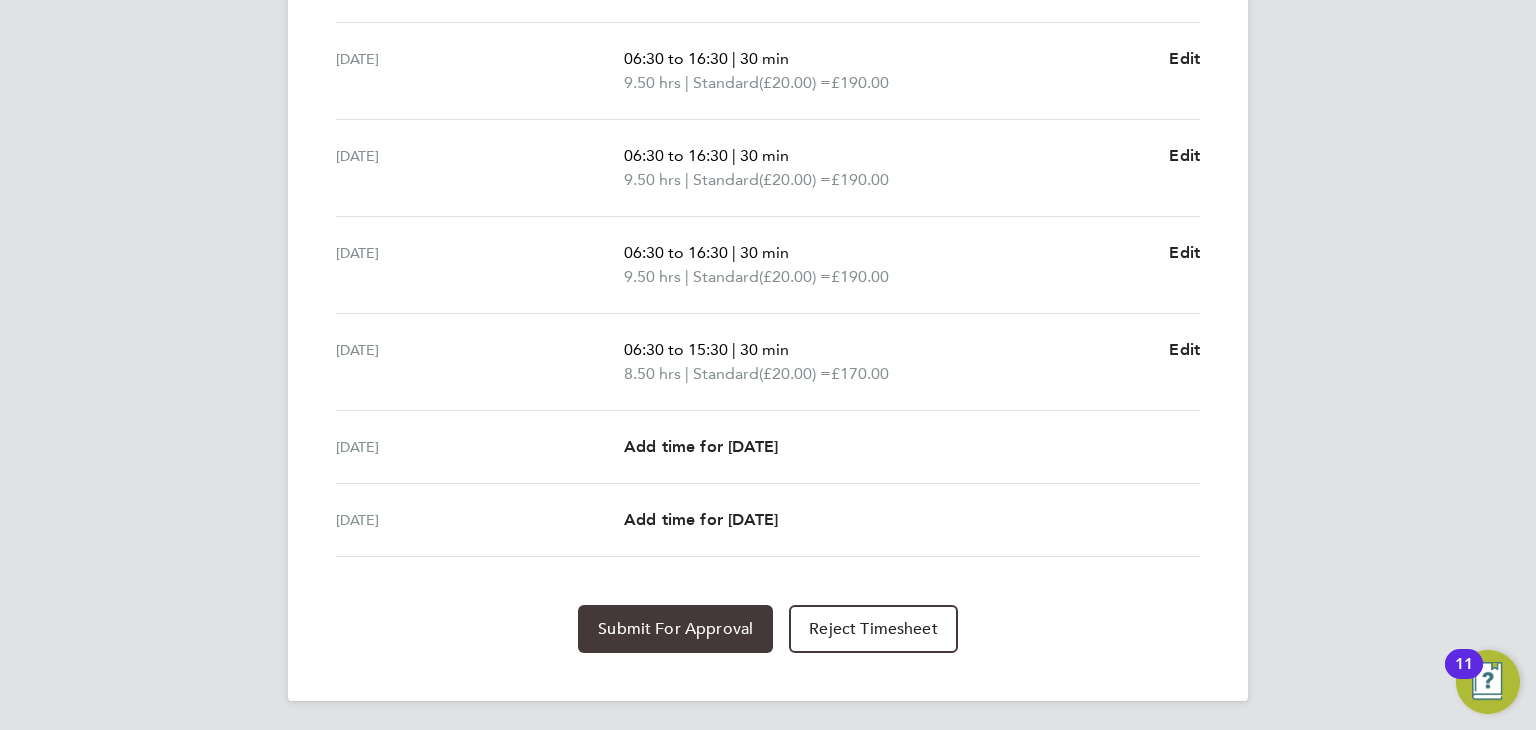 click on "Submit For Approval" 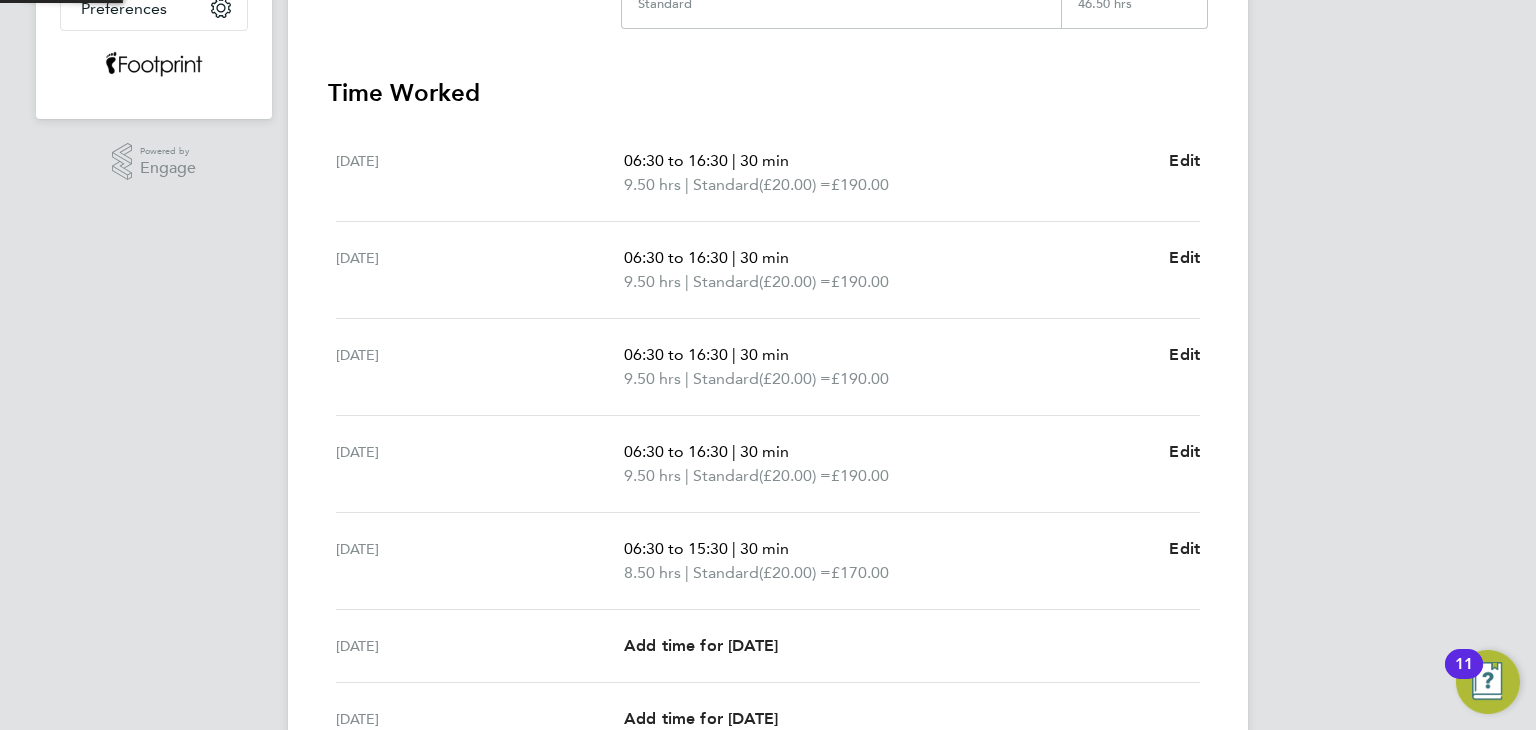 scroll, scrollTop: 12, scrollLeft: 0, axis: vertical 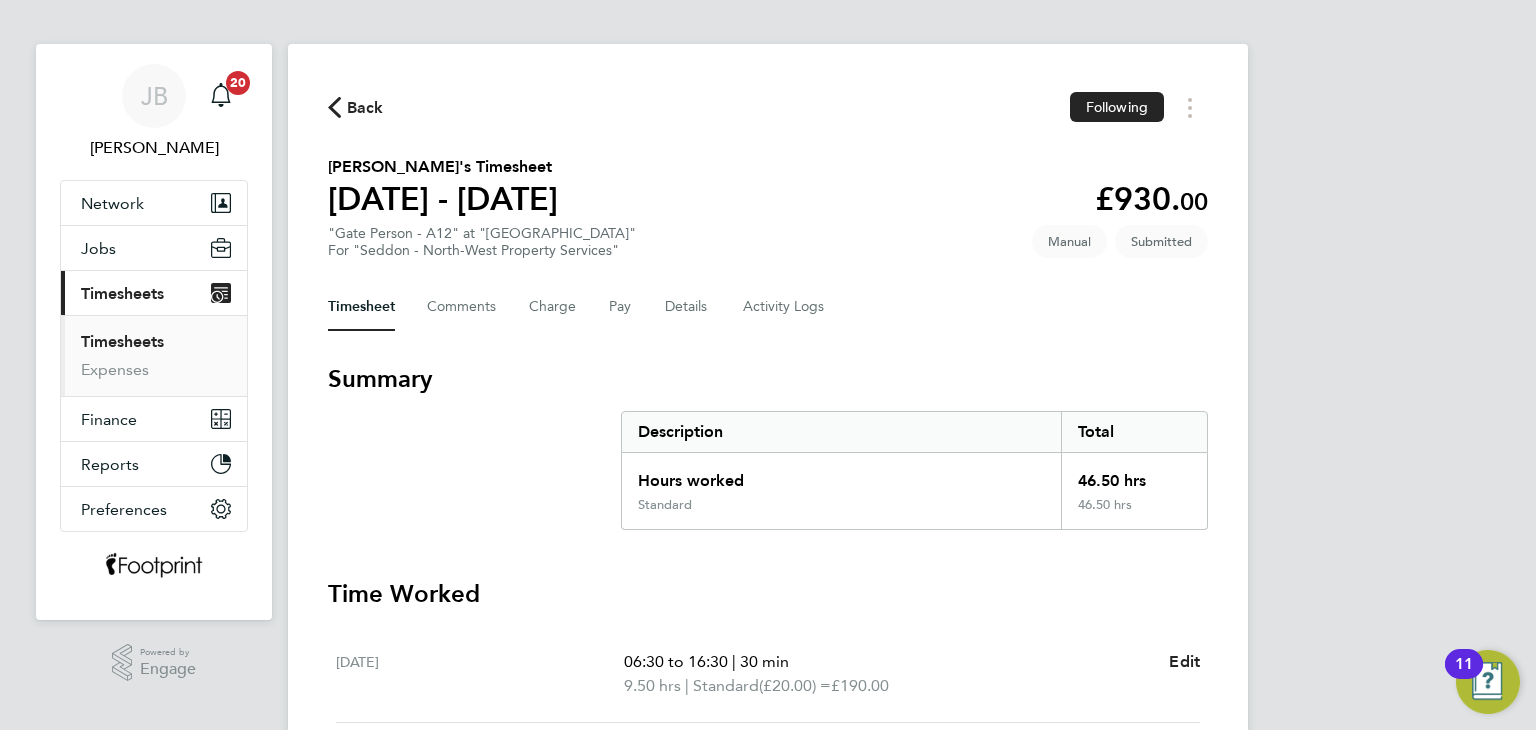 click on "Timesheets" at bounding box center (122, 341) 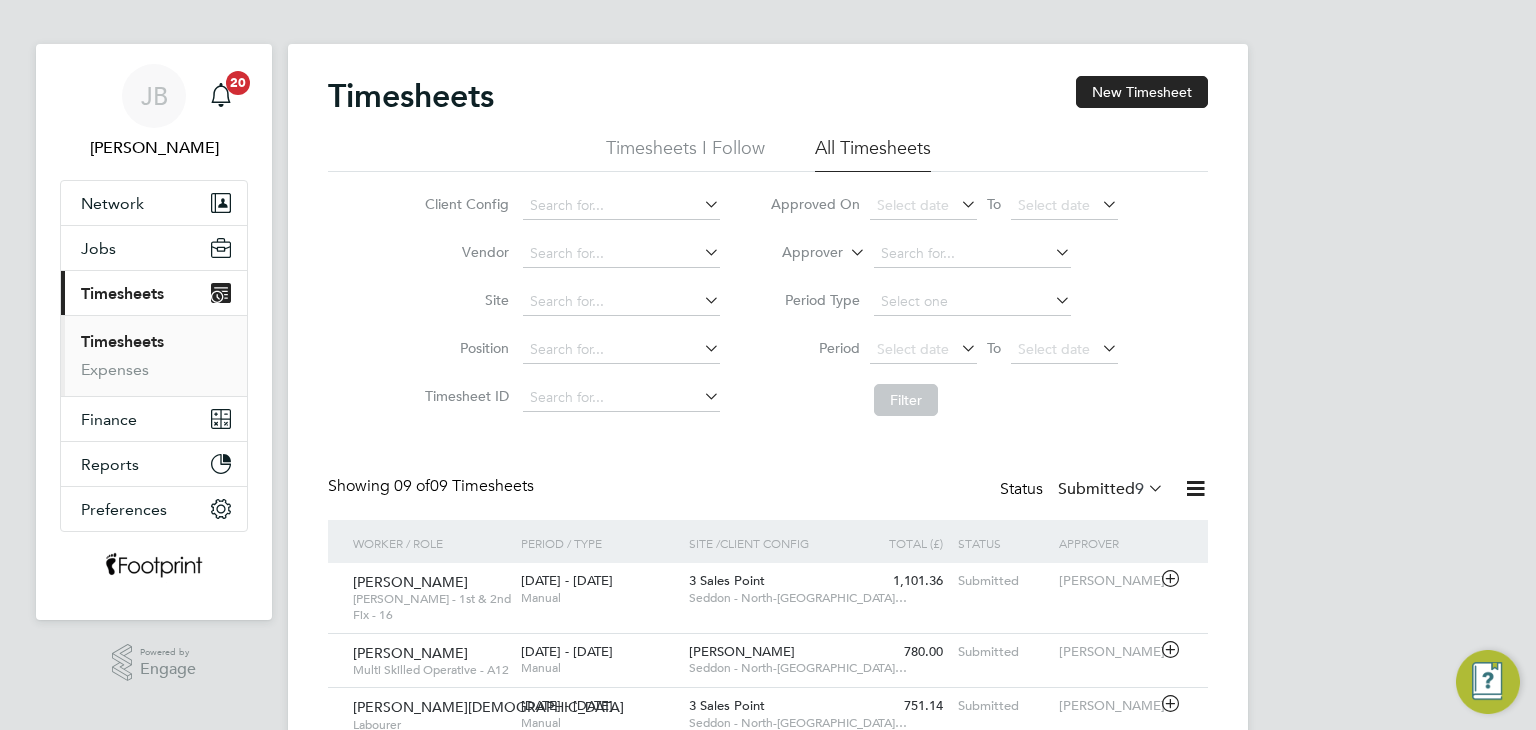 scroll, scrollTop: 0, scrollLeft: 0, axis: both 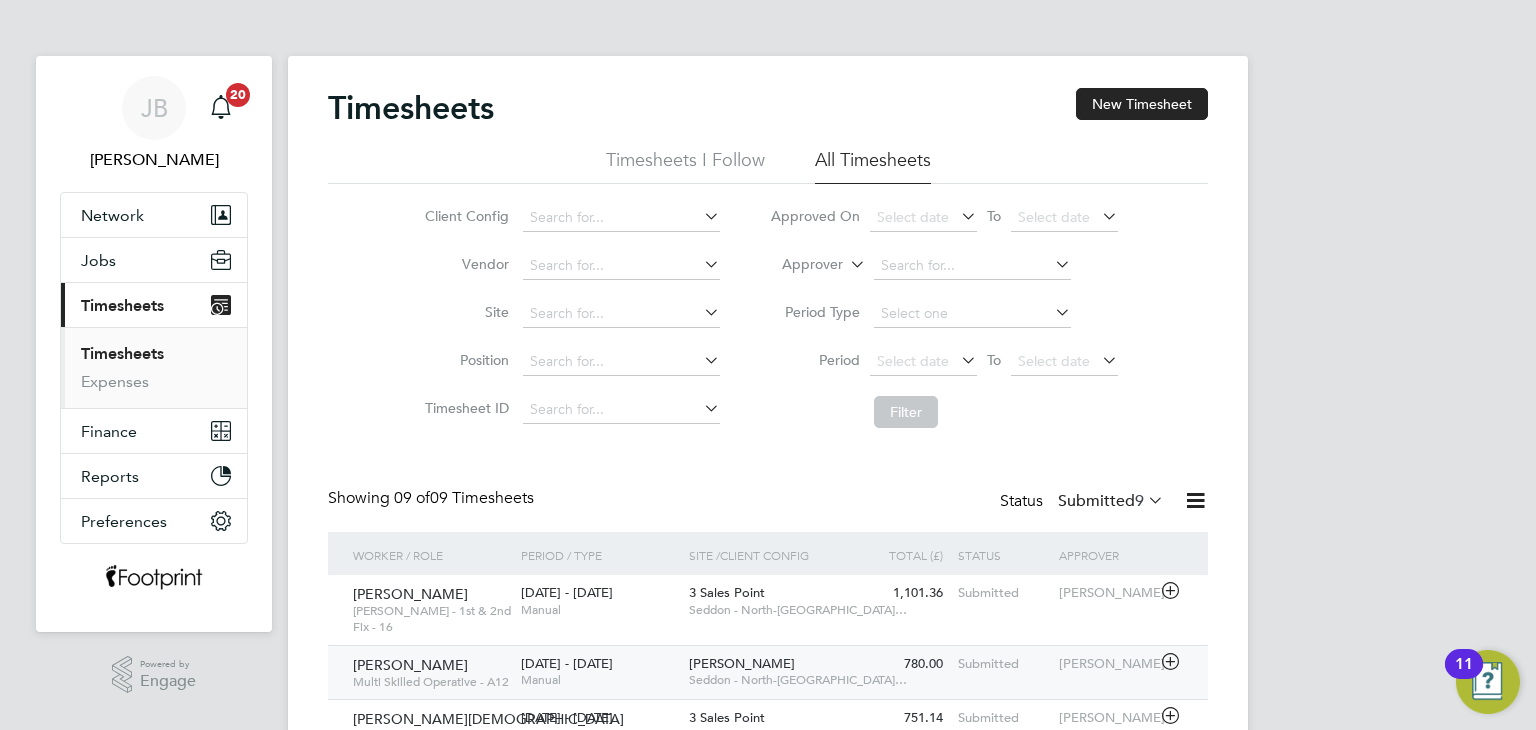 click on "780.00 Submitted" 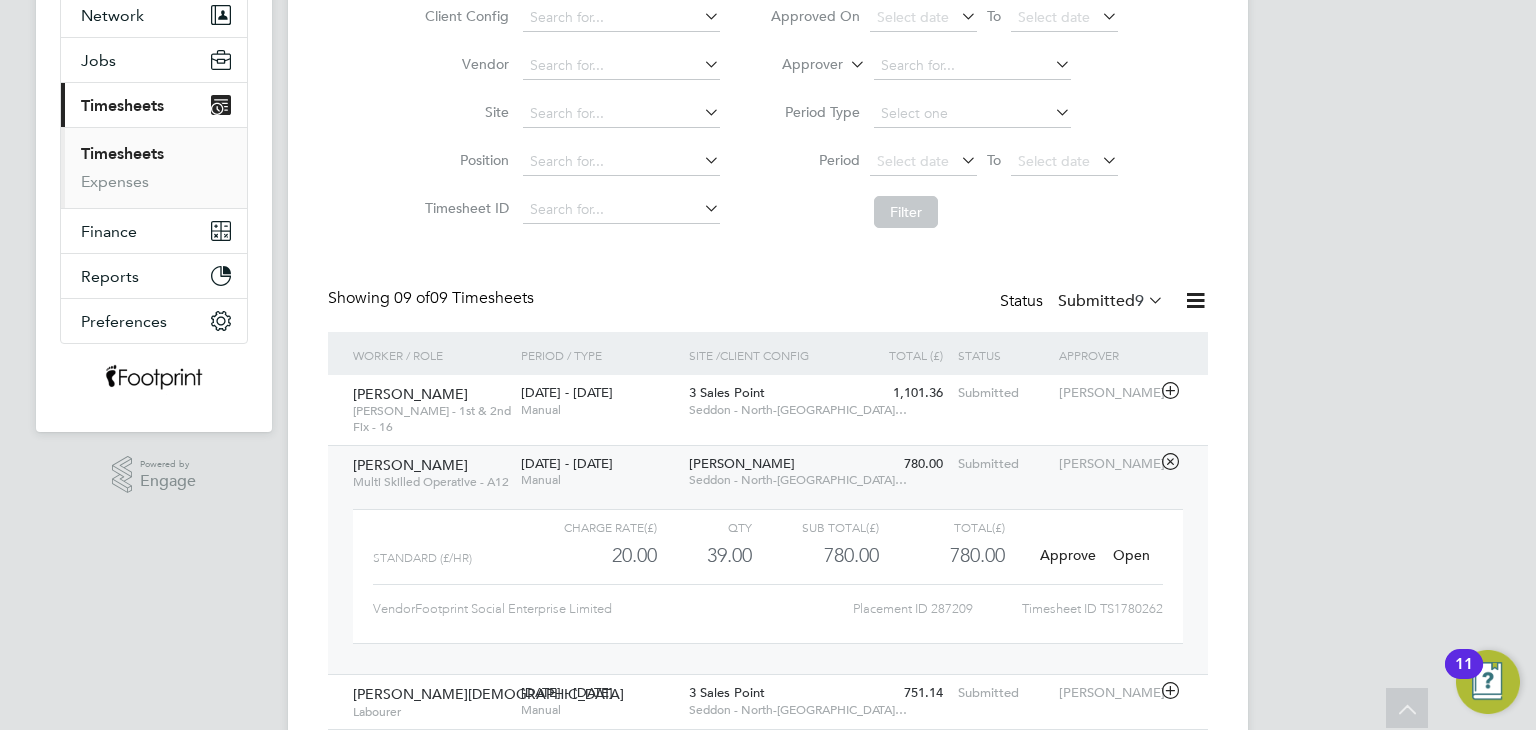 click on "Open" 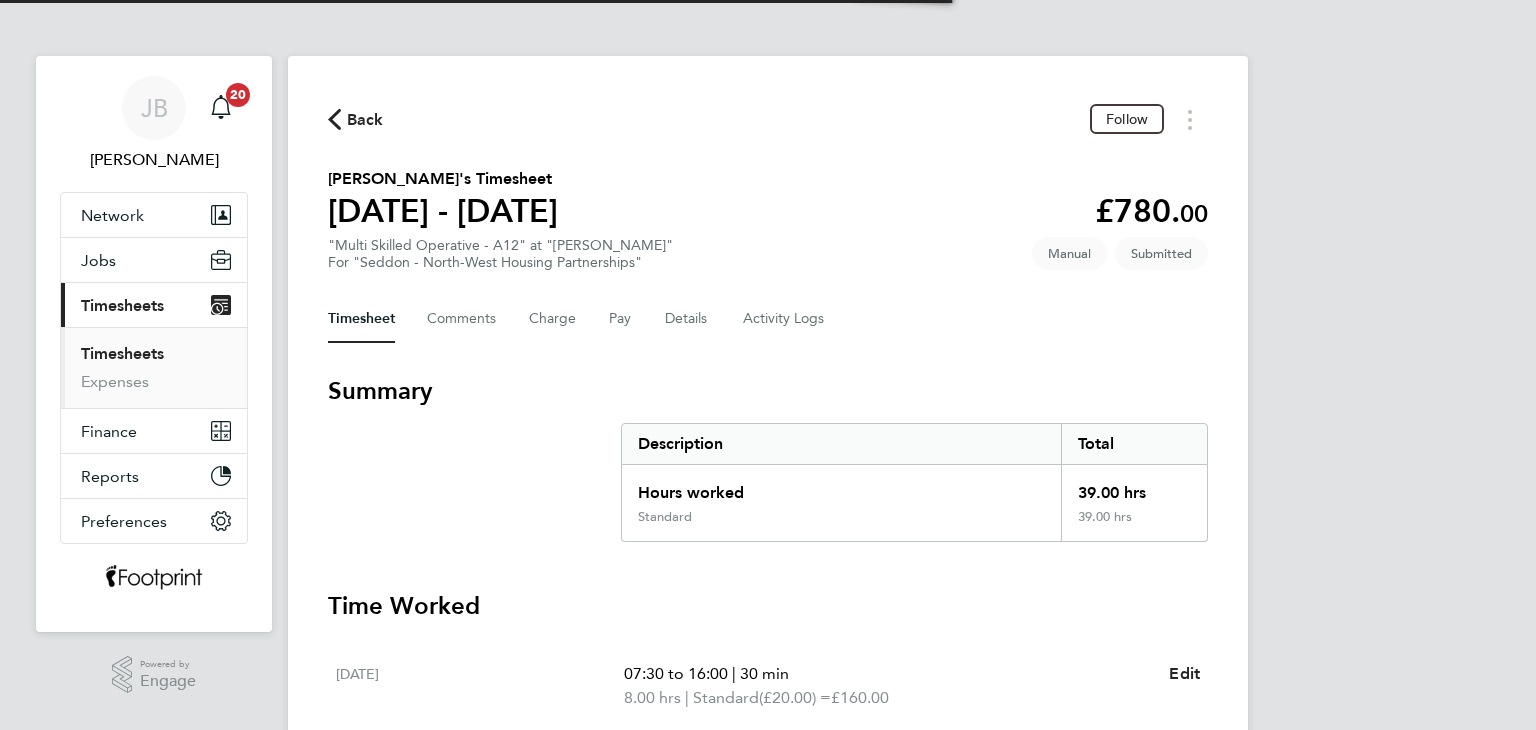 scroll, scrollTop: 0, scrollLeft: 0, axis: both 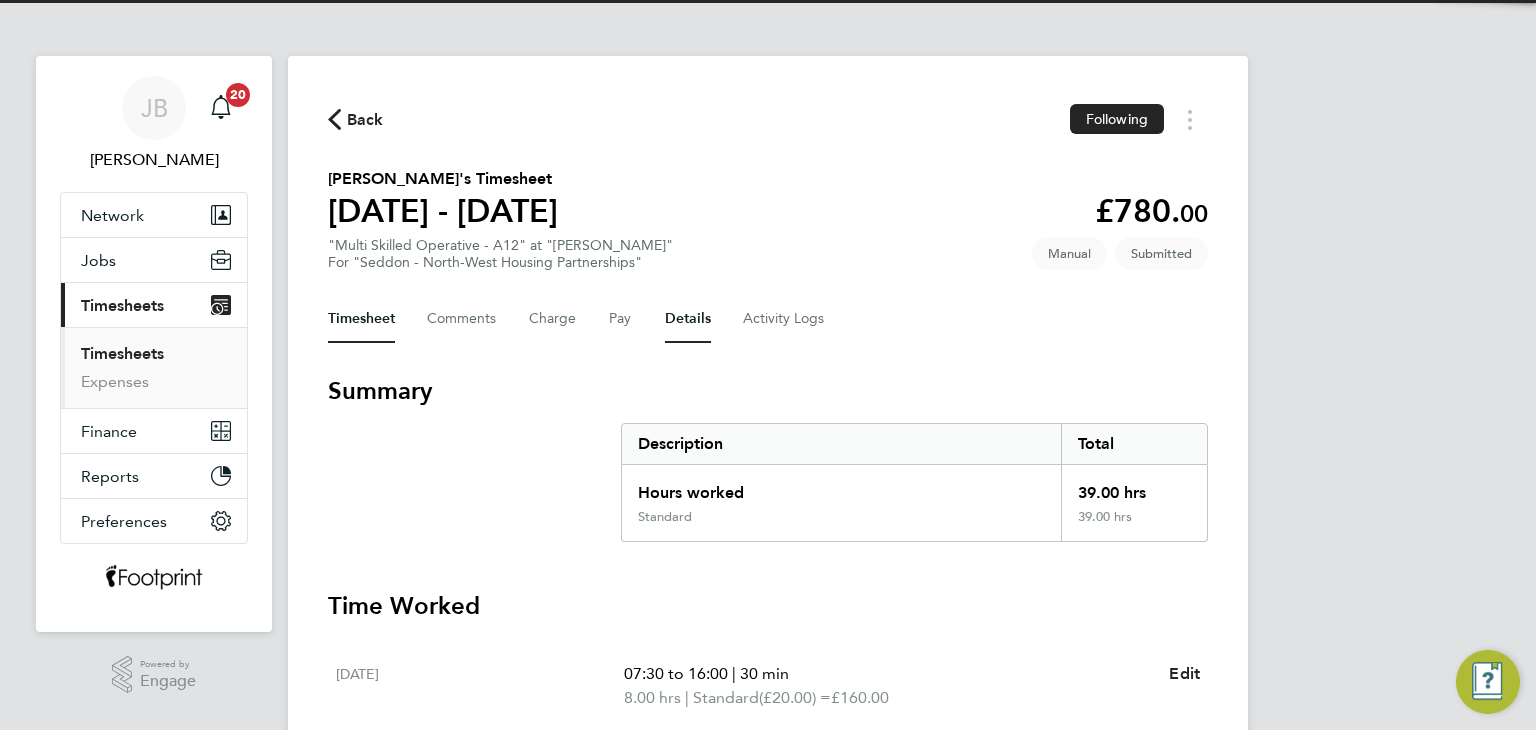 click on "Details" at bounding box center [688, 319] 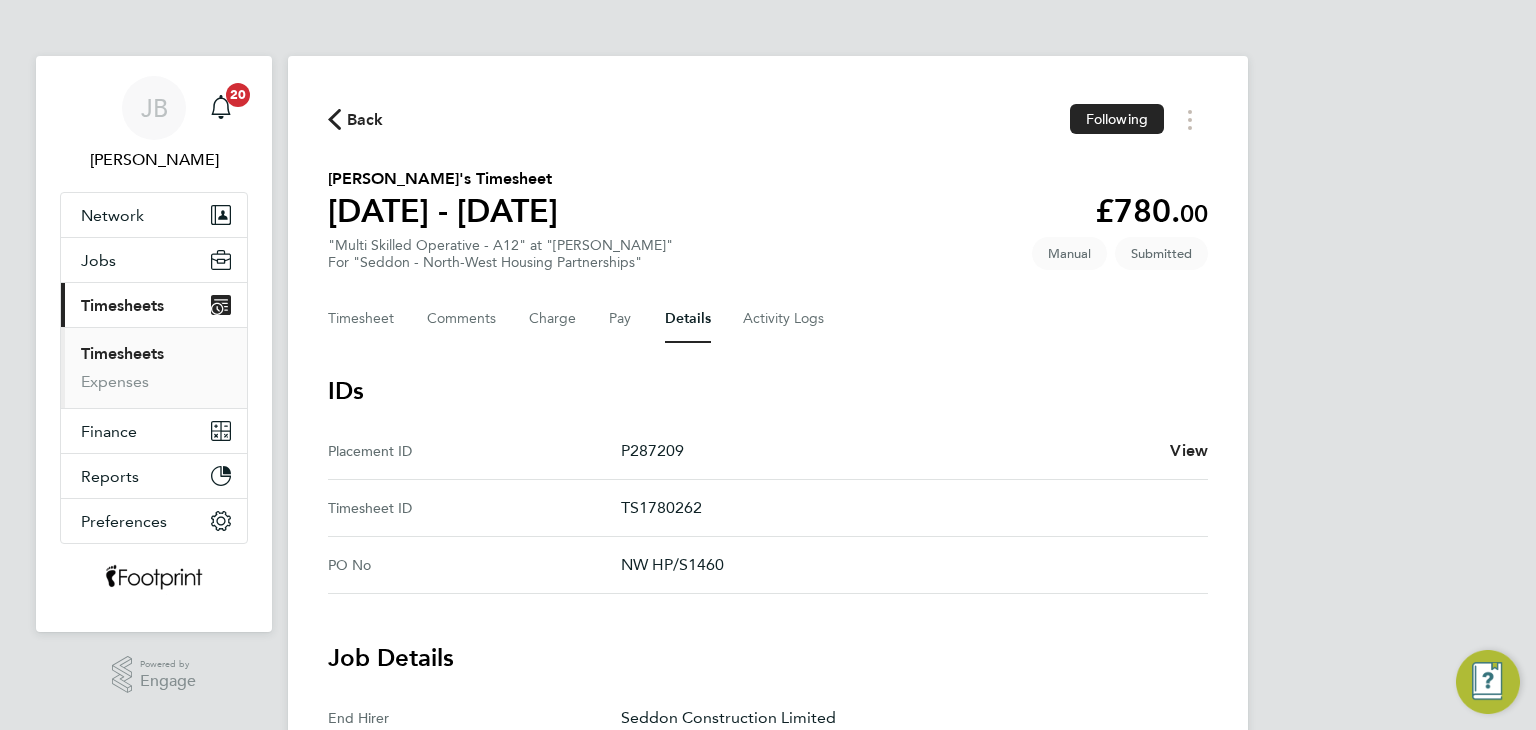 scroll, scrollTop: 685, scrollLeft: 0, axis: vertical 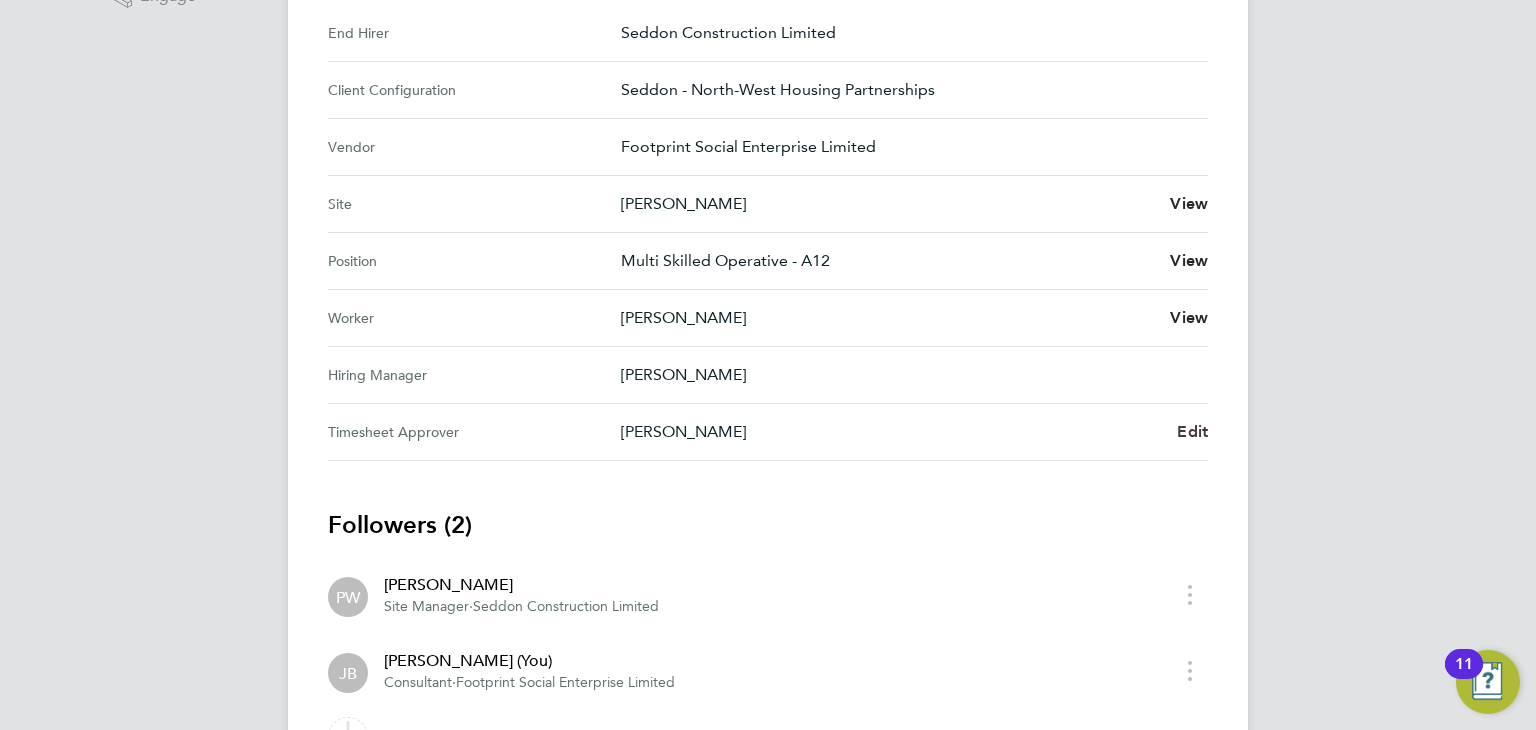 click on "Edit" at bounding box center [1192, 431] 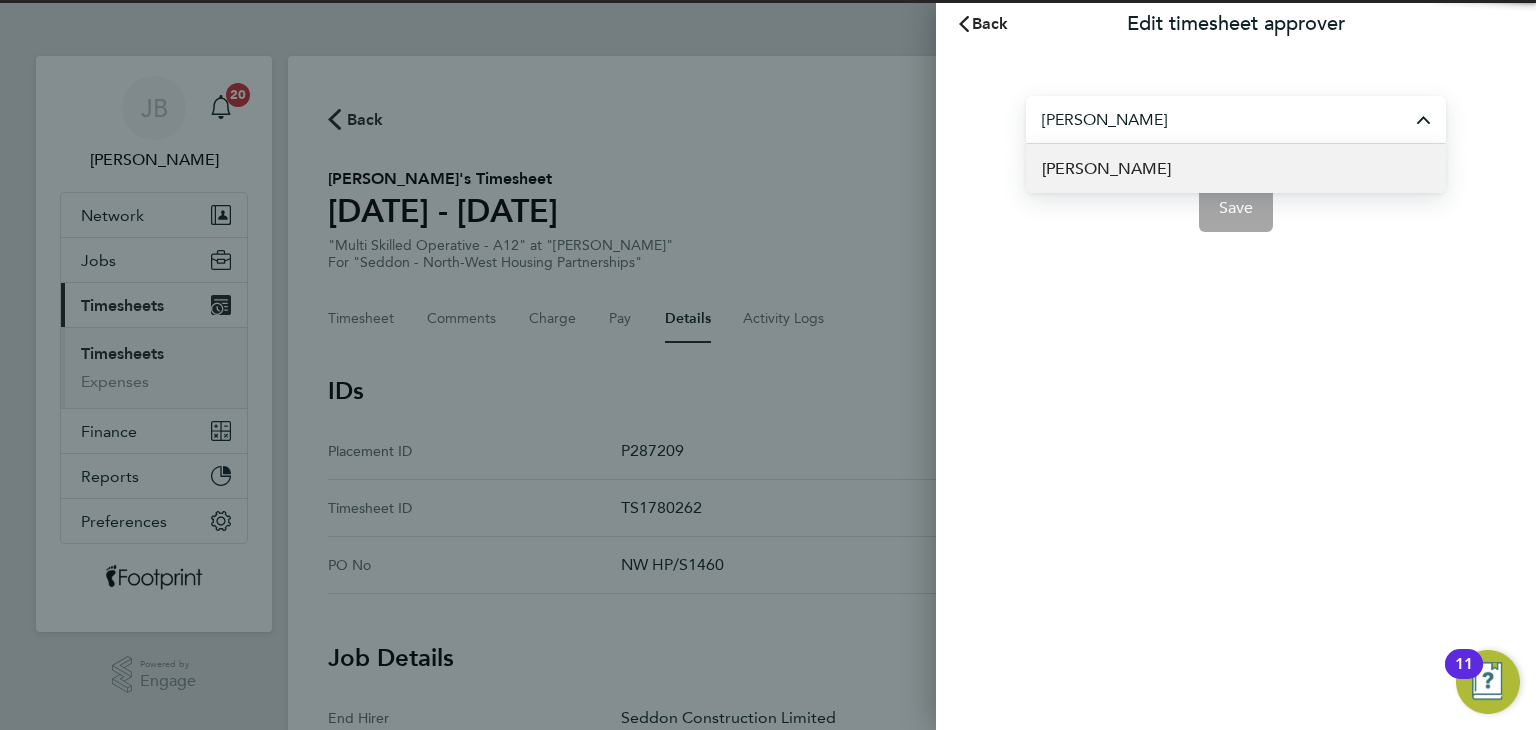 click on "[PERSON_NAME]" at bounding box center (1236, 168) 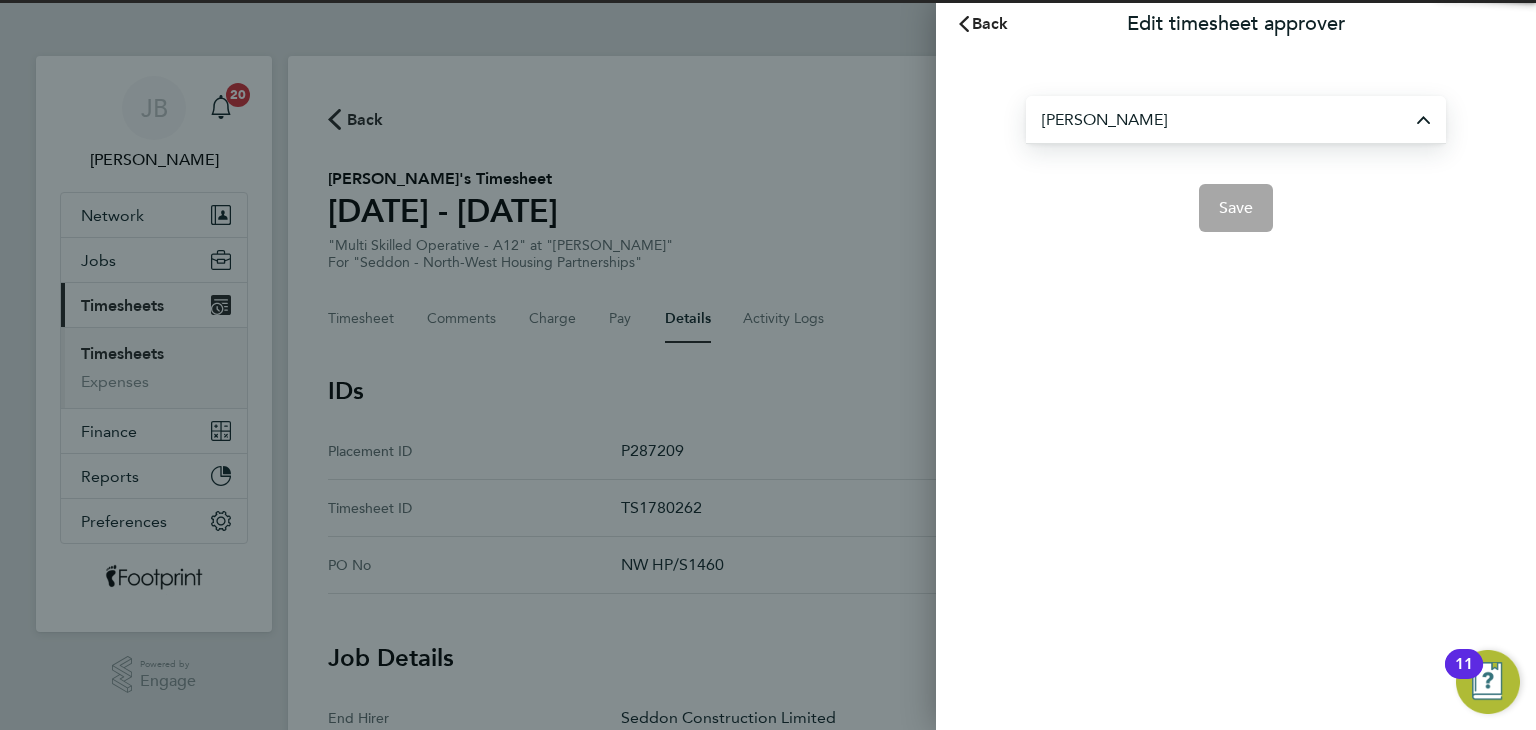 type on "[PERSON_NAME]" 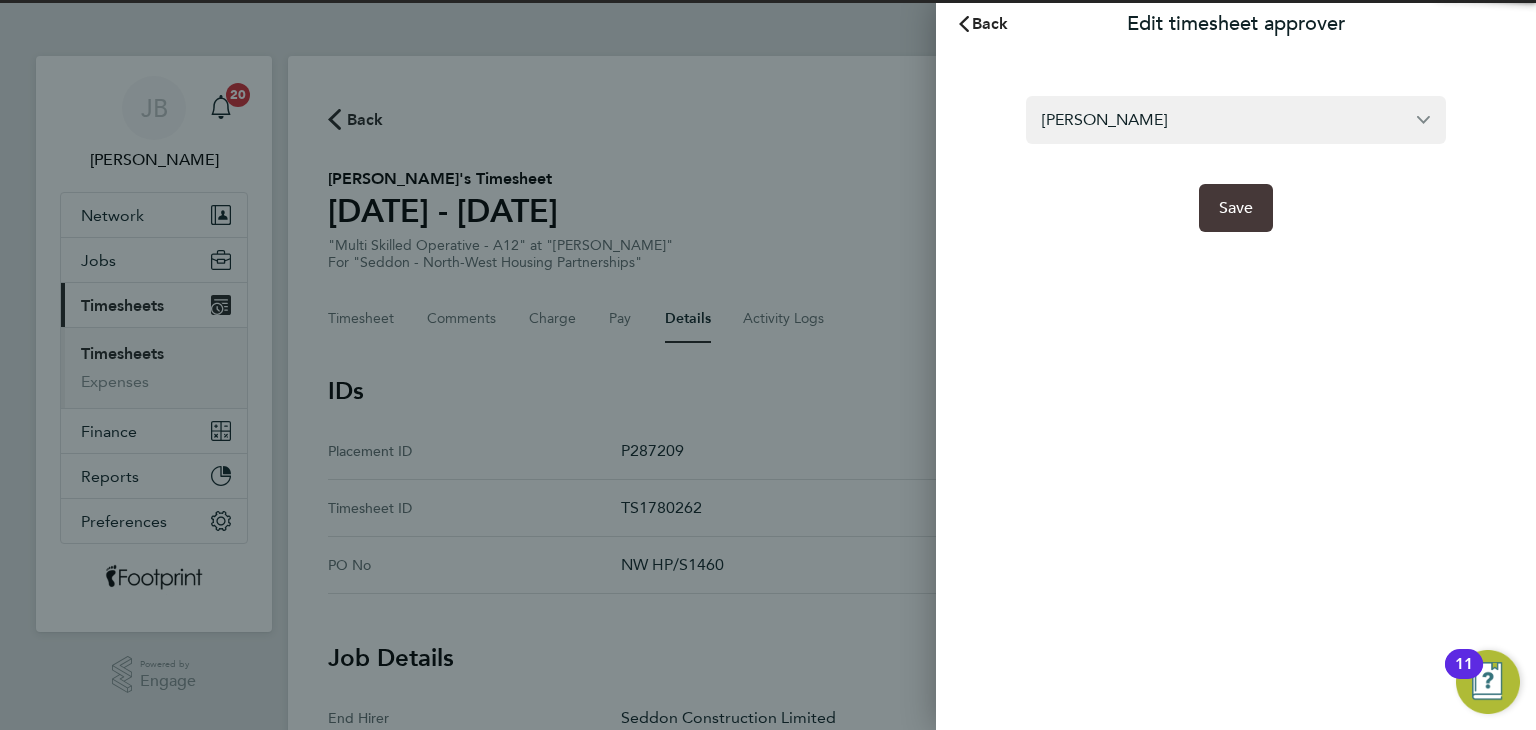click on "Save" 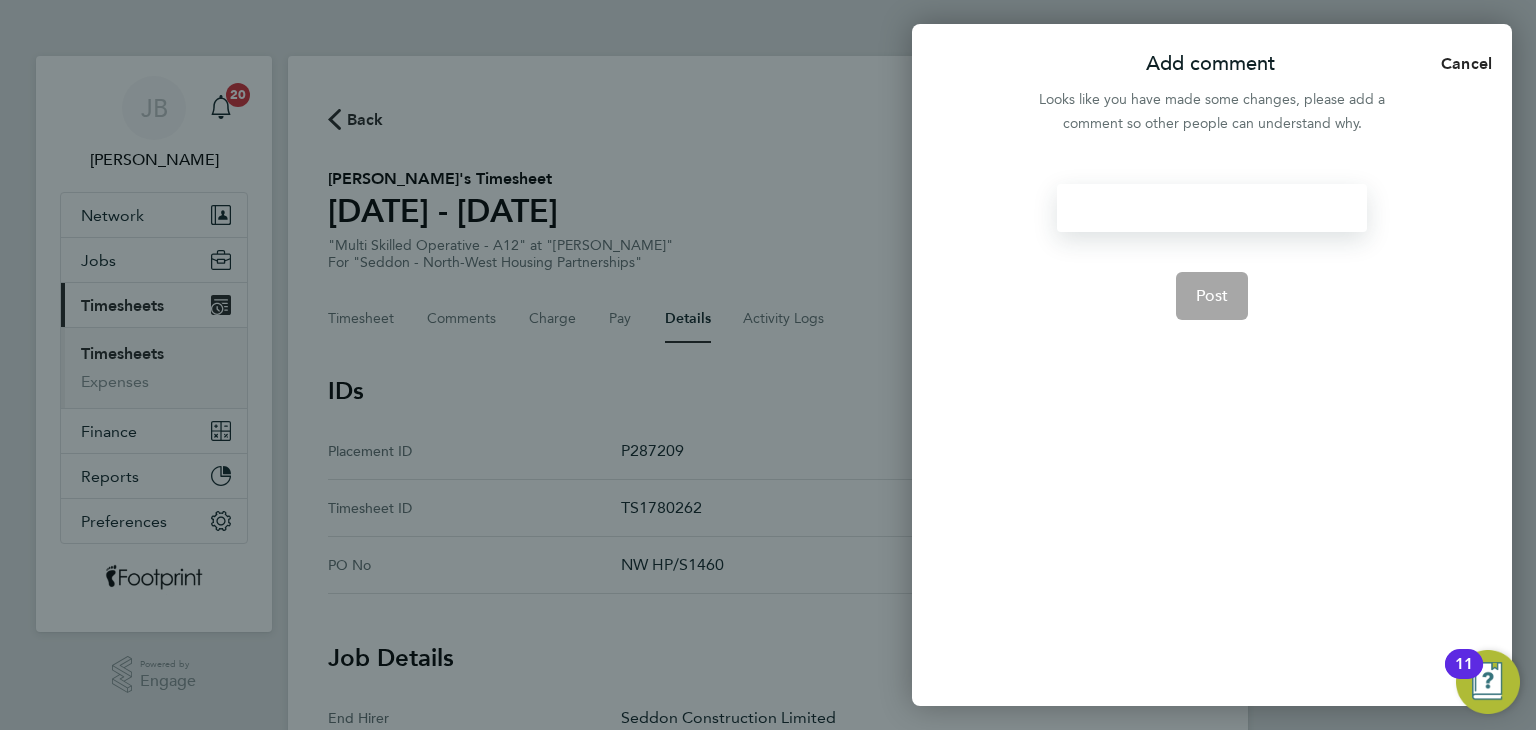 click at bounding box center (1211, 208) 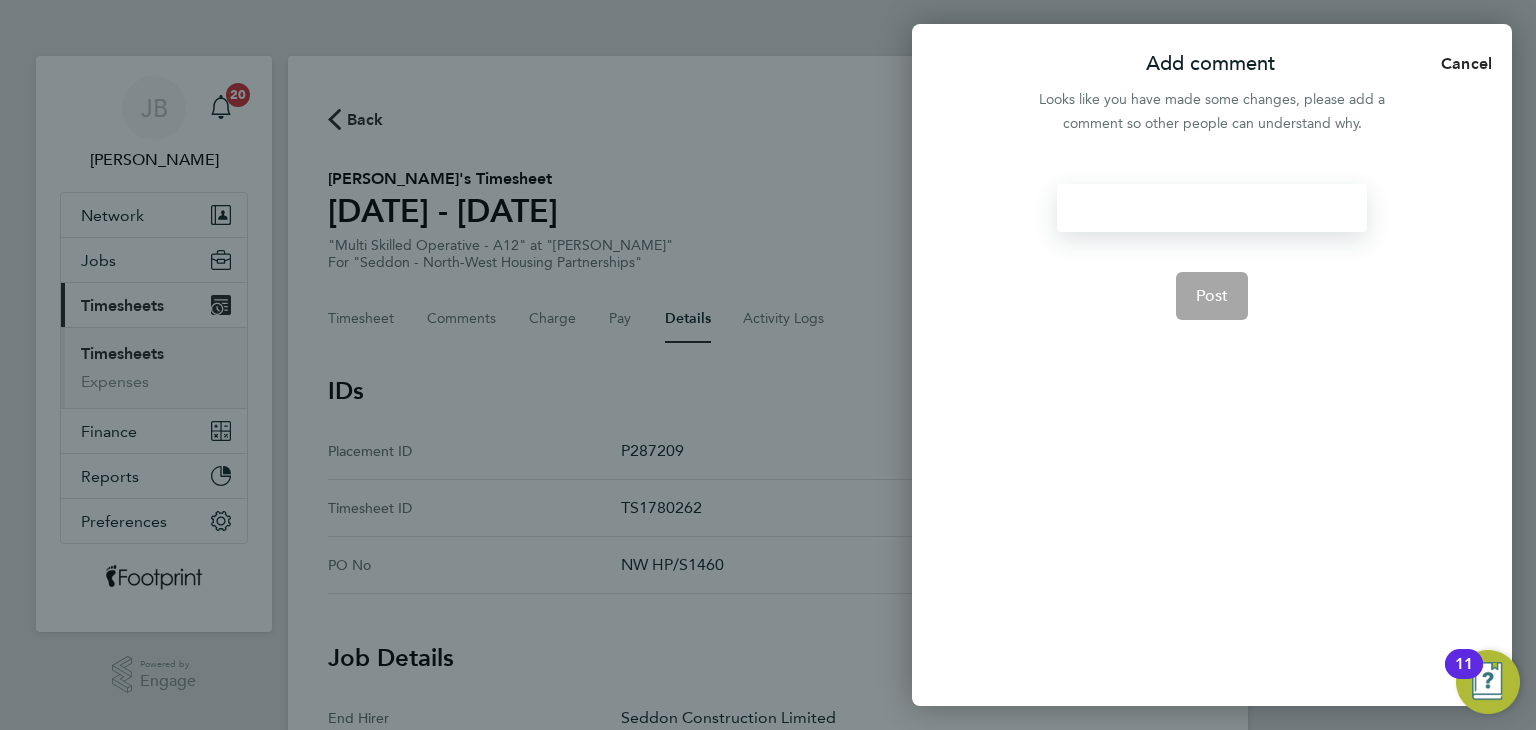 click at bounding box center (1211, 208) 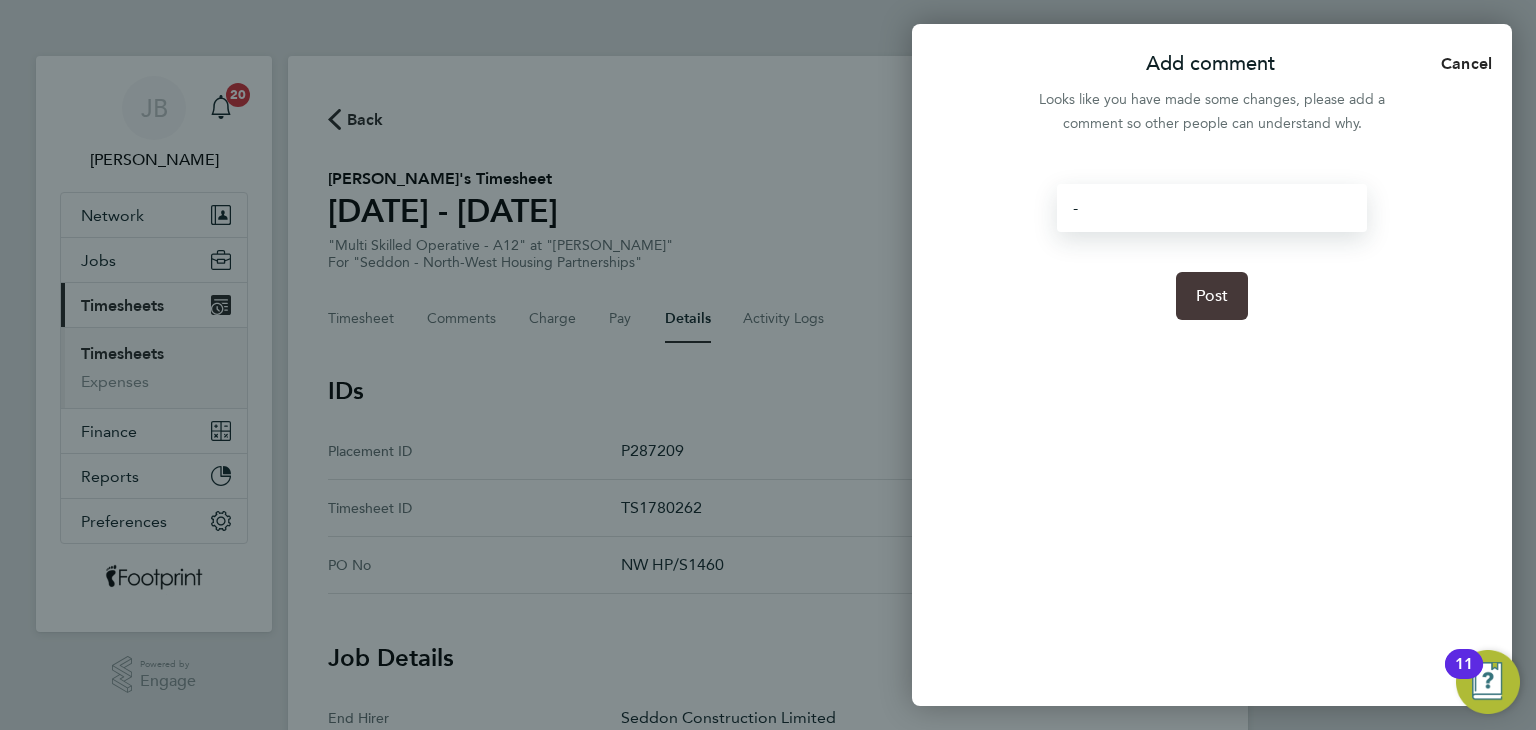 click on "Post" 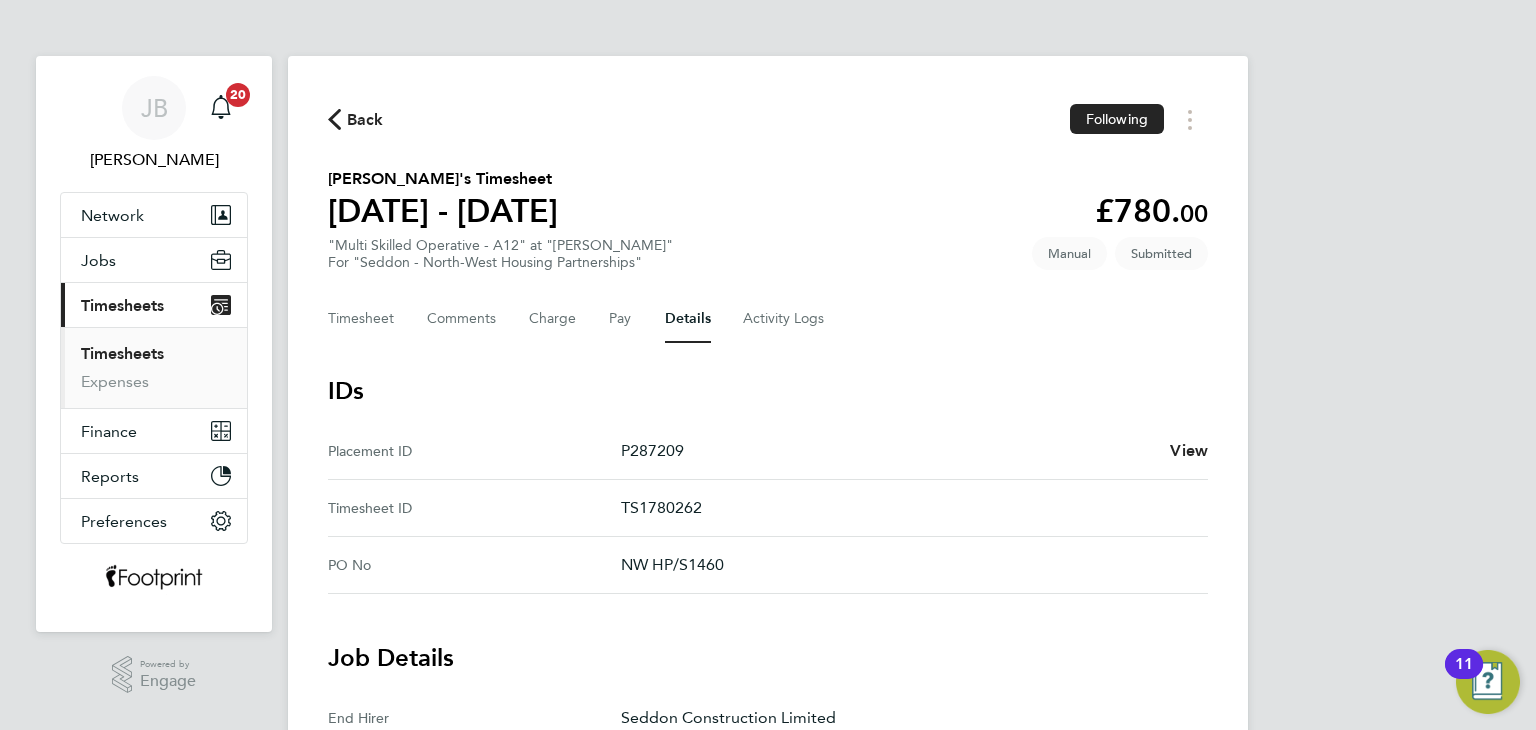 click on "Timesheets" at bounding box center (122, 353) 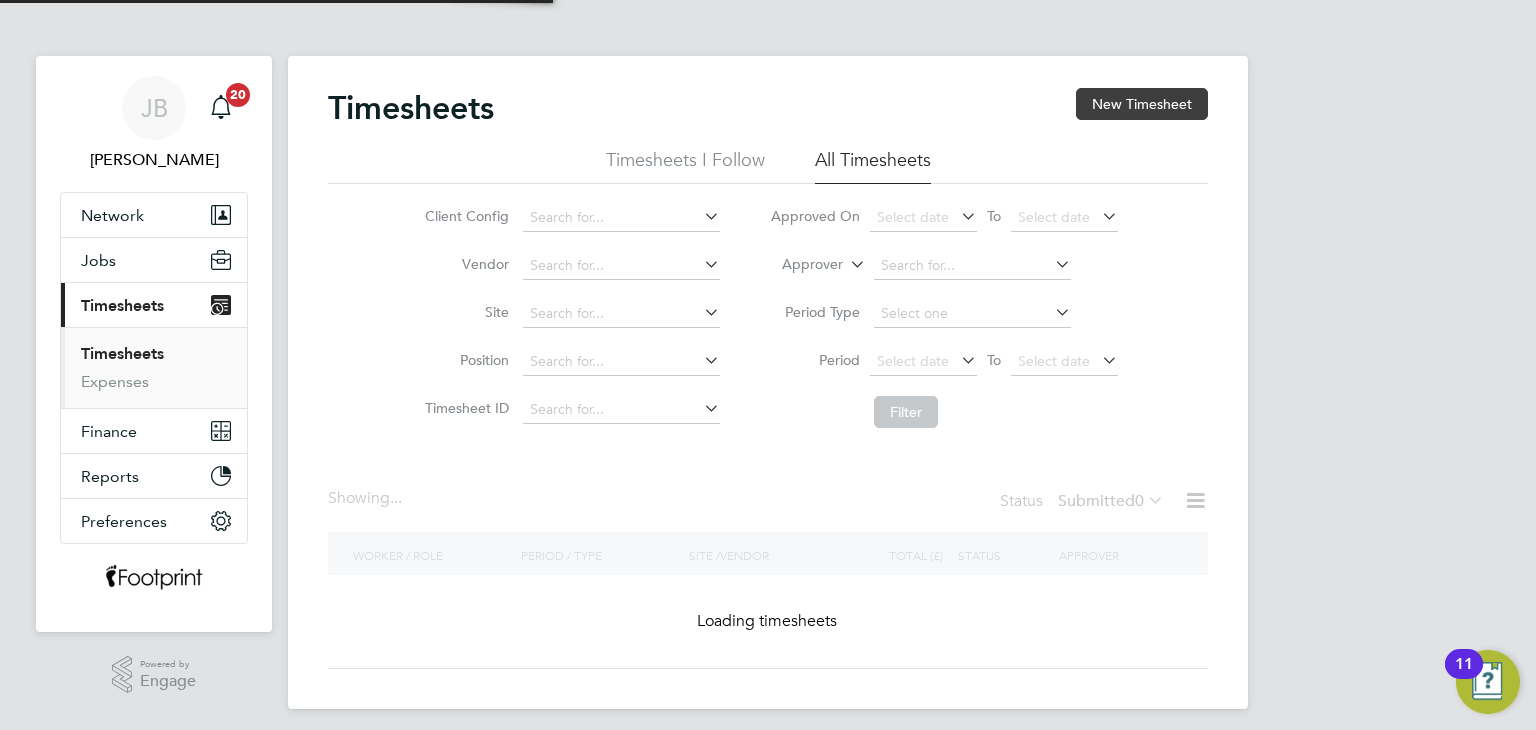 click on "New Timesheet" 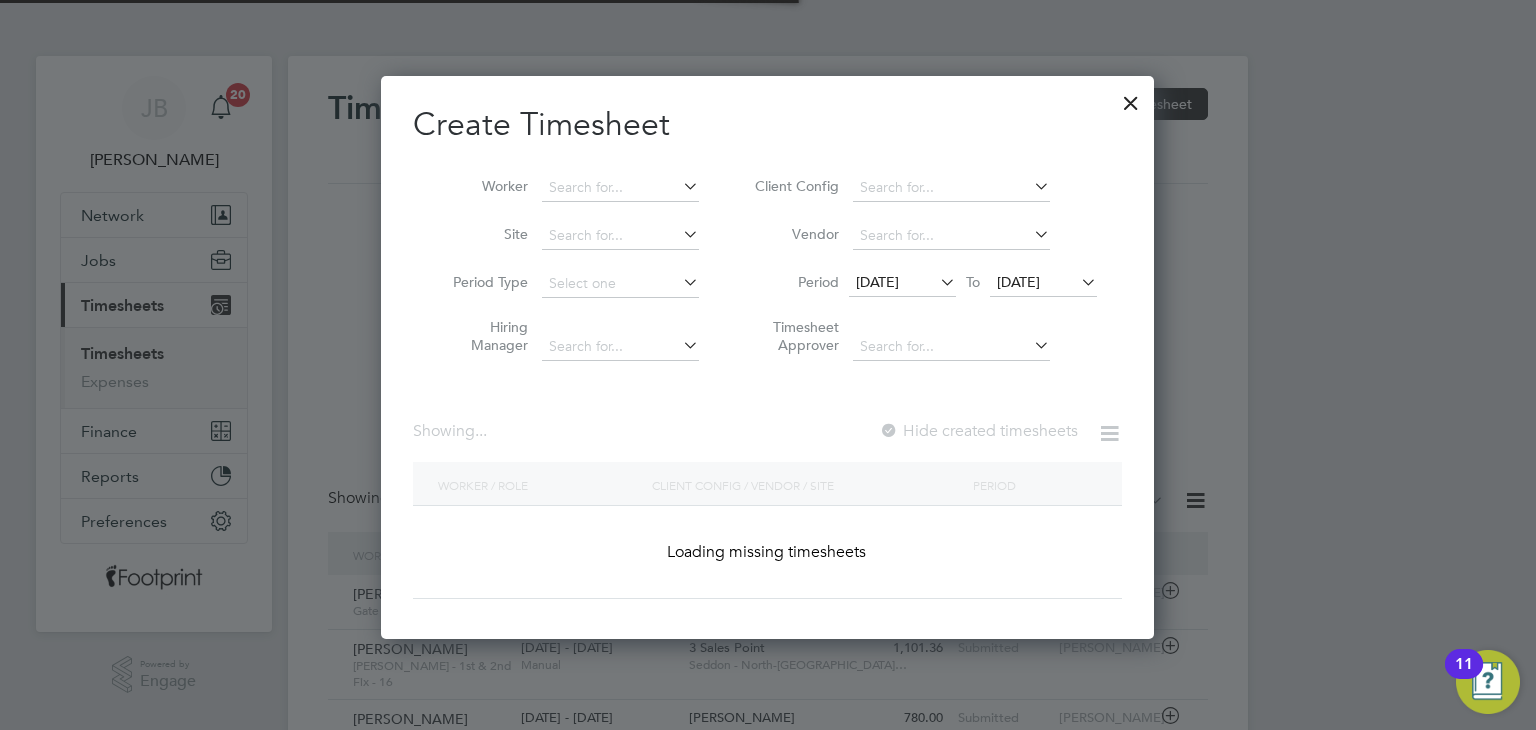 scroll, scrollTop: 9, scrollLeft: 10, axis: both 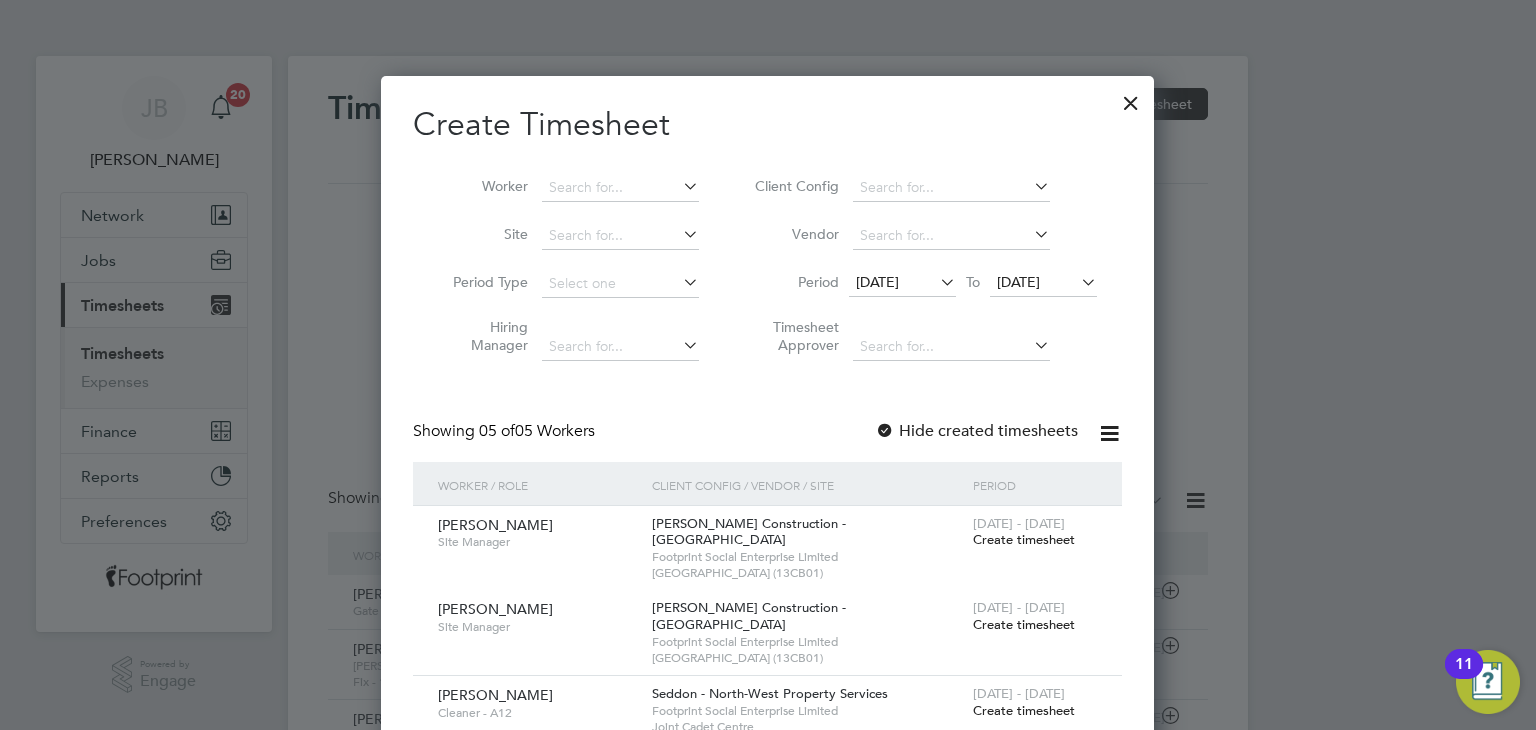 click on "Create timesheet" at bounding box center [1024, 624] 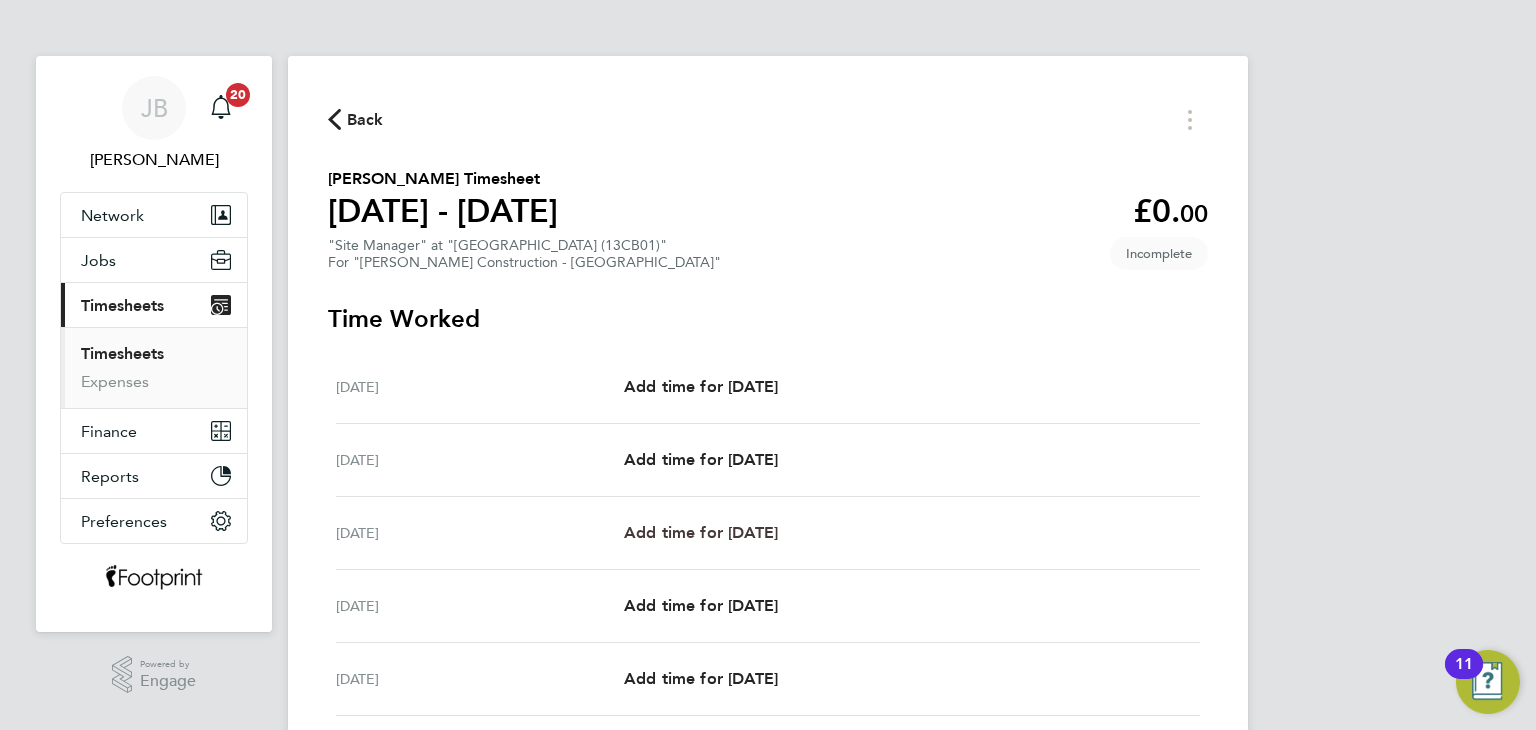 click on "Add time for [DATE]" at bounding box center (701, 532) 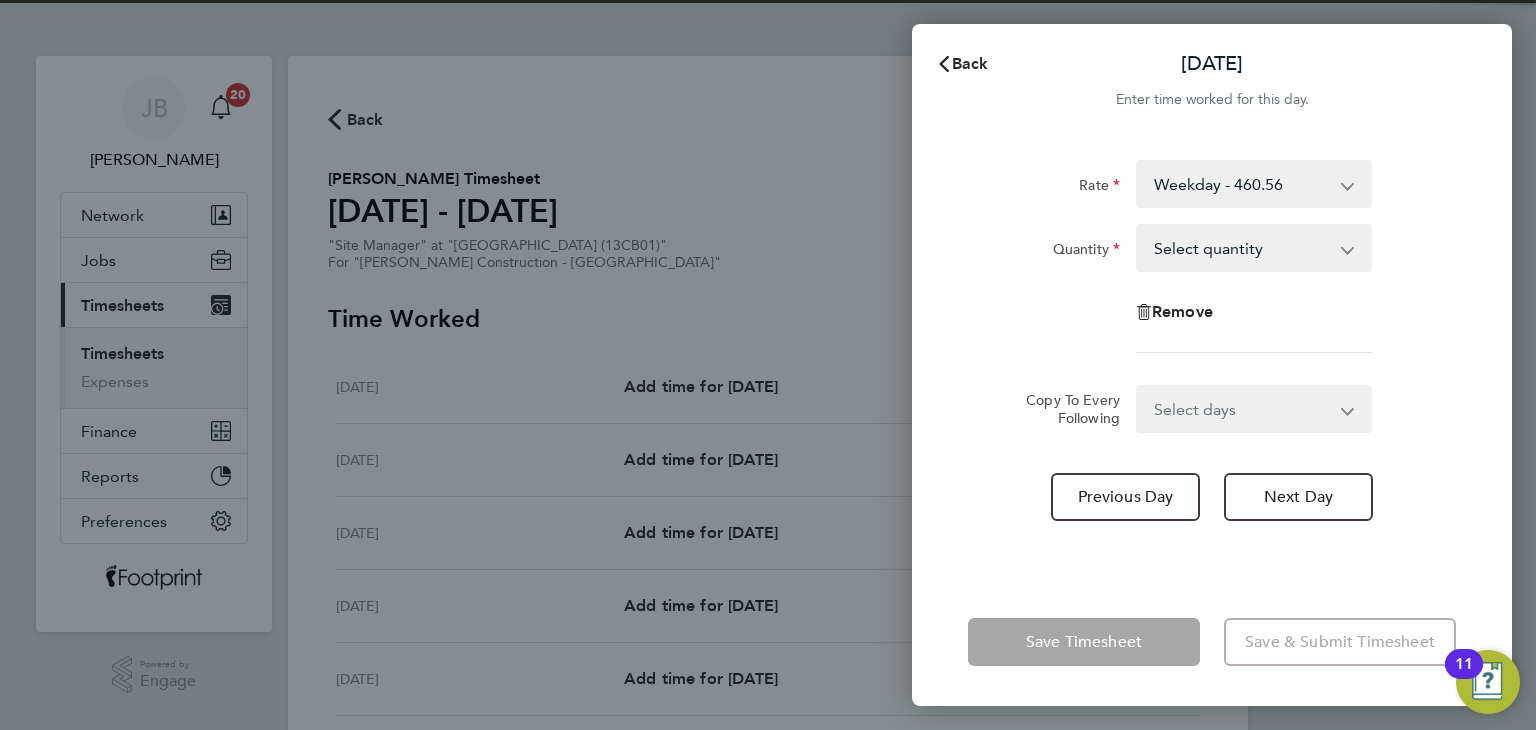 drag, startPoint x: 1233, startPoint y: 252, endPoint x: 1231, endPoint y: 262, distance: 10.198039 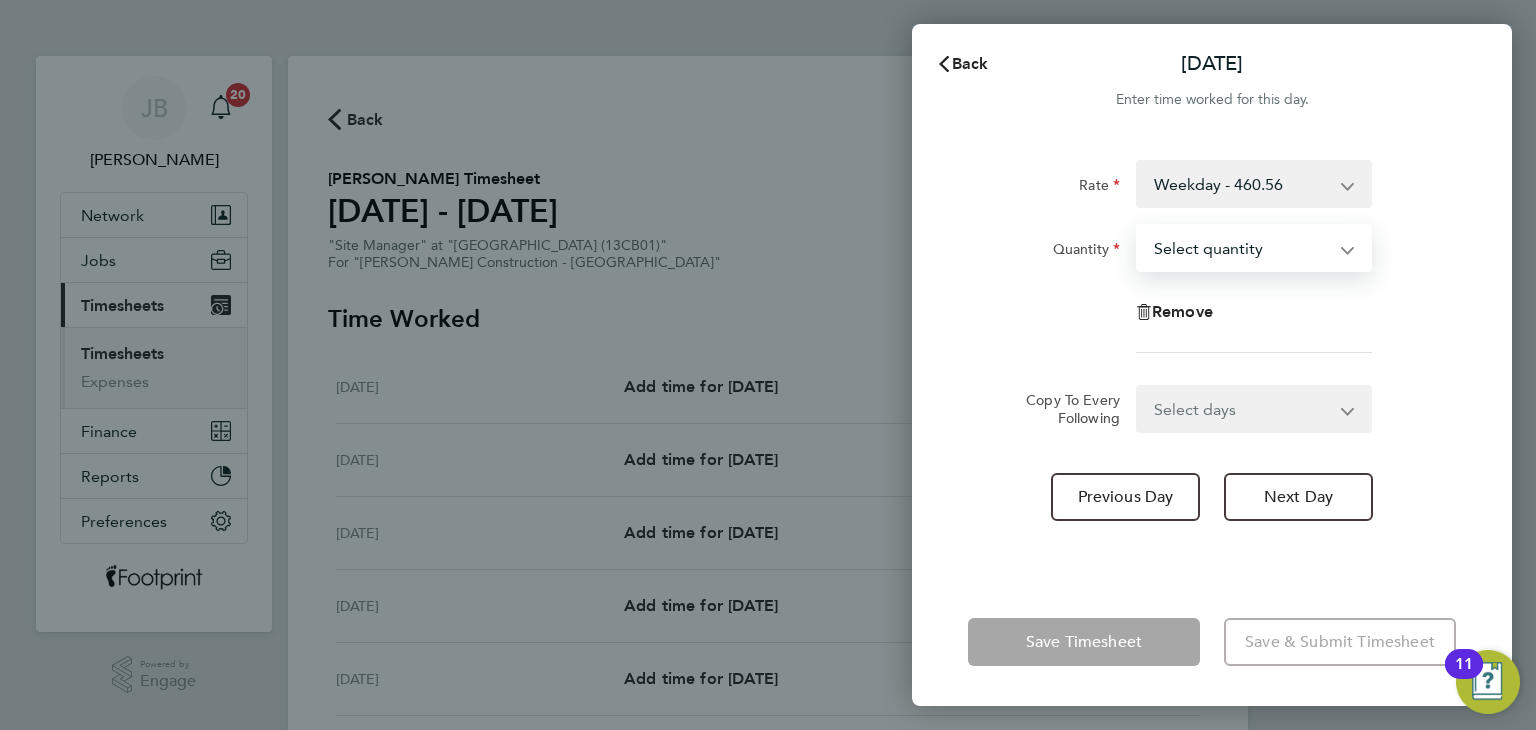select on "1" 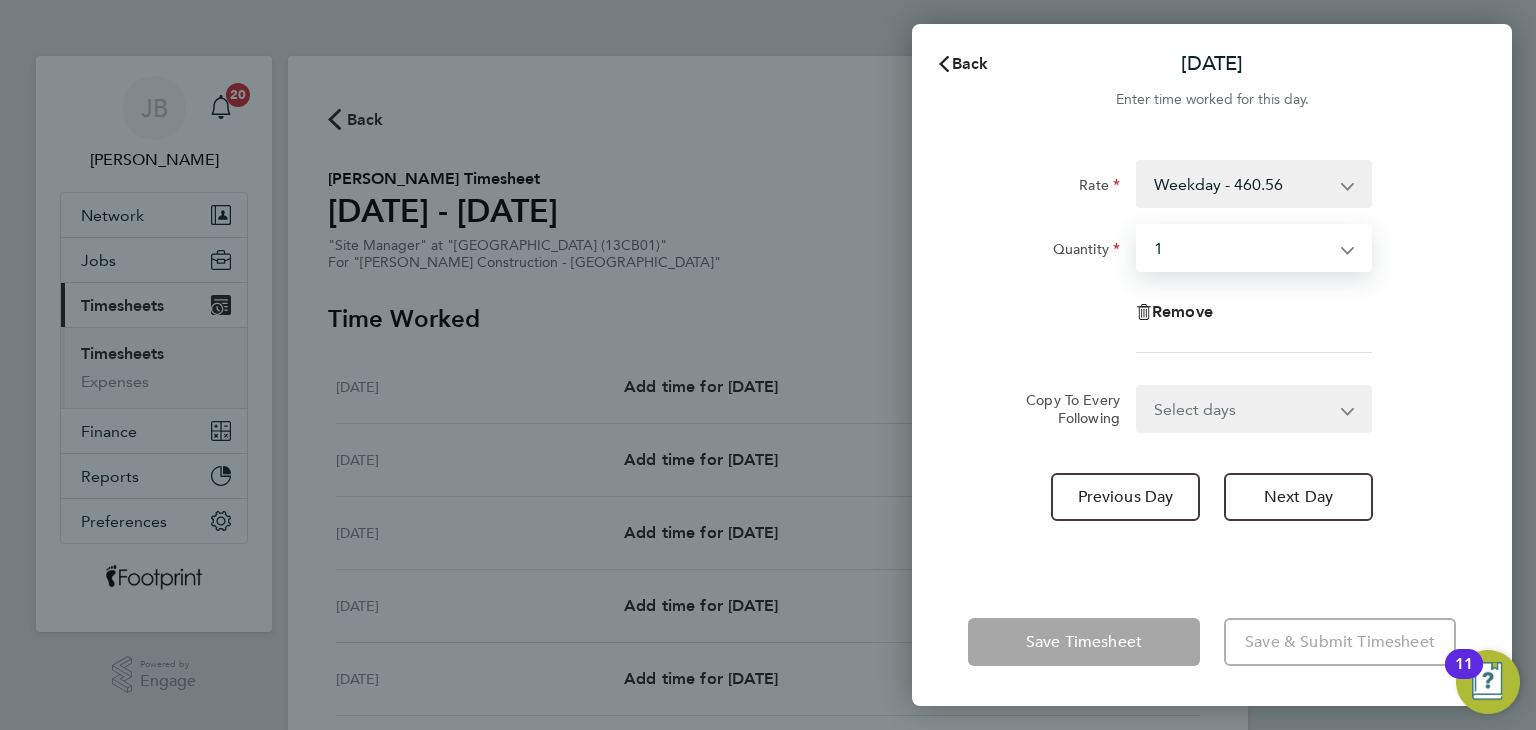 click on "Select quantity   0.5   1" at bounding box center [1242, 248] 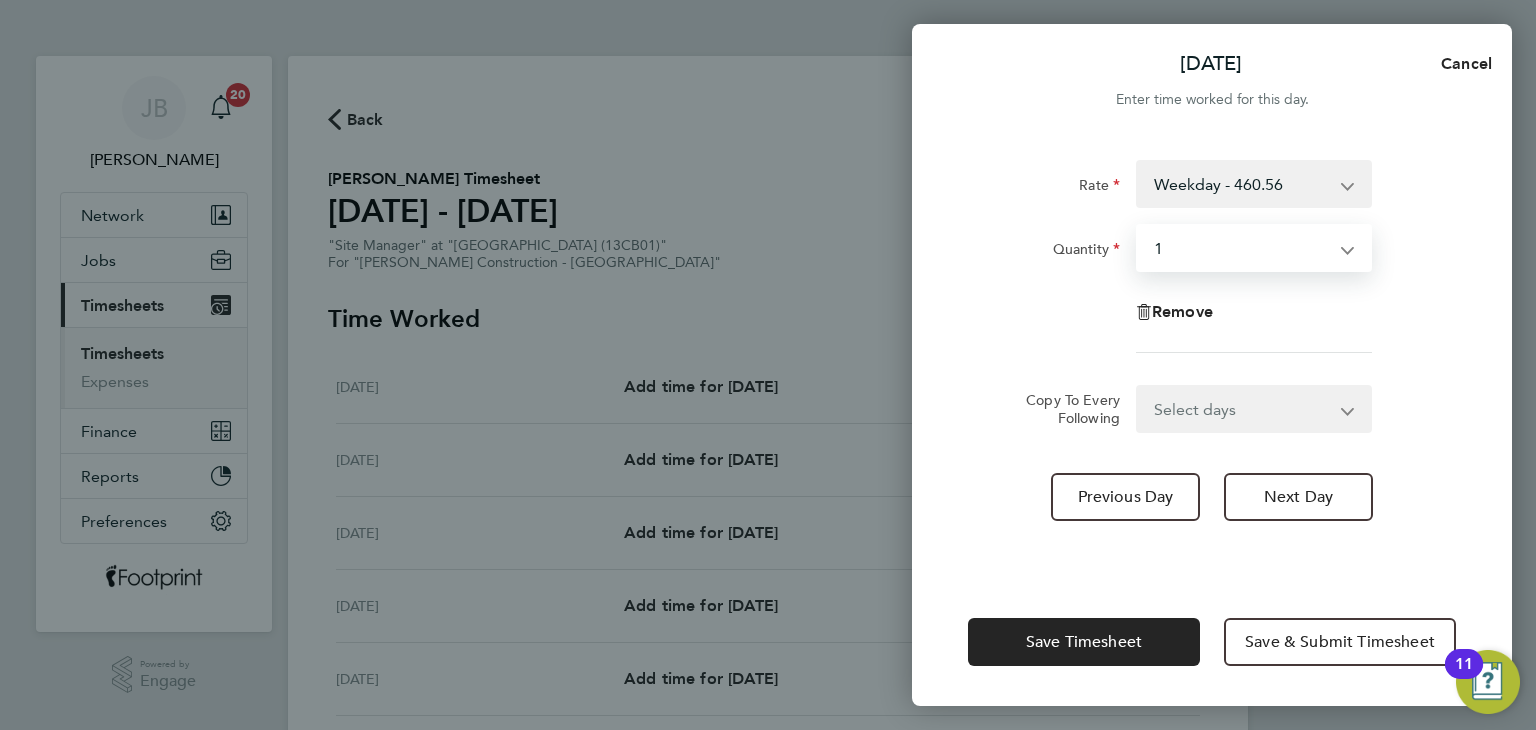 click on "Select days   Day   Tuesday   Wednesday   Thursday   Friday" at bounding box center (1243, 409) 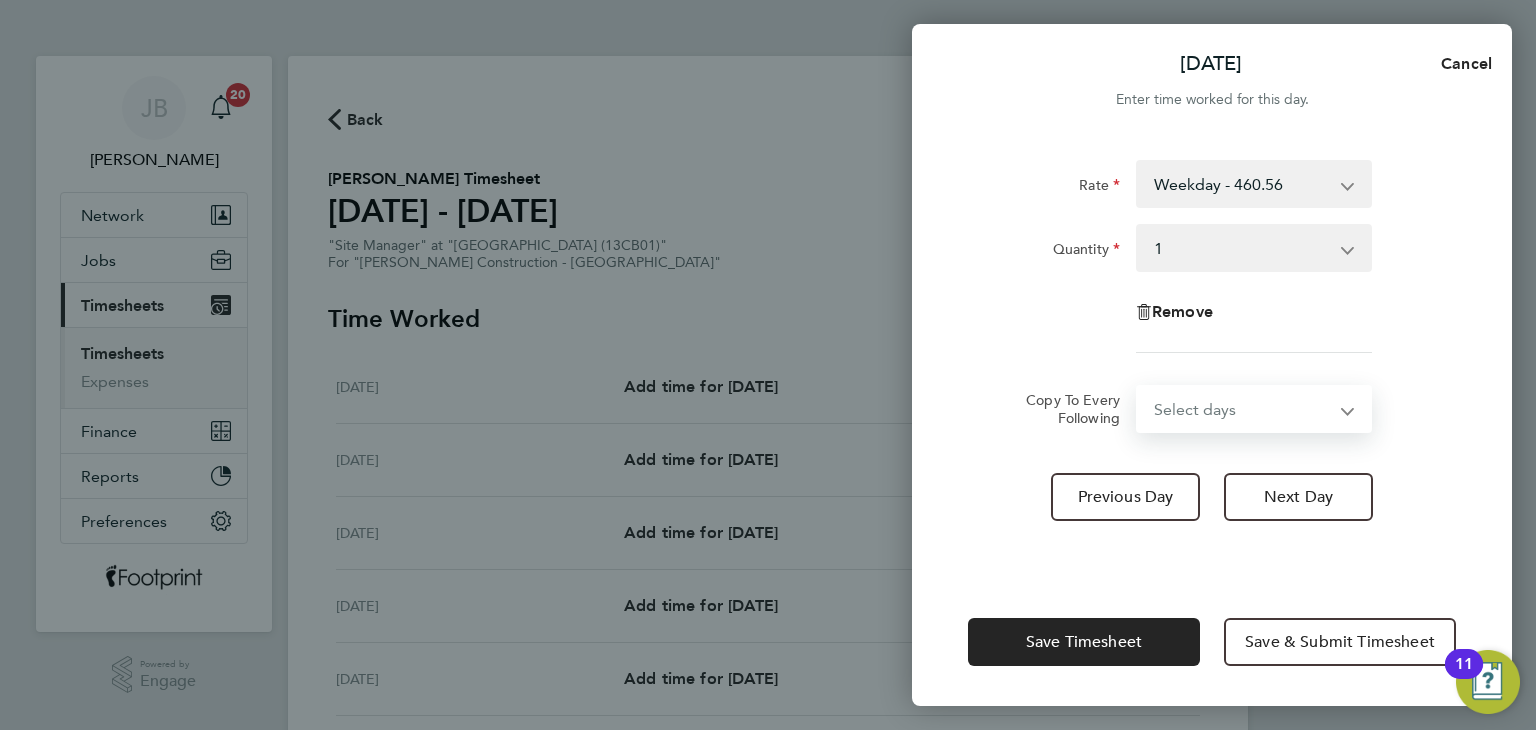 select on "TUE" 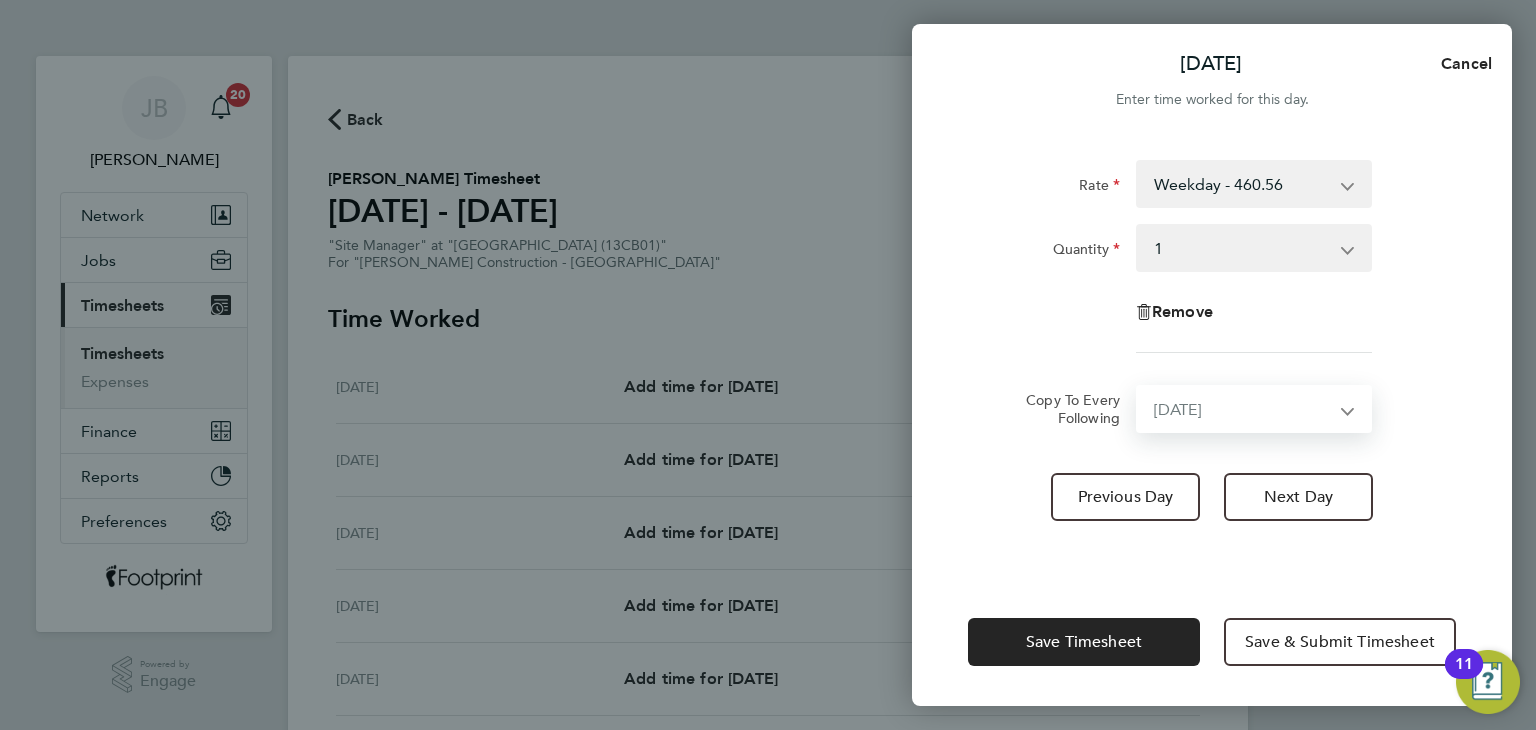 click on "Select days   Day   Tuesday   Wednesday   Thursday   Friday" at bounding box center (1243, 409) 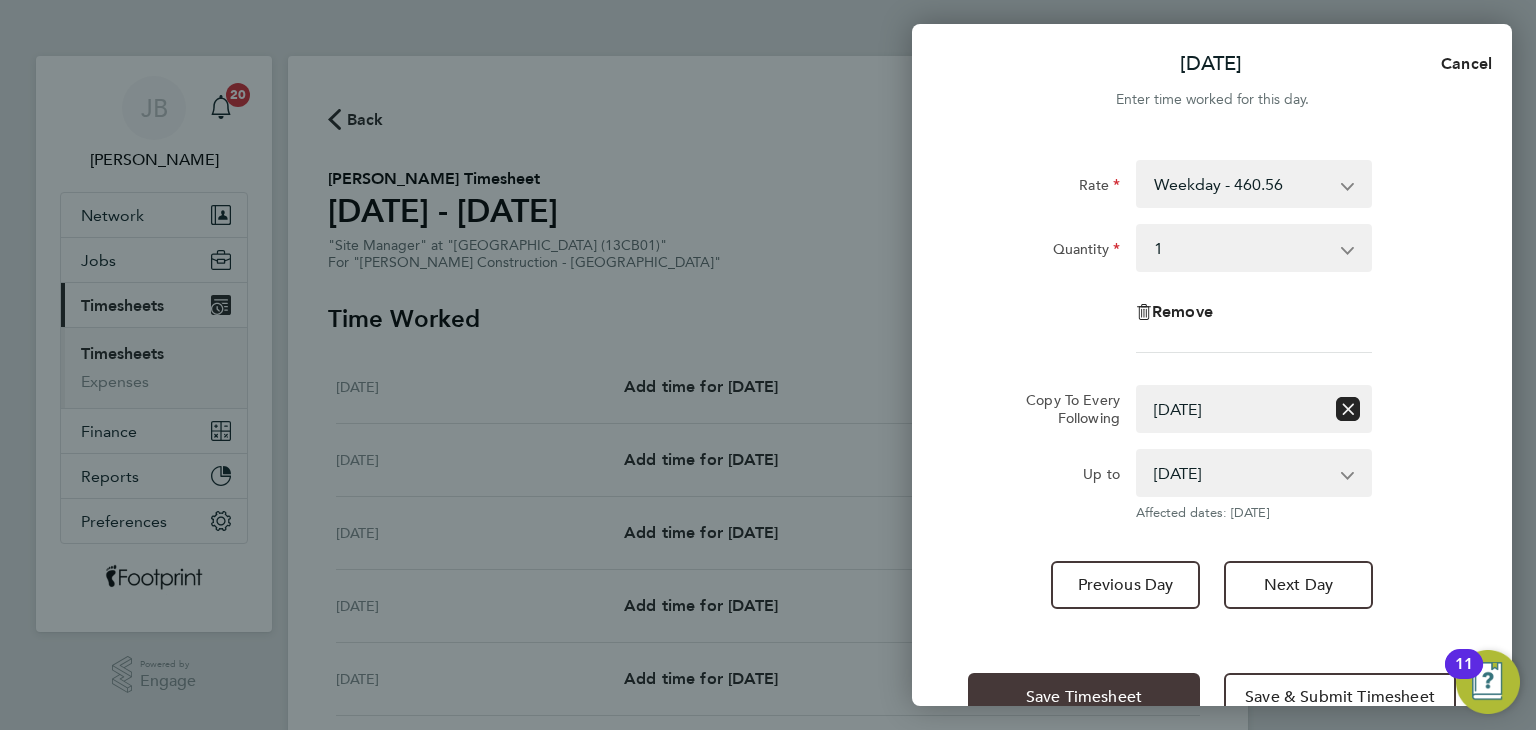 click on "Save Timesheet" 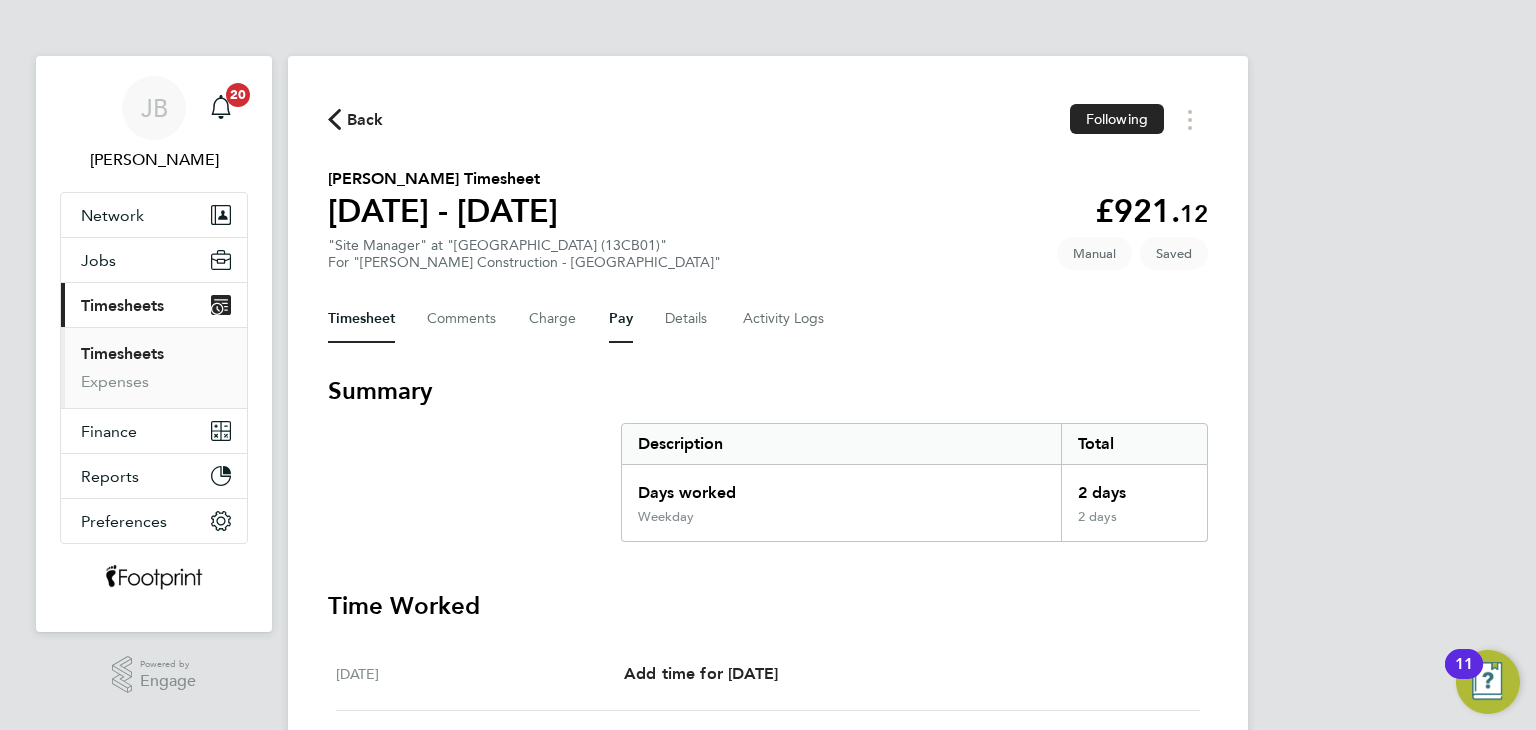click on "Pay" at bounding box center (621, 319) 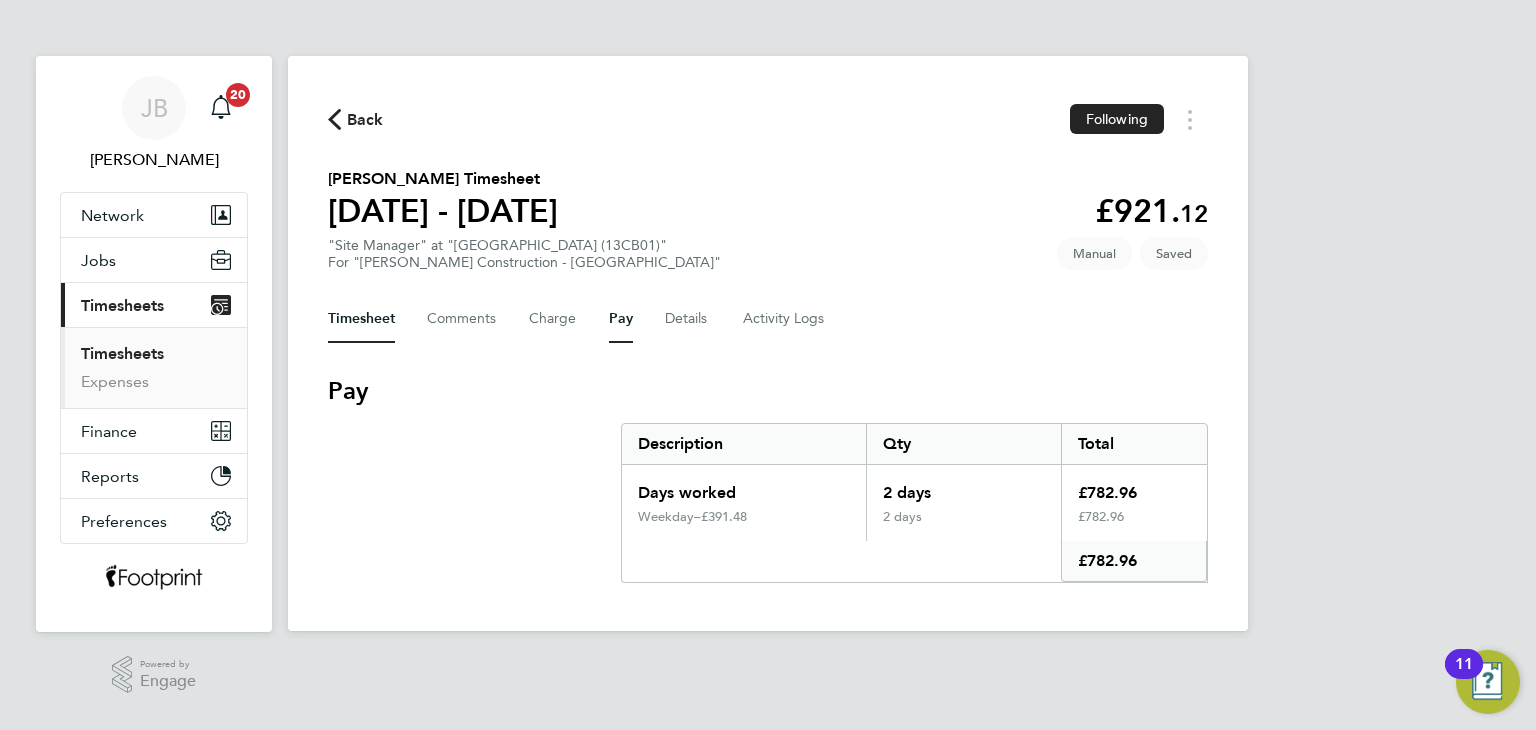 click on "Timesheet" at bounding box center (361, 319) 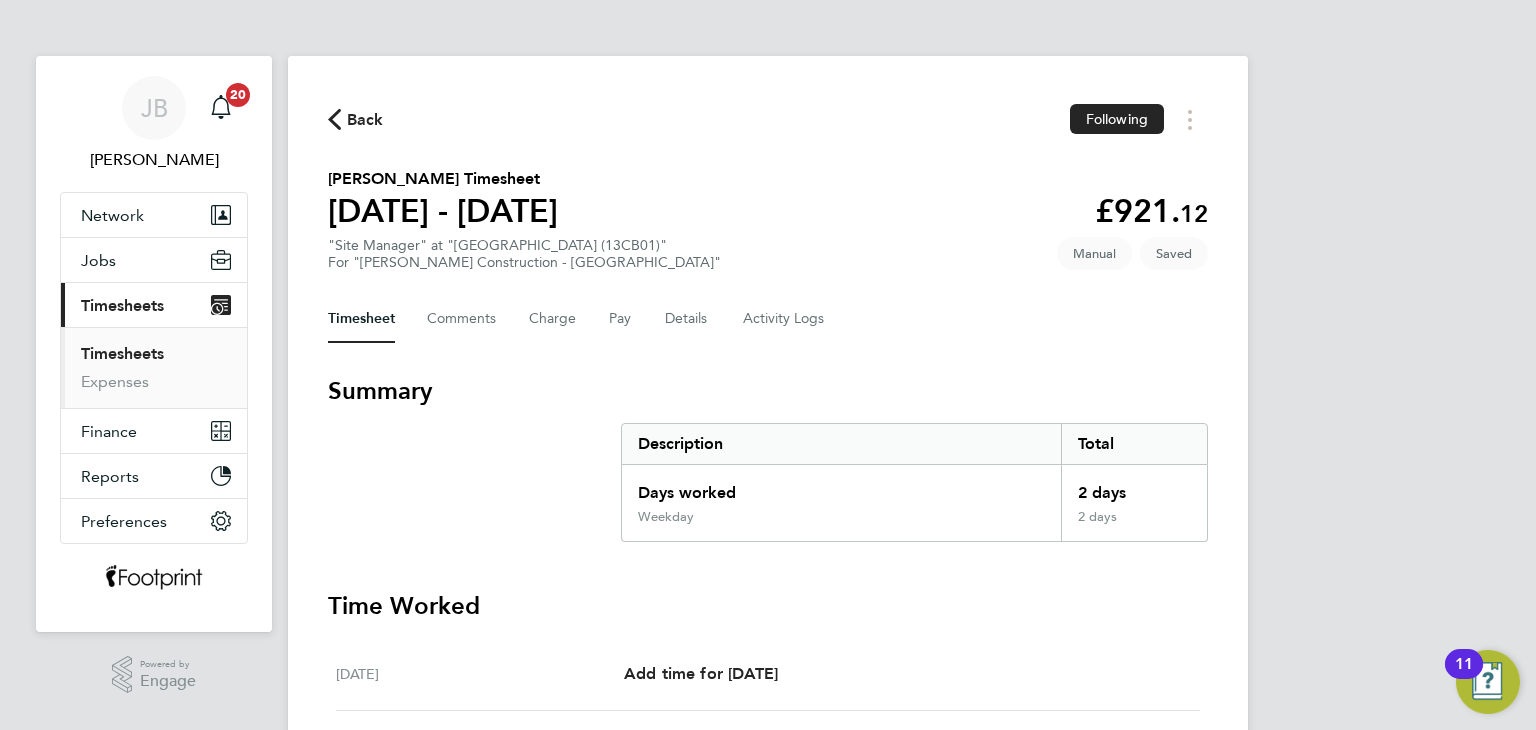 click on "Timesheets" at bounding box center [122, 353] 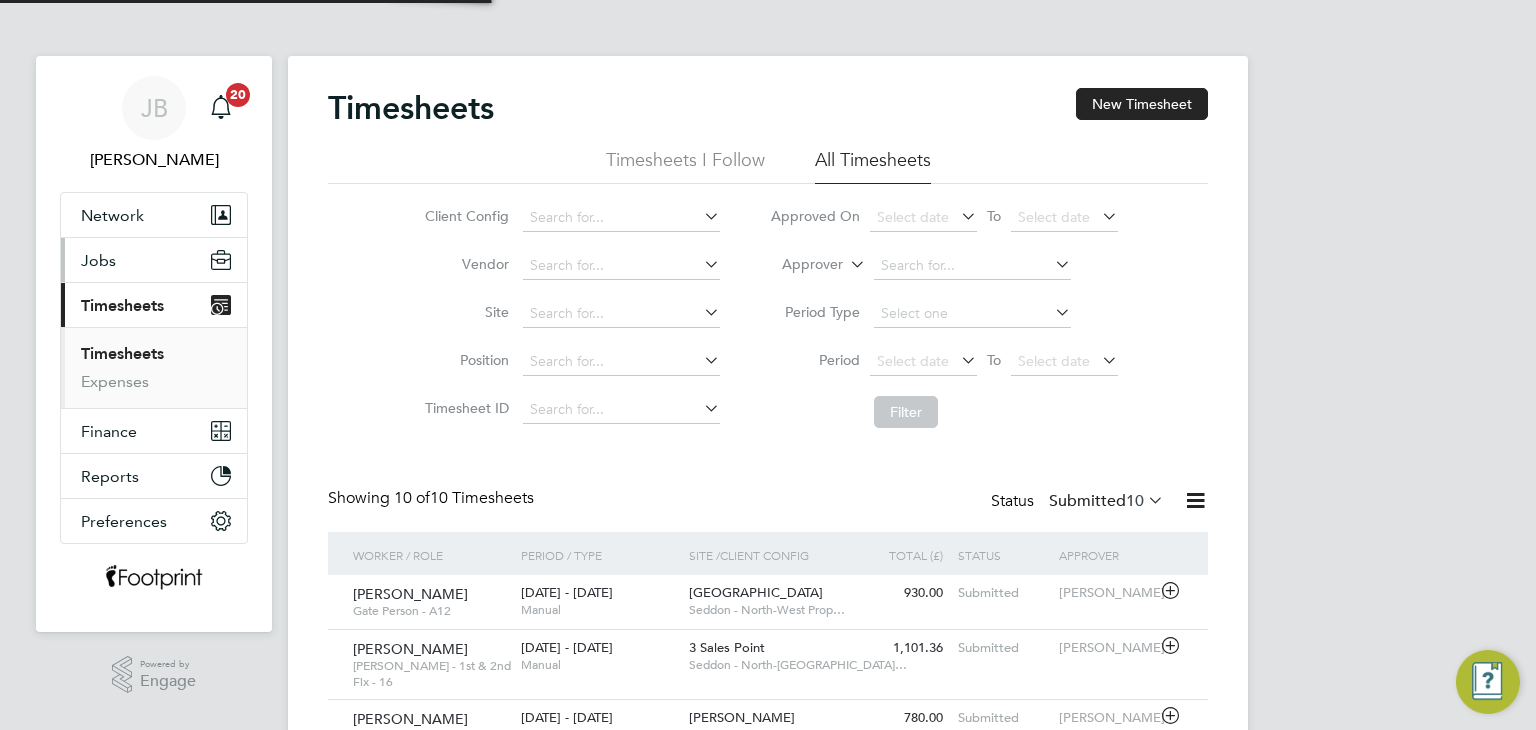 click on "Jobs" at bounding box center (98, 260) 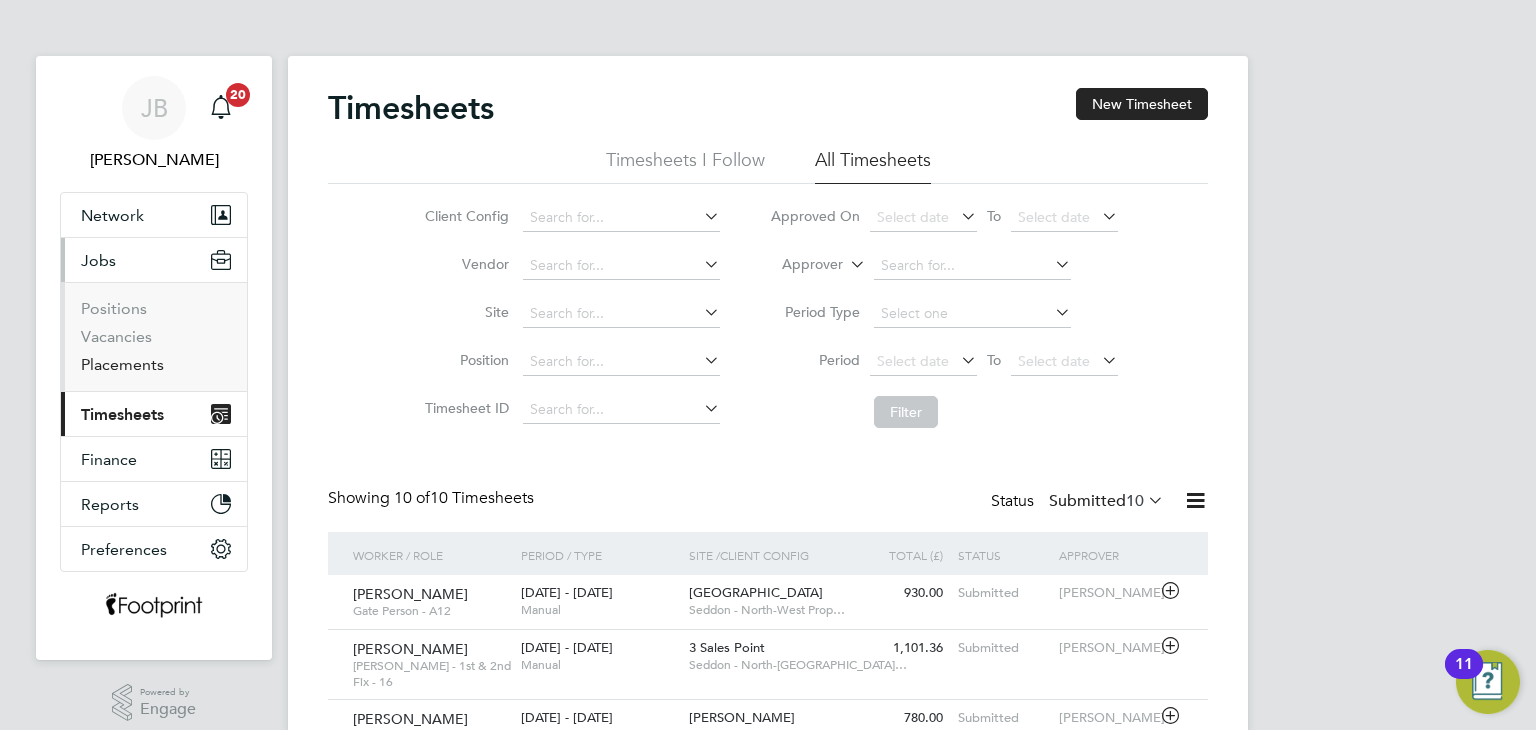 click on "Placements" at bounding box center (122, 364) 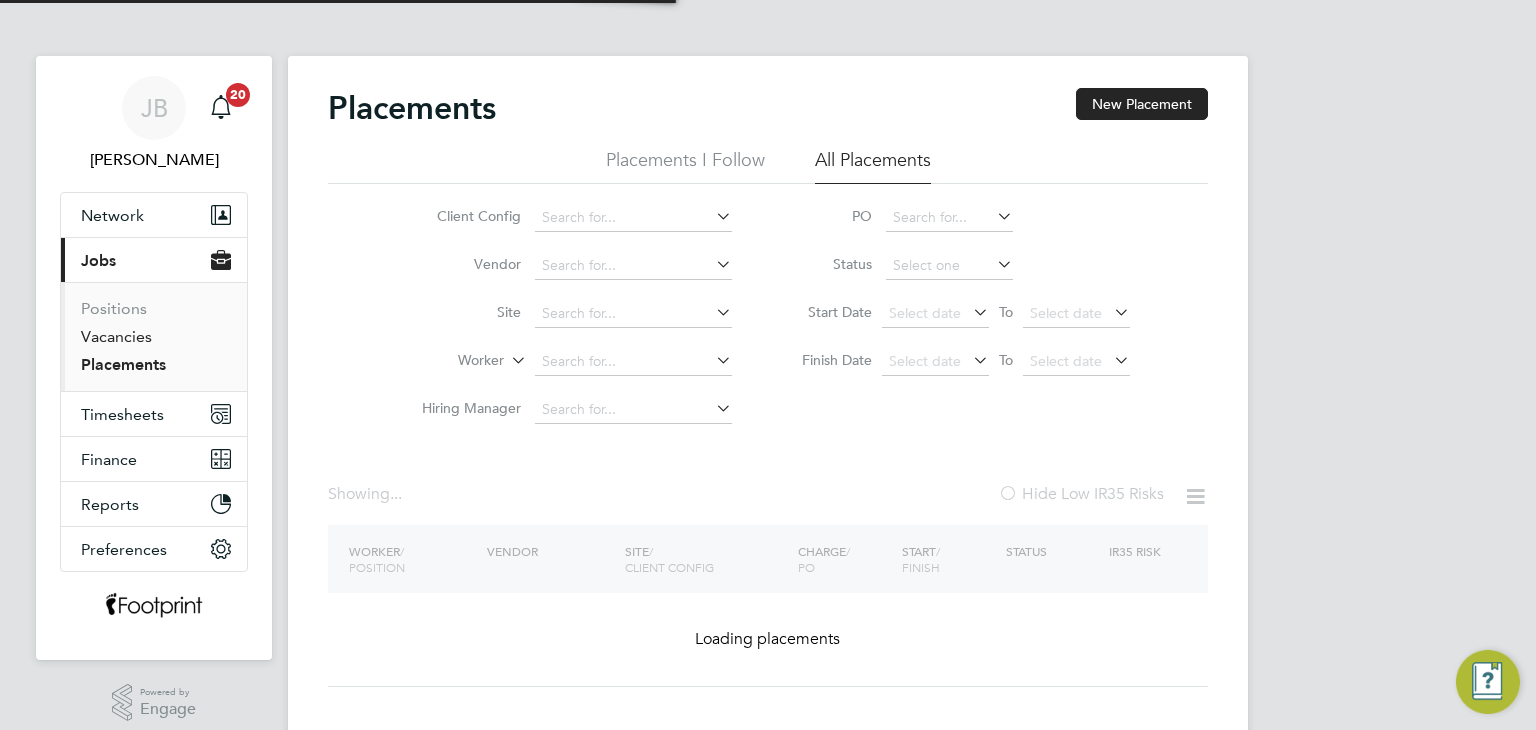 click on "Vacancies" at bounding box center [116, 336] 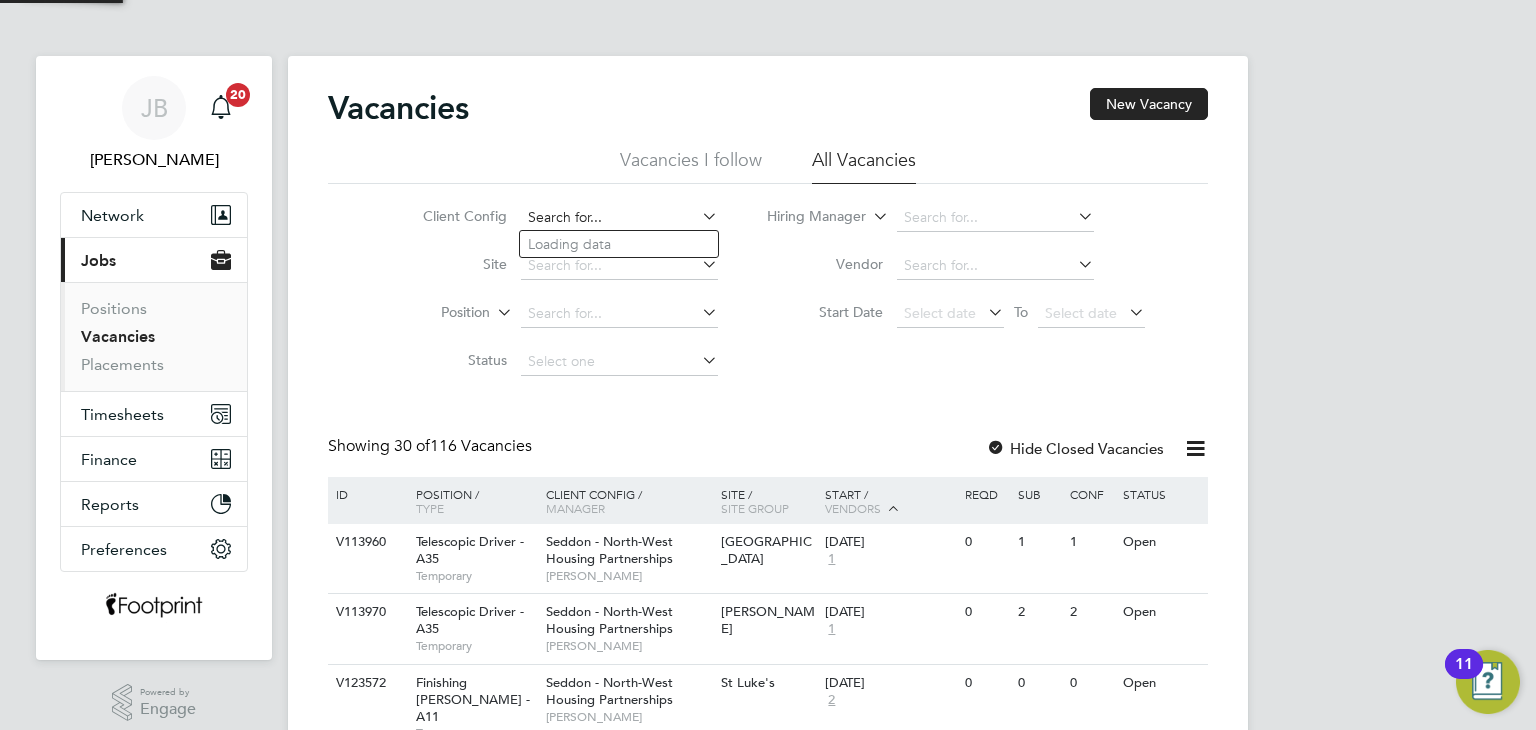 click 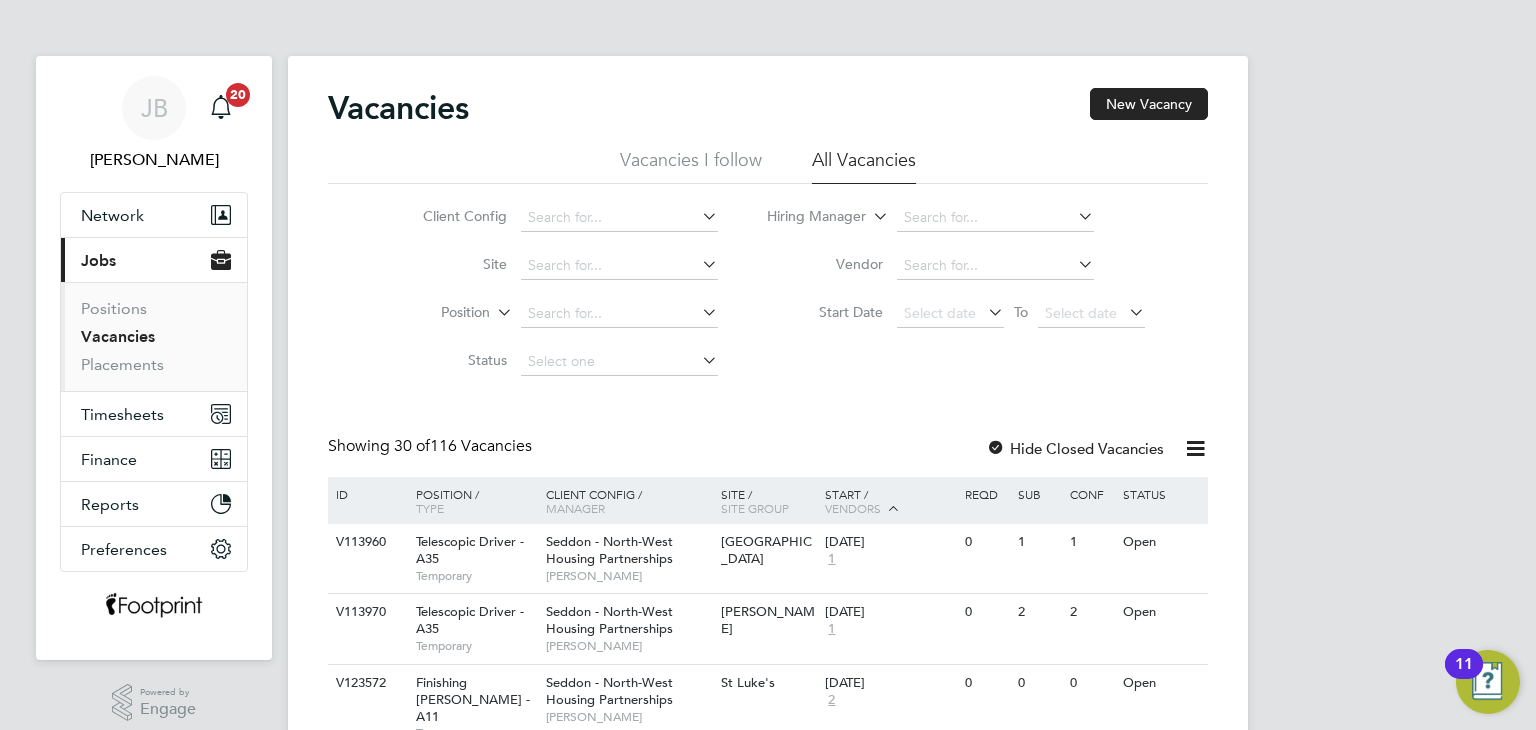 click on "[PERSON_NAME] Construction - [GEOGRAPHIC_DATA]" 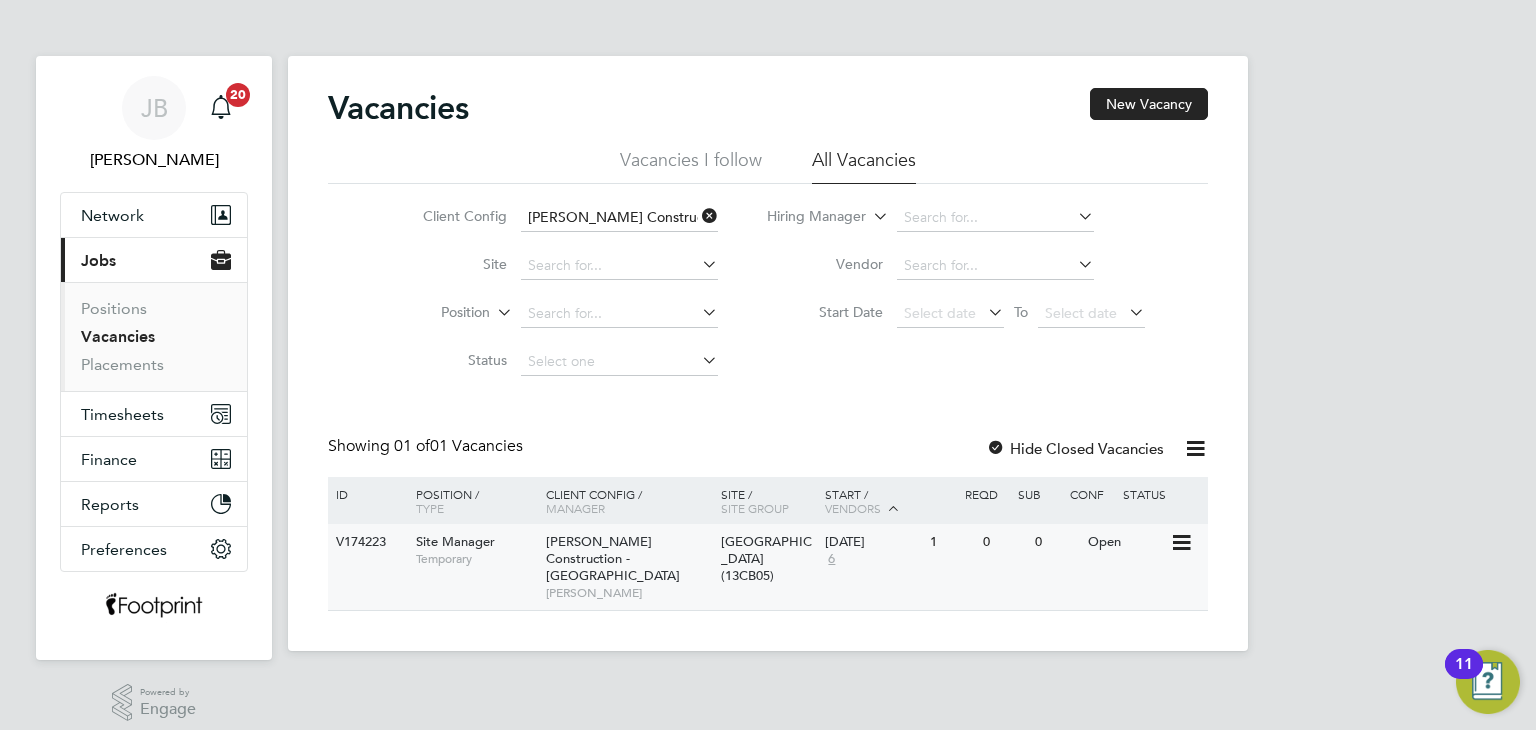 click on "V174223 Site Manager   Temporary Morgan Sindall Construction - North West   Ian Park Star Radcliffe Academy (13CB05)   30 Jun 2025 6 1 0 0 Open" 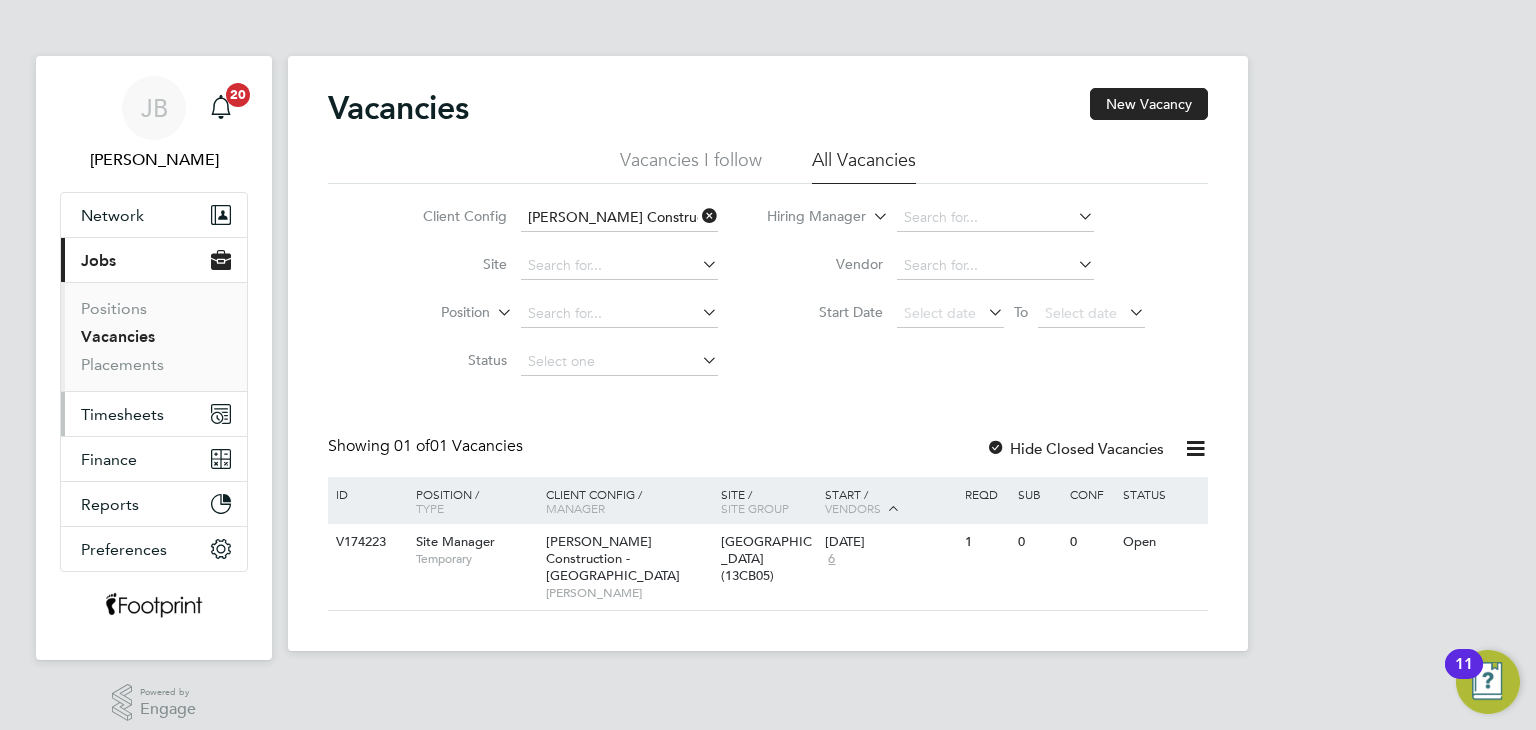 click on "Timesheets" at bounding box center (154, 414) 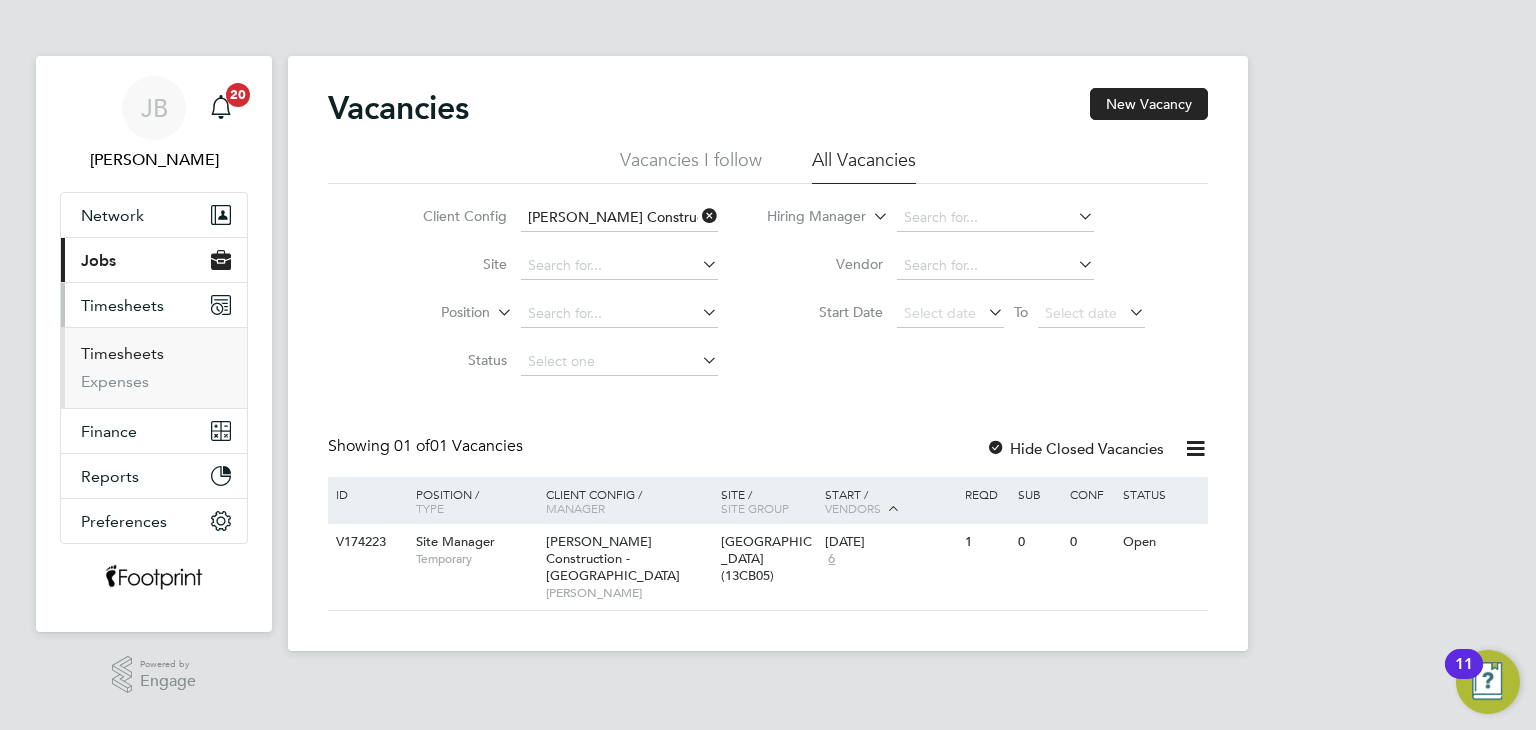 click on "Timesheets" at bounding box center (122, 353) 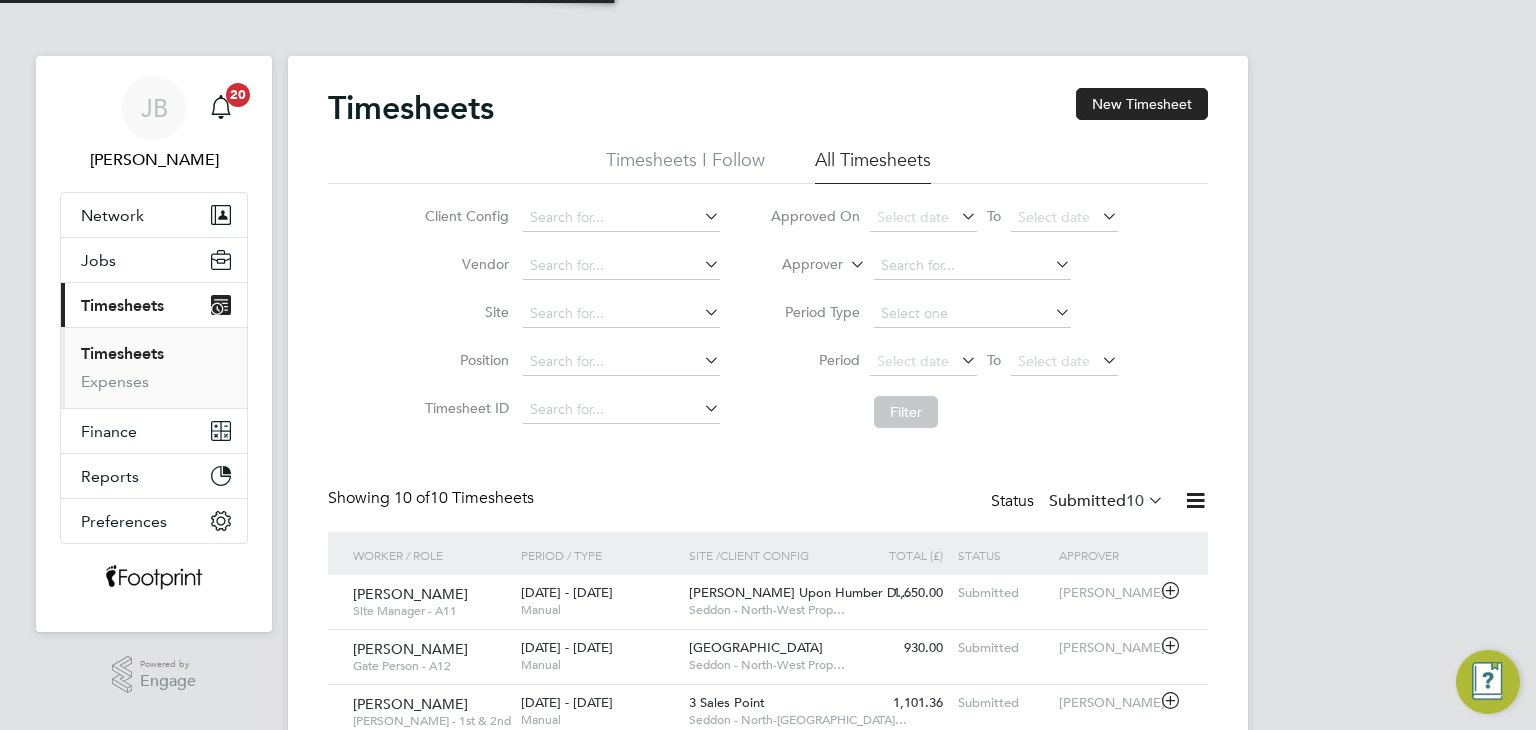 scroll, scrollTop: 9, scrollLeft: 10, axis: both 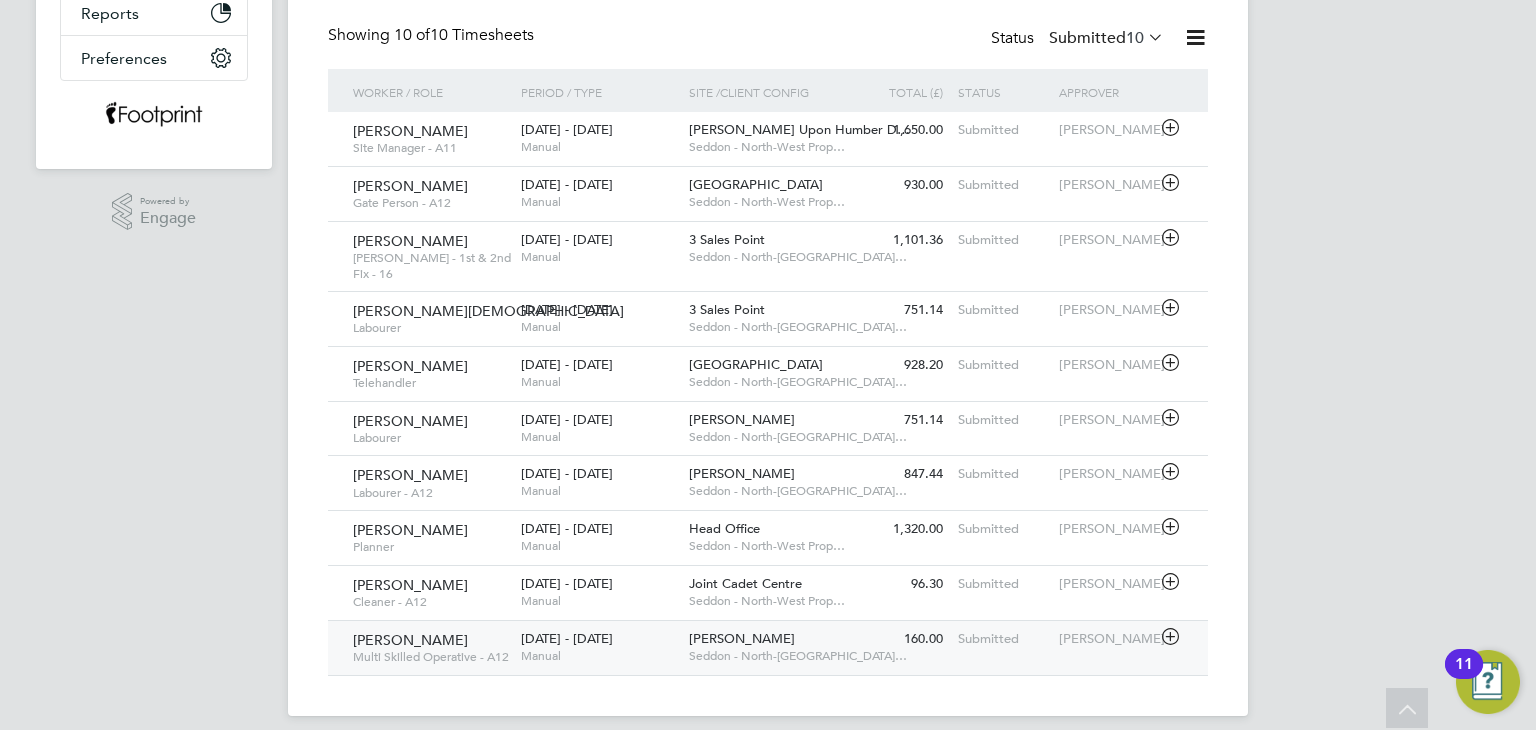 click on "Submitted" 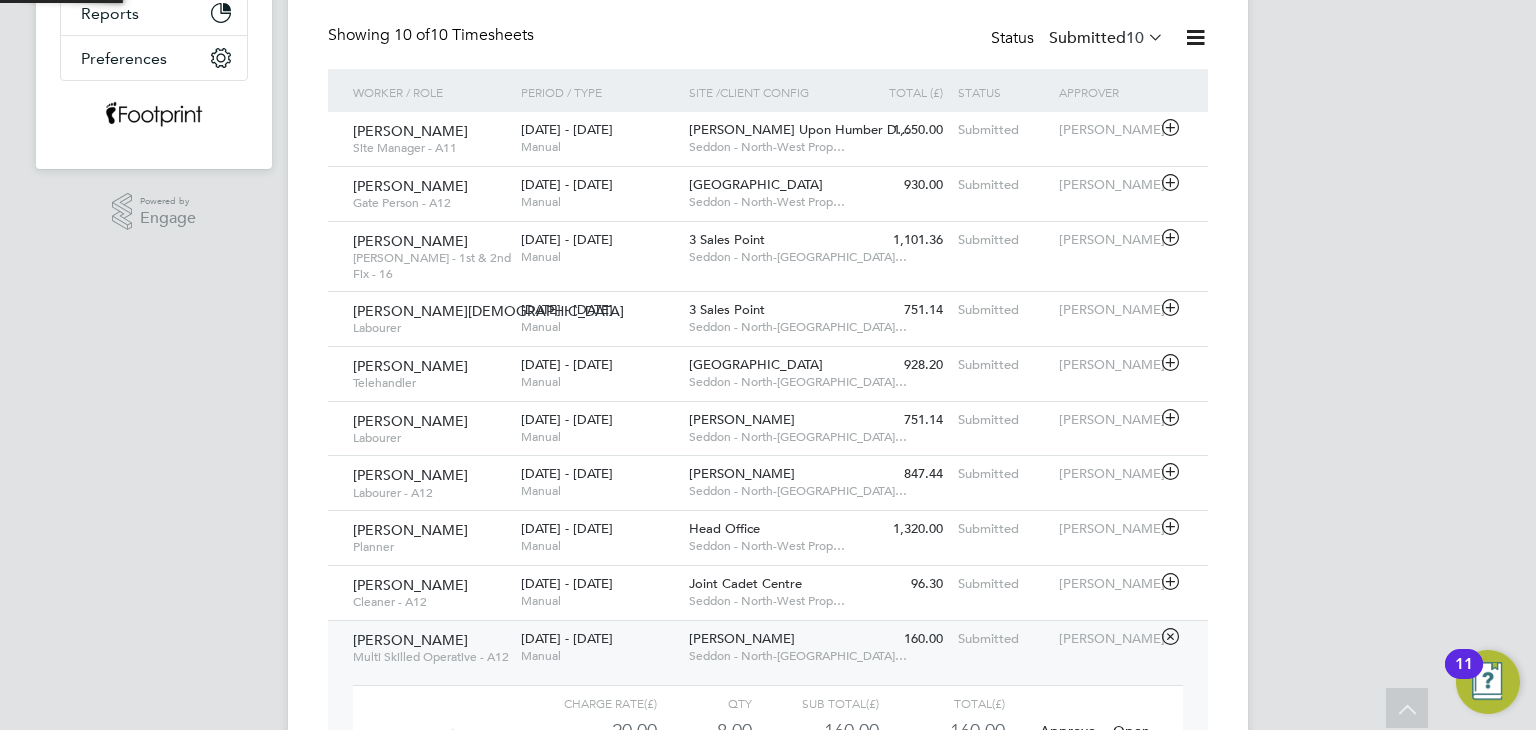 scroll, scrollTop: 9, scrollLeft: 10, axis: both 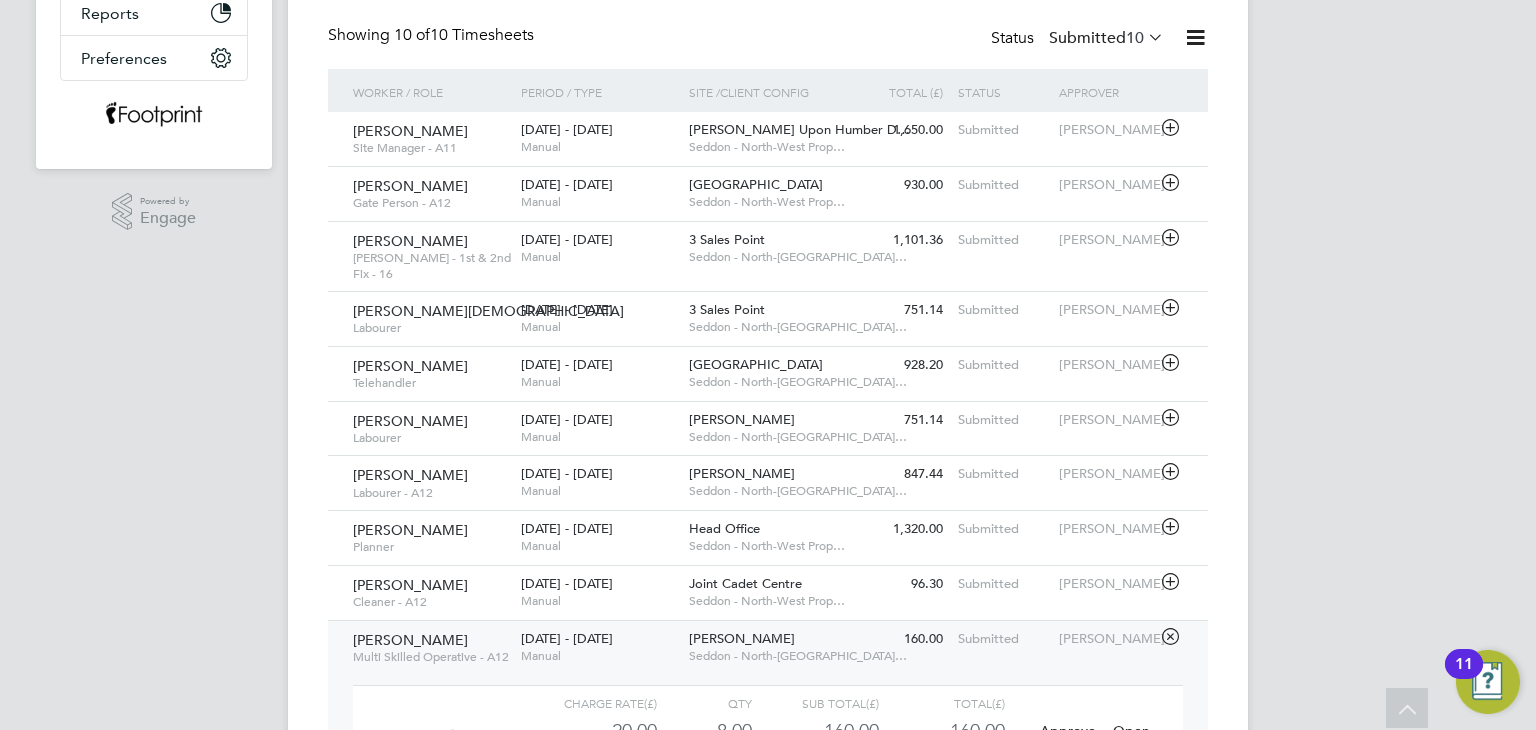 click on "Submitted" 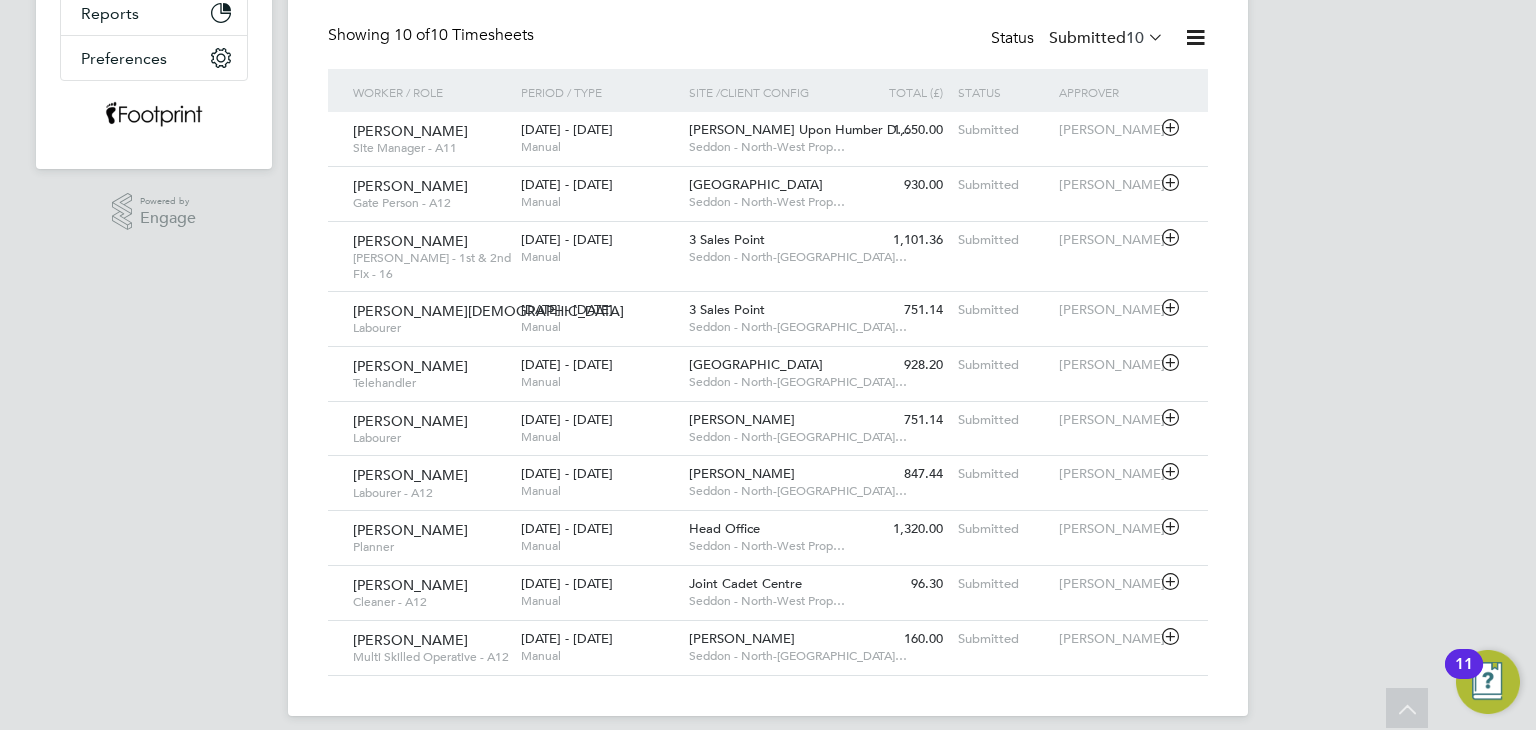 scroll, scrollTop: 0, scrollLeft: 0, axis: both 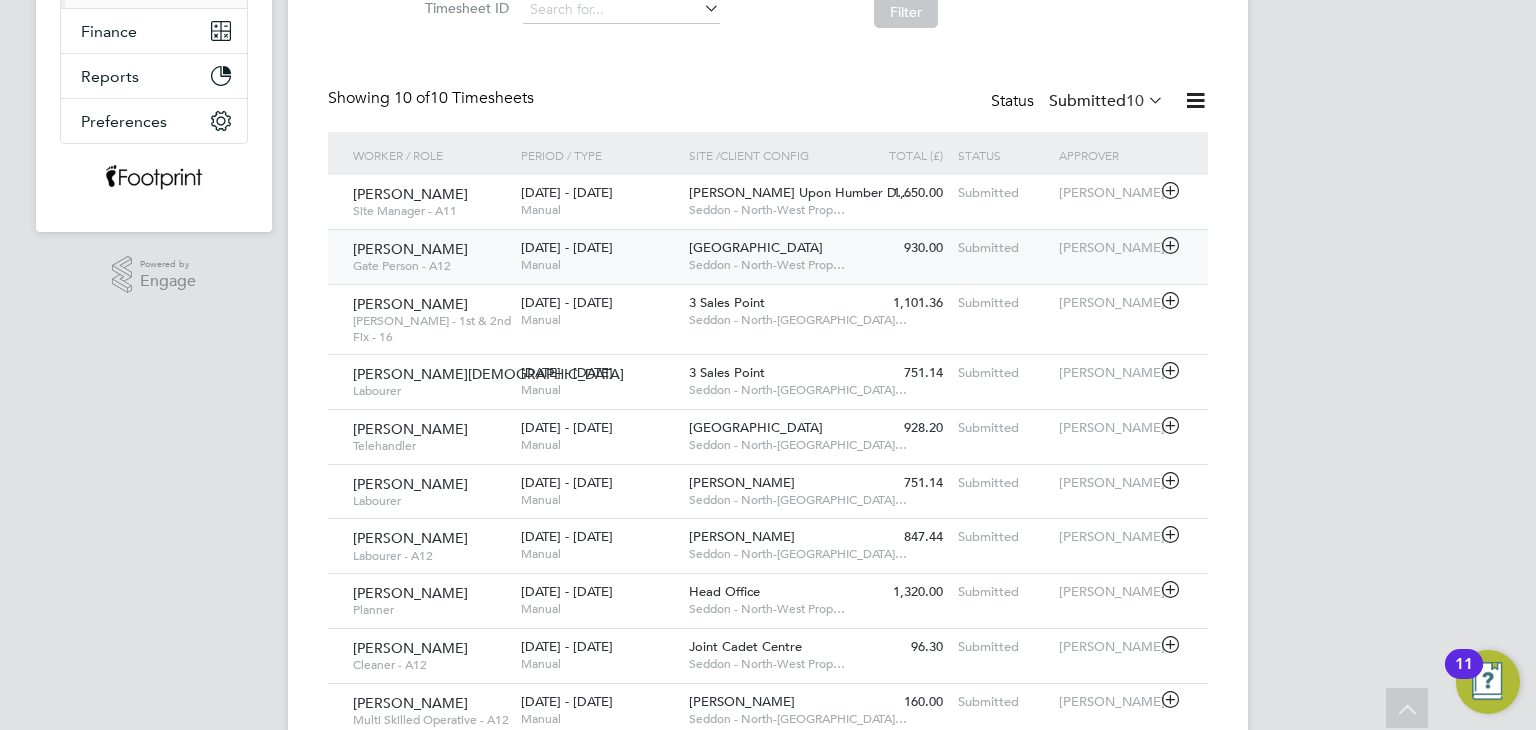 click on "930.00 Submitted" 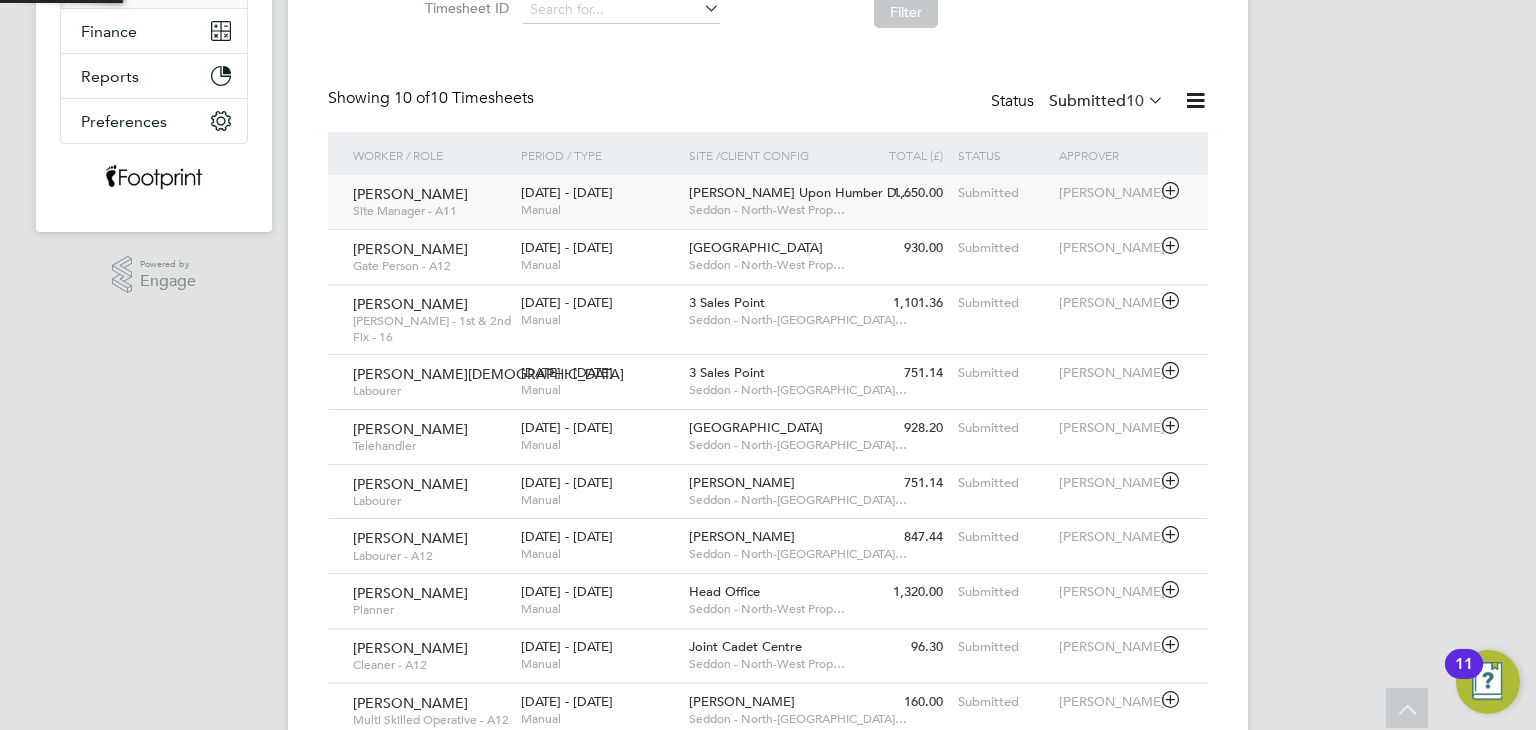 click on "1,650.00 Submitted" 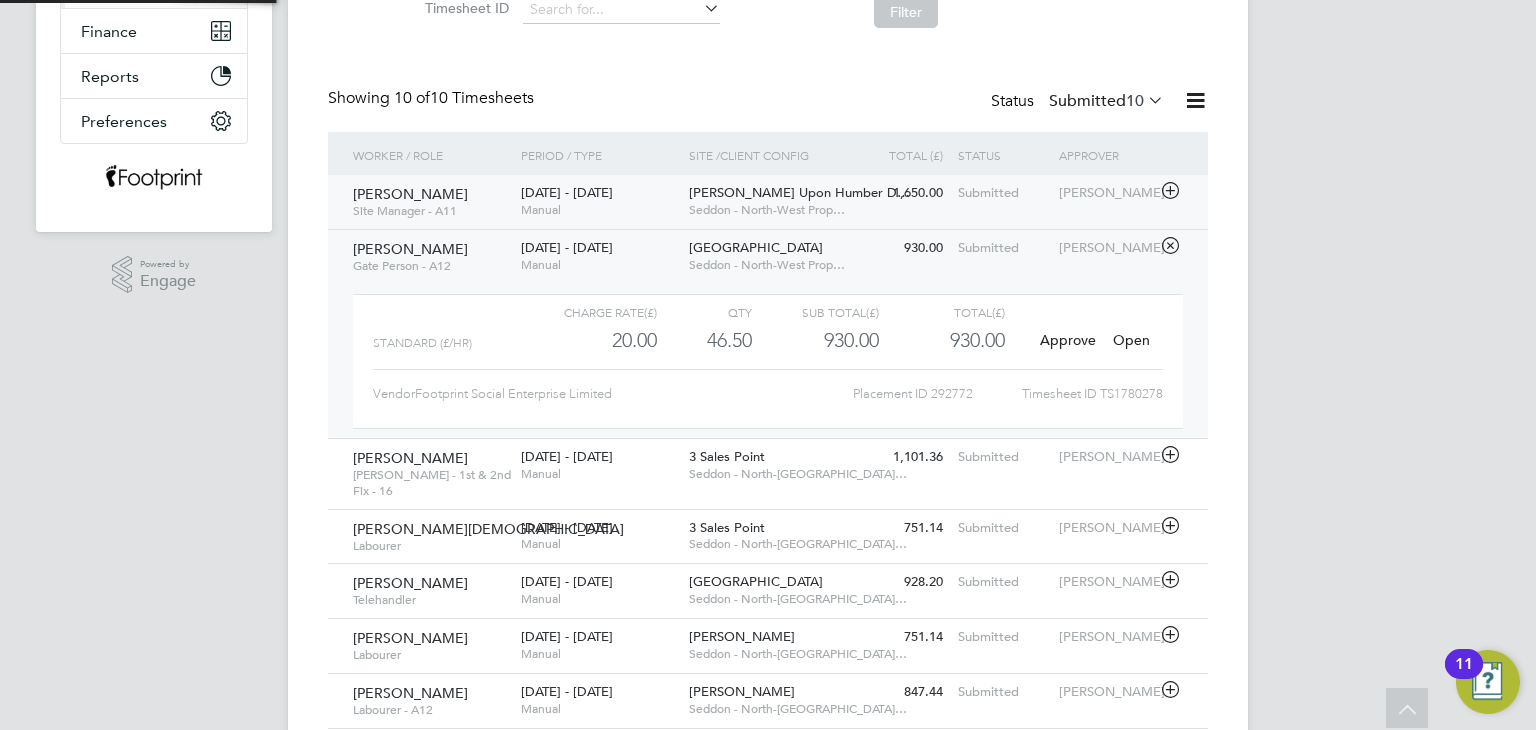 scroll, scrollTop: 9, scrollLeft: 9, axis: both 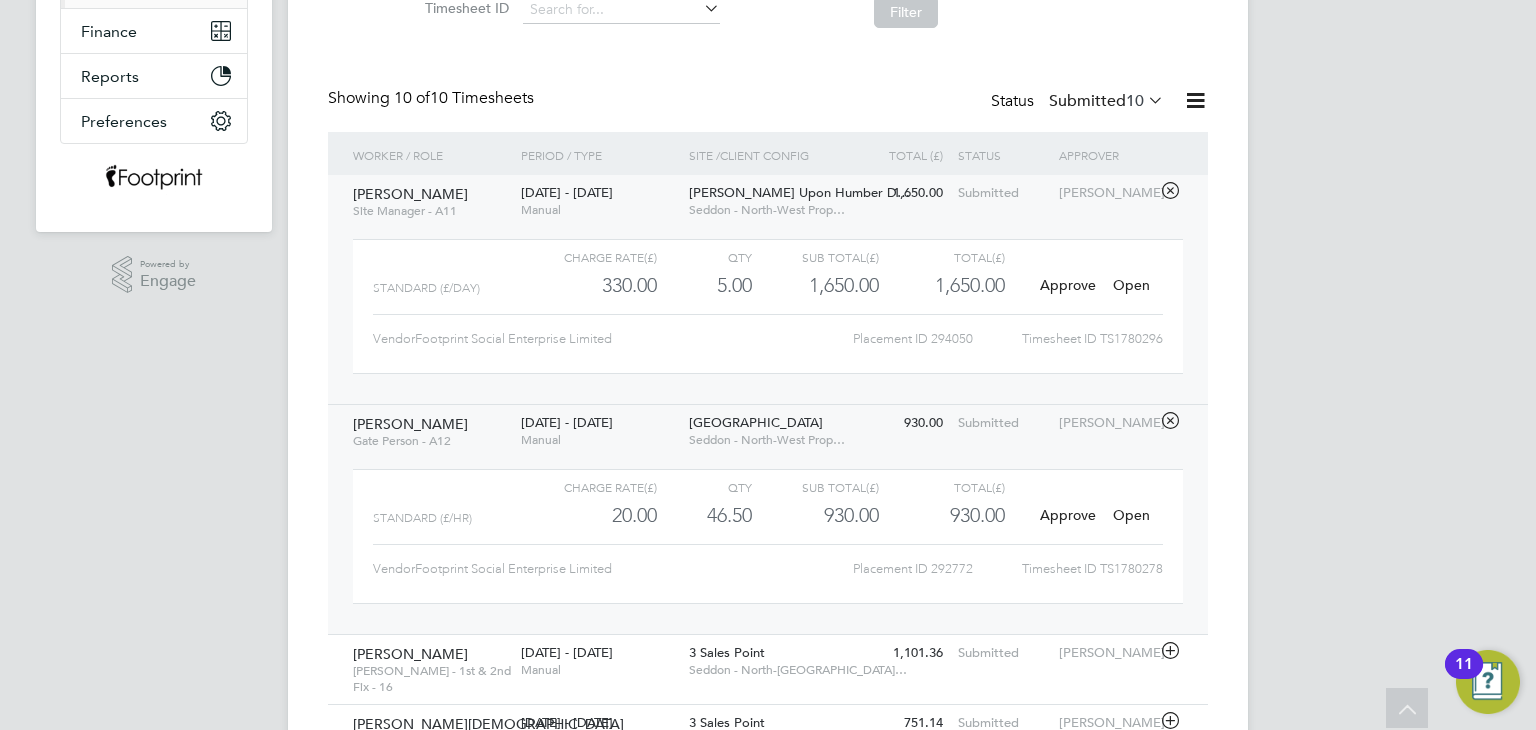 click on "Open" 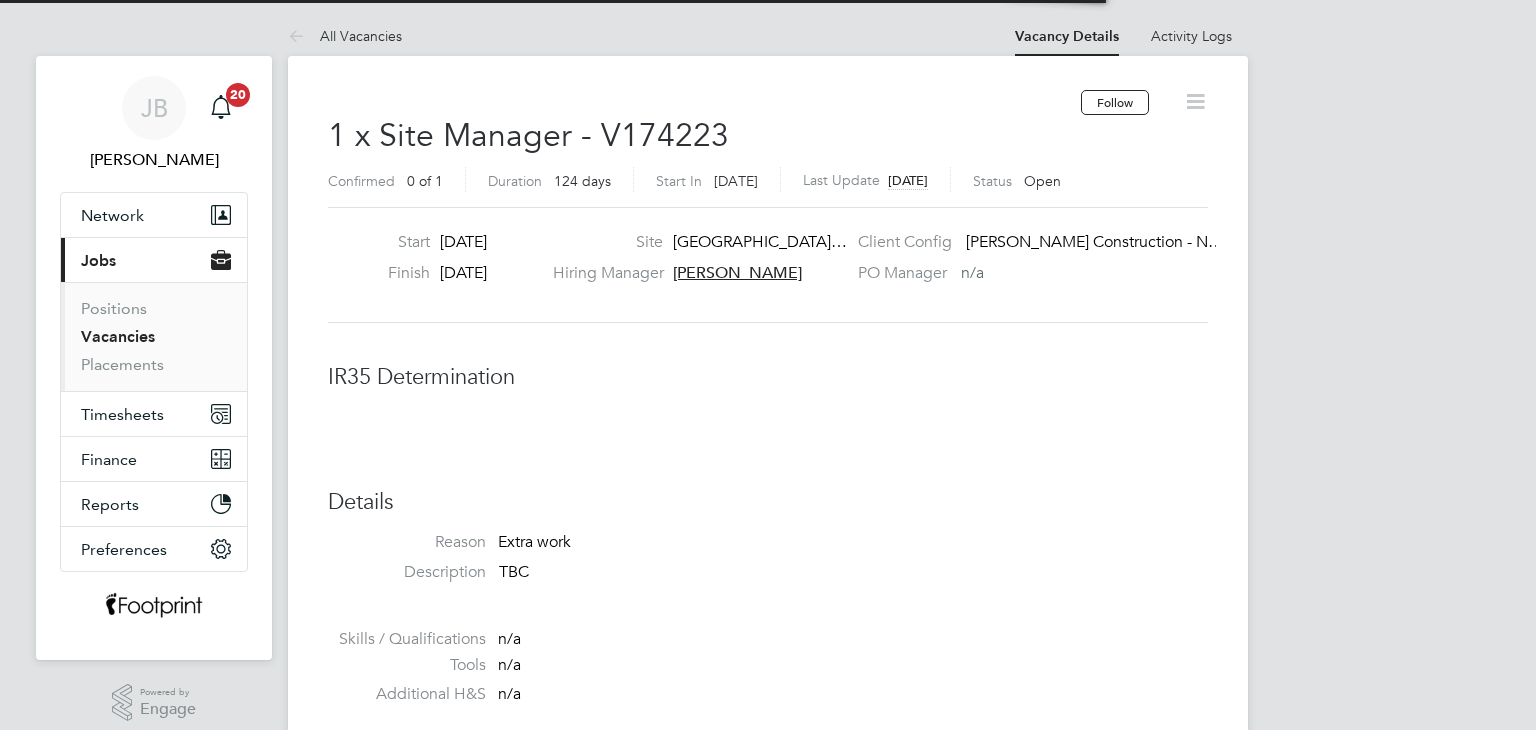scroll, scrollTop: 0, scrollLeft: 0, axis: both 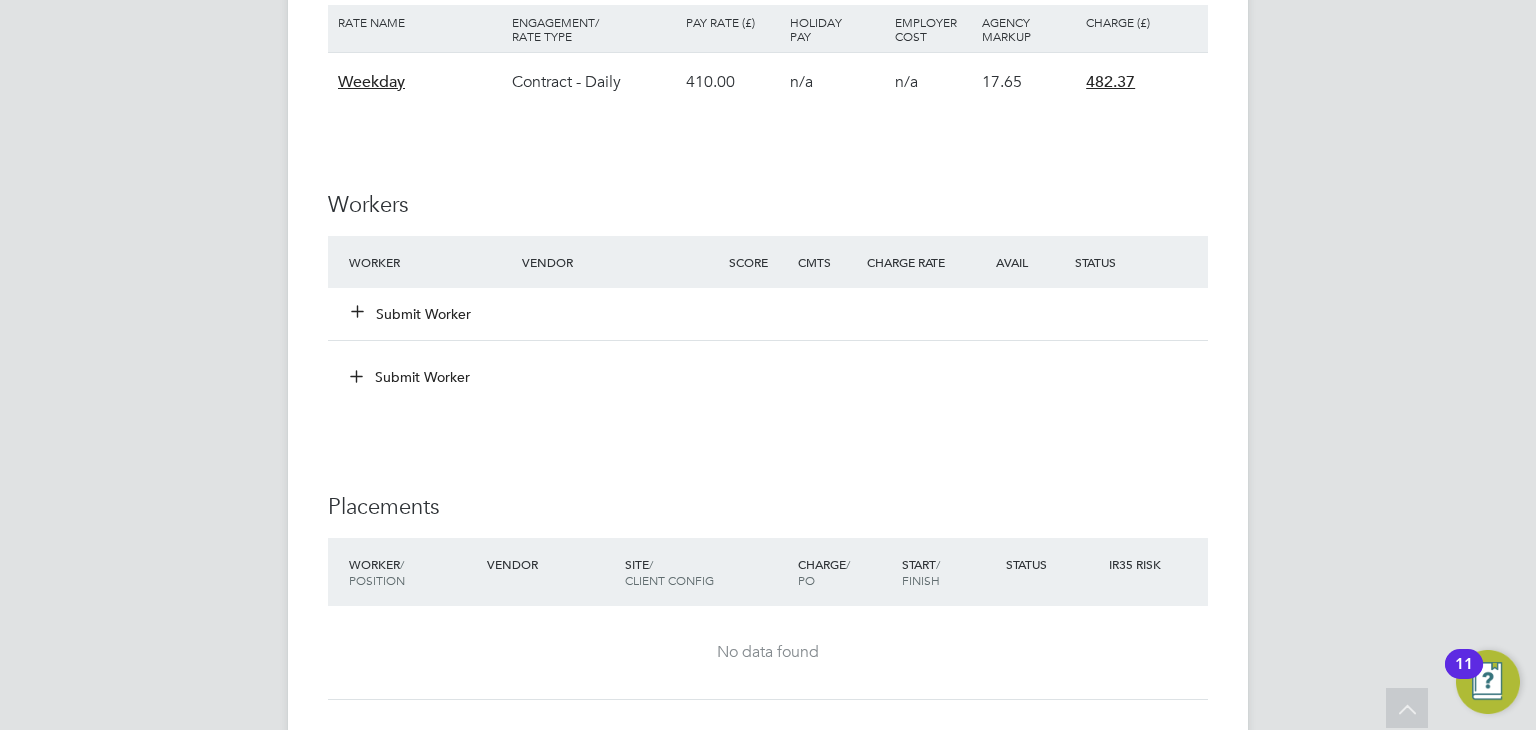 click on "Submit Worker" 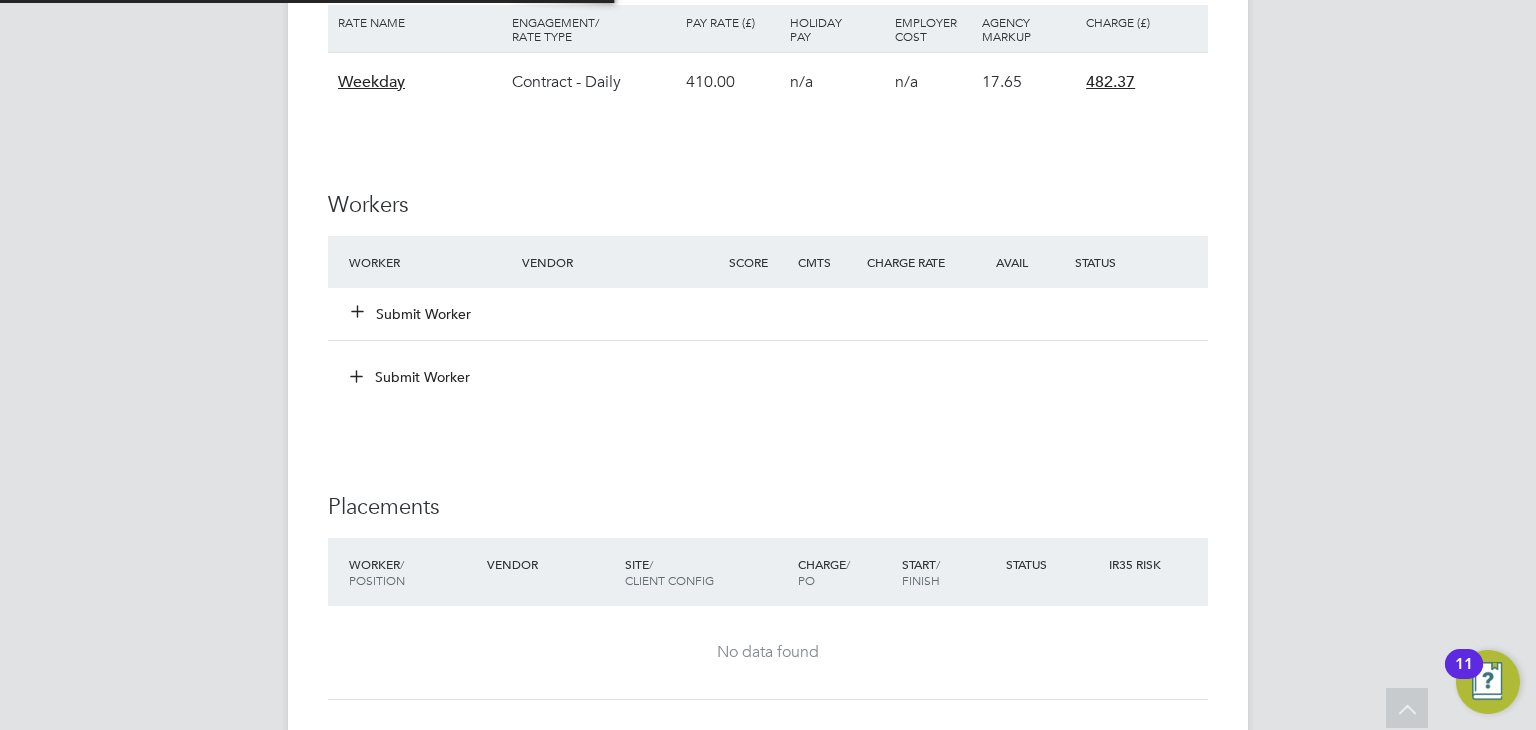 scroll, scrollTop: 10, scrollLeft: 10, axis: both 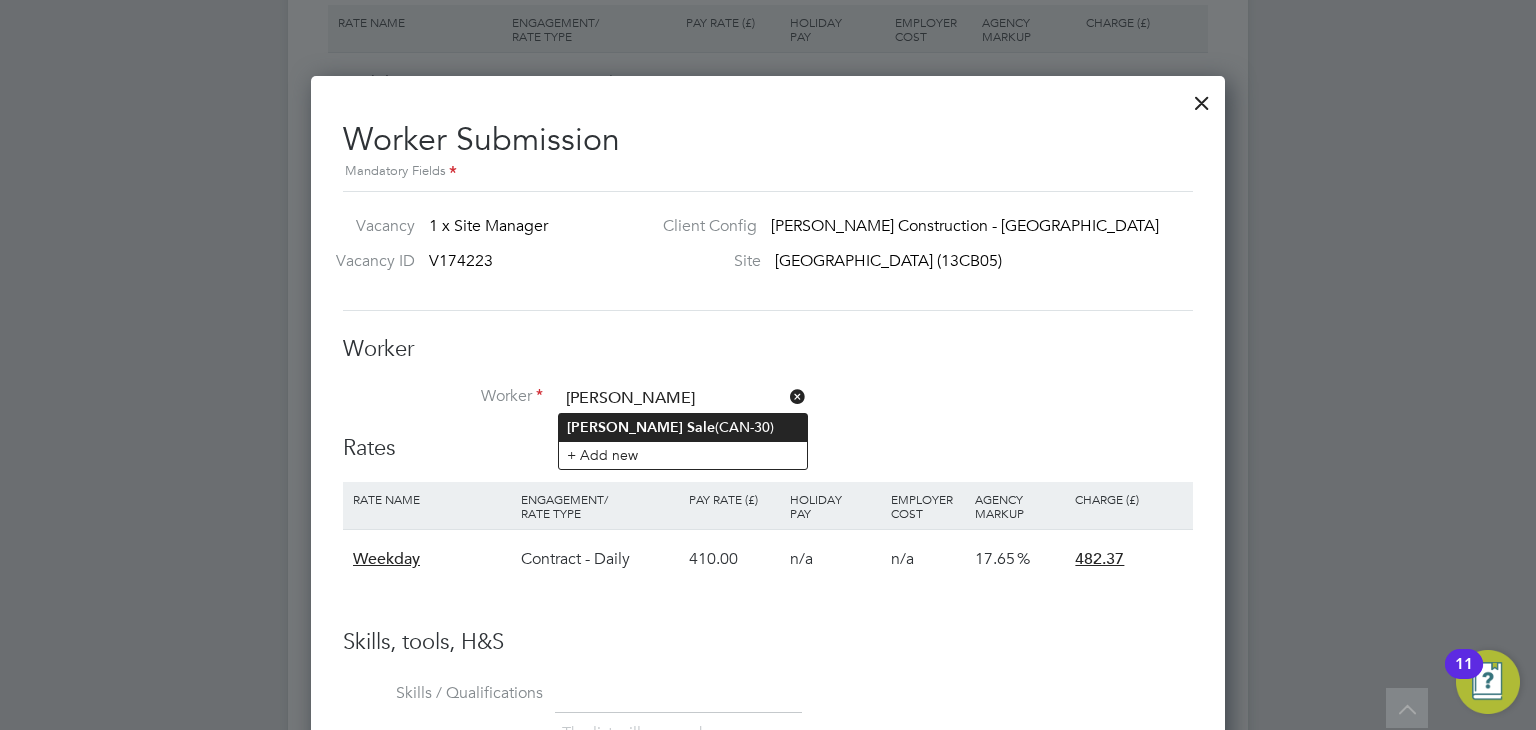 type on "JOhn Sale" 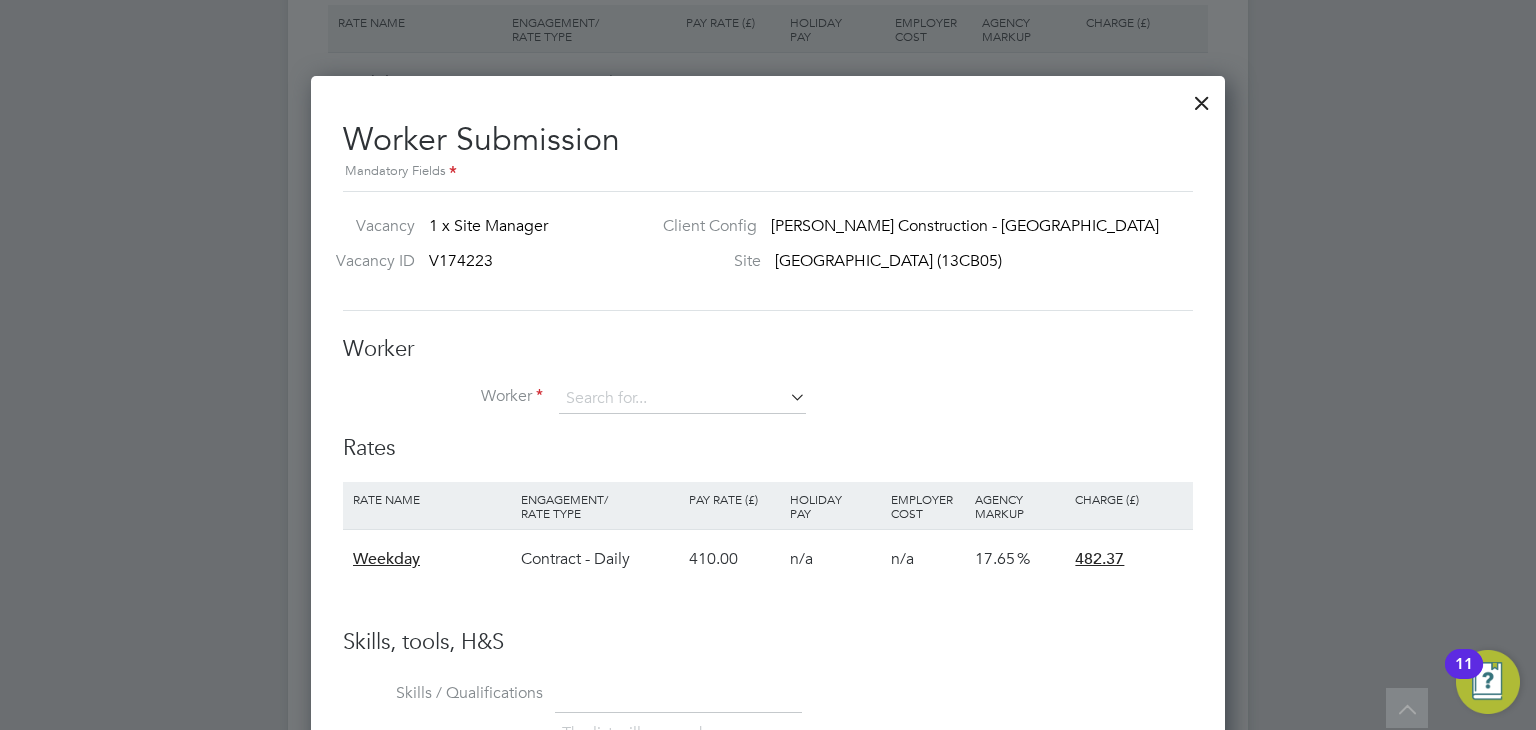 click on "All Vacancies Vacancy Details   Activity Logs   Vacancy Details Activity Logs All Vacancies Follow     1 x Site Manager - V174223 Confirmed   0 of 1 Duration   124 days Start In     14 days ago Last Update 14 days ago Status   Open   Start 30 Jun 2025 Finish 31 Oct 2025 Site Star Radcliffe Academy… Hiring Manager Ian Park Client Config   Morgan Sindall Construction - N… PO Manager     n/a IR35 Determination IR35 Status Disabled for this client. This feature can be enabled under this client's configuration. Details Reason   Extra work Description TBC Skills / Qualifications n/a Tools n/a Additional H&S n/a Working Days   Mon,  Tue,  Wed,  Thu,  Fri,  Sat,  Sun Working Hours 08:00 - 18:00  10.00hrs Submission Acceptance   Manual Timesheet Approver   Ian Park   Rates Rate Name Engagement/ Rate Type Pay Rate (£) Holiday Pay Employer Cost Agency Markup Charge (£) Weekday Contract - Daily 410.00   n/a   n/a 17.65 482.37 Workers Worker Vendor Score Cmts Charge Rate Avail Status Submit Worker Submit Worker / /" 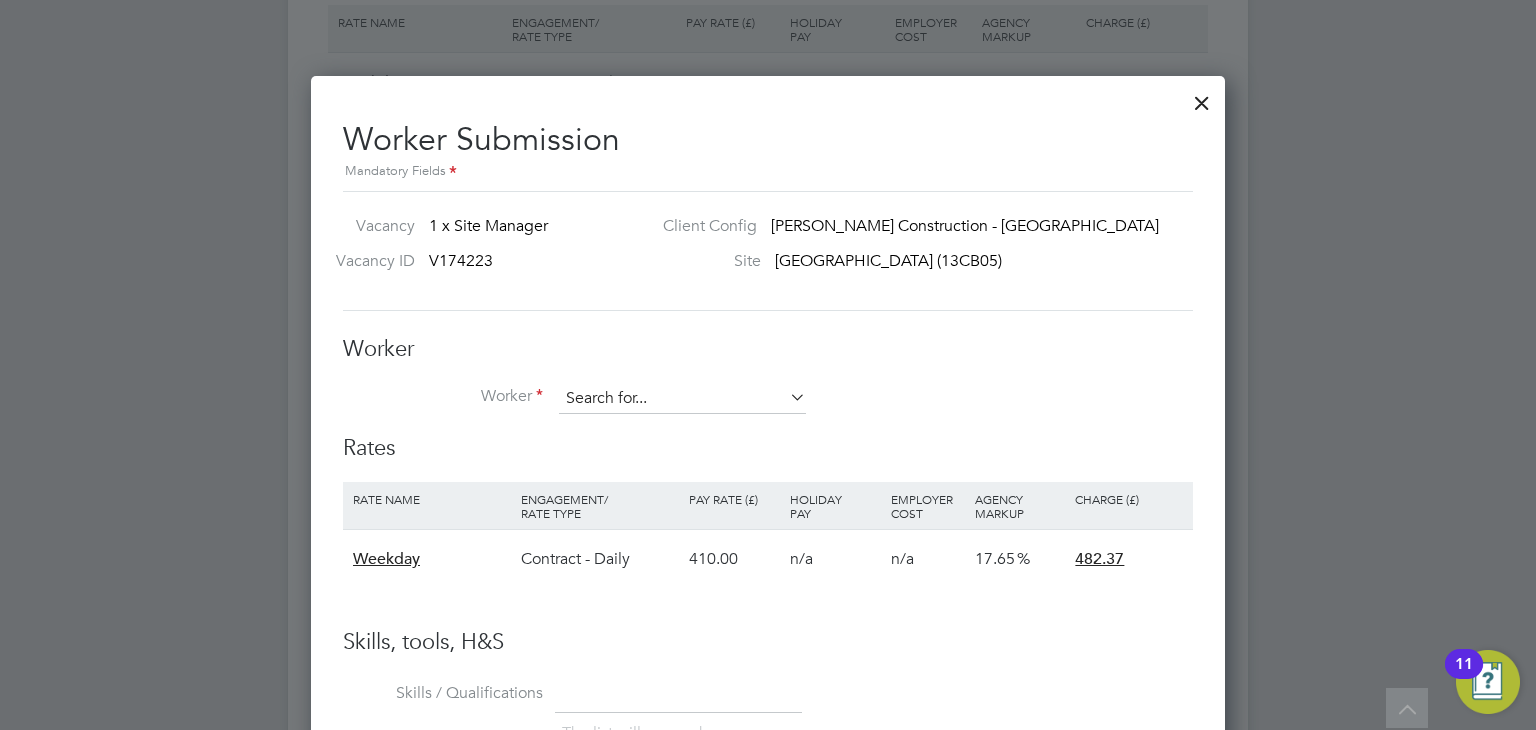 click at bounding box center [682, 399] 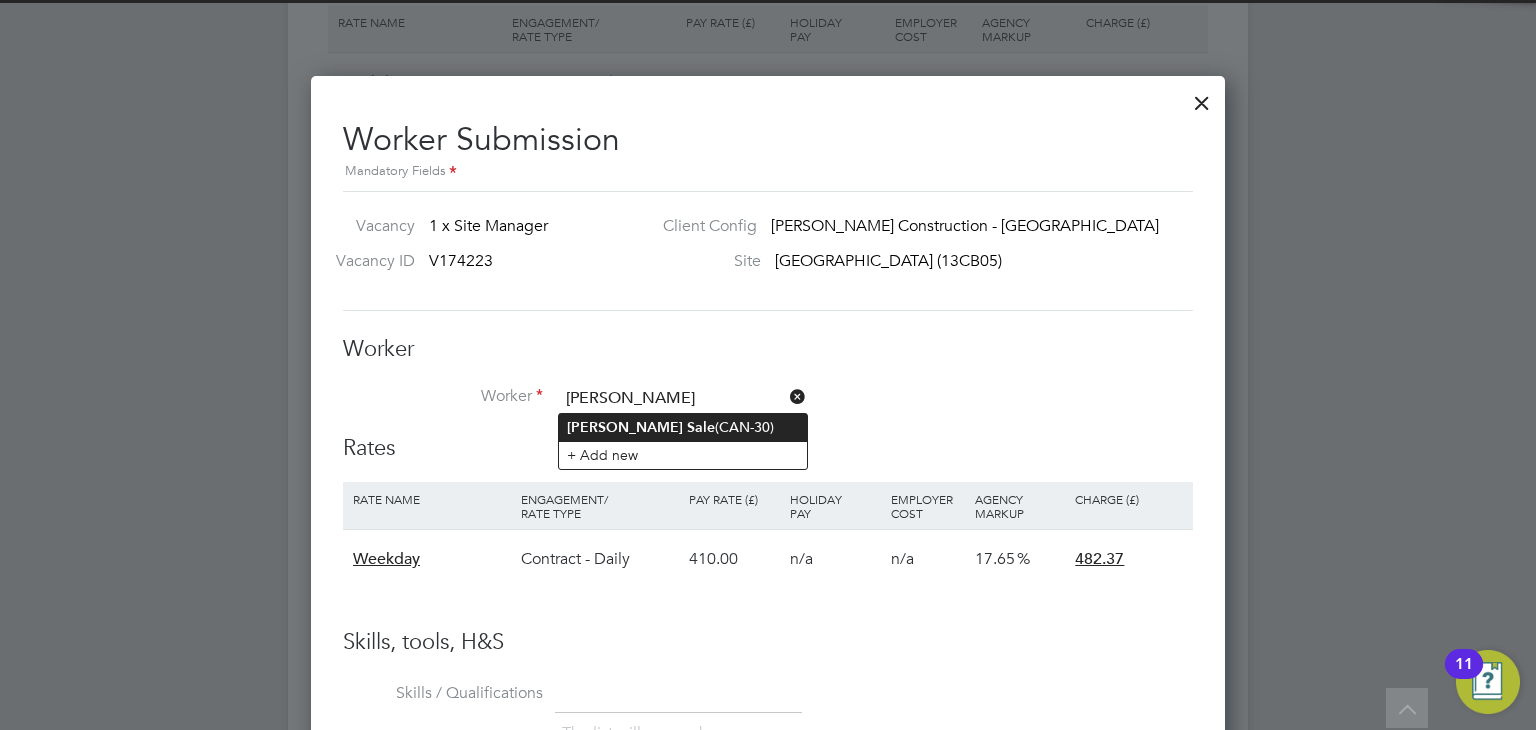 click on "John   Sale  (CAN-30)" 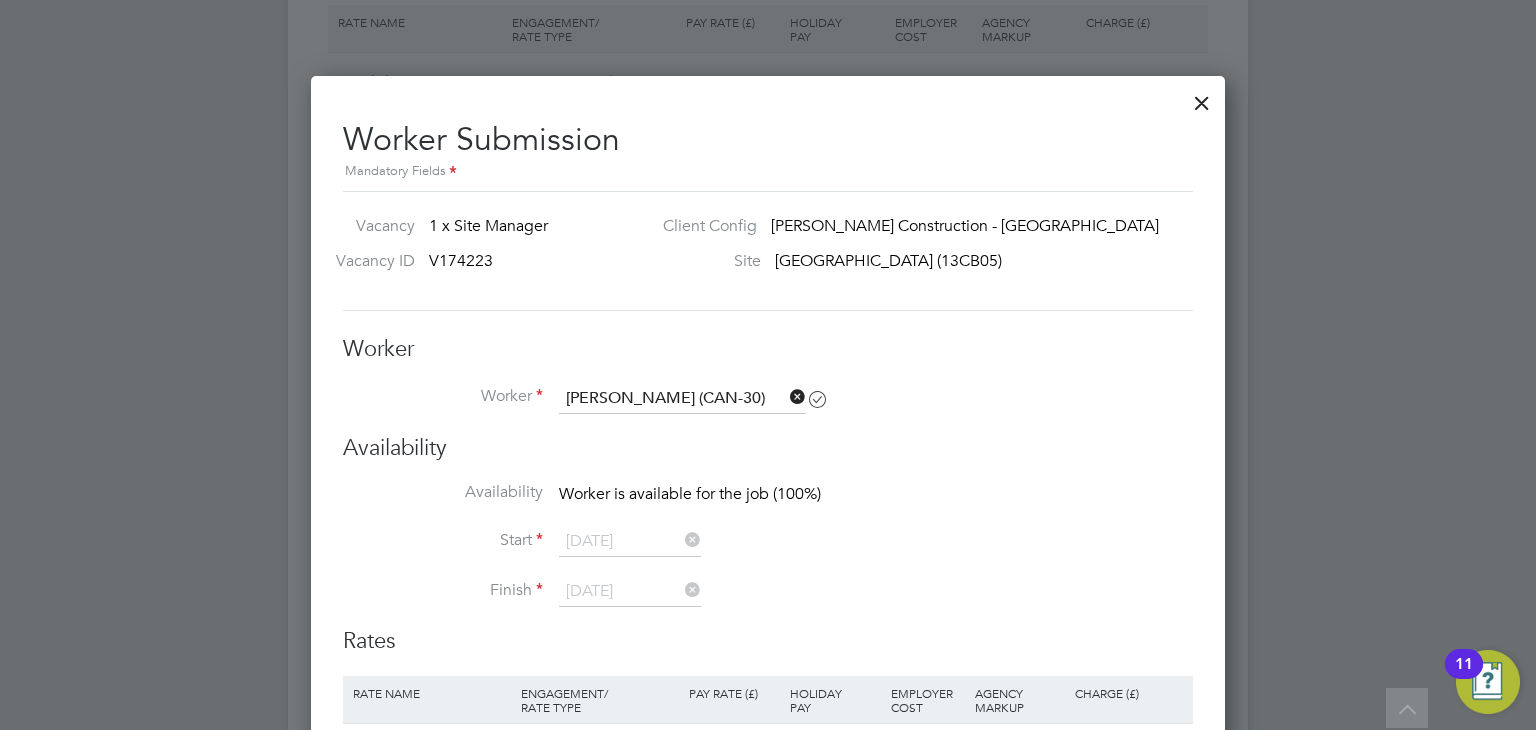 scroll, scrollTop: 9, scrollLeft: 9, axis: both 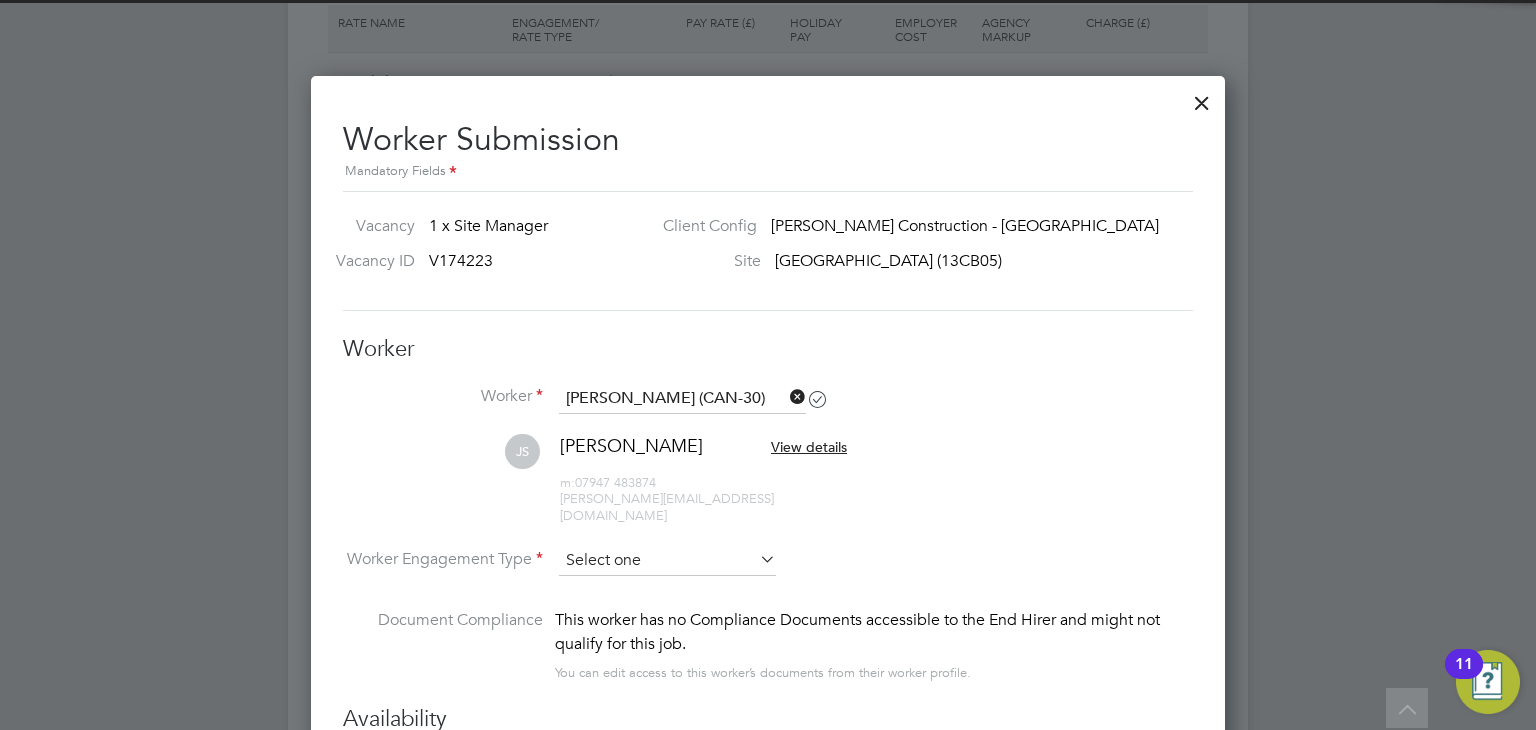 click at bounding box center [667, 561] 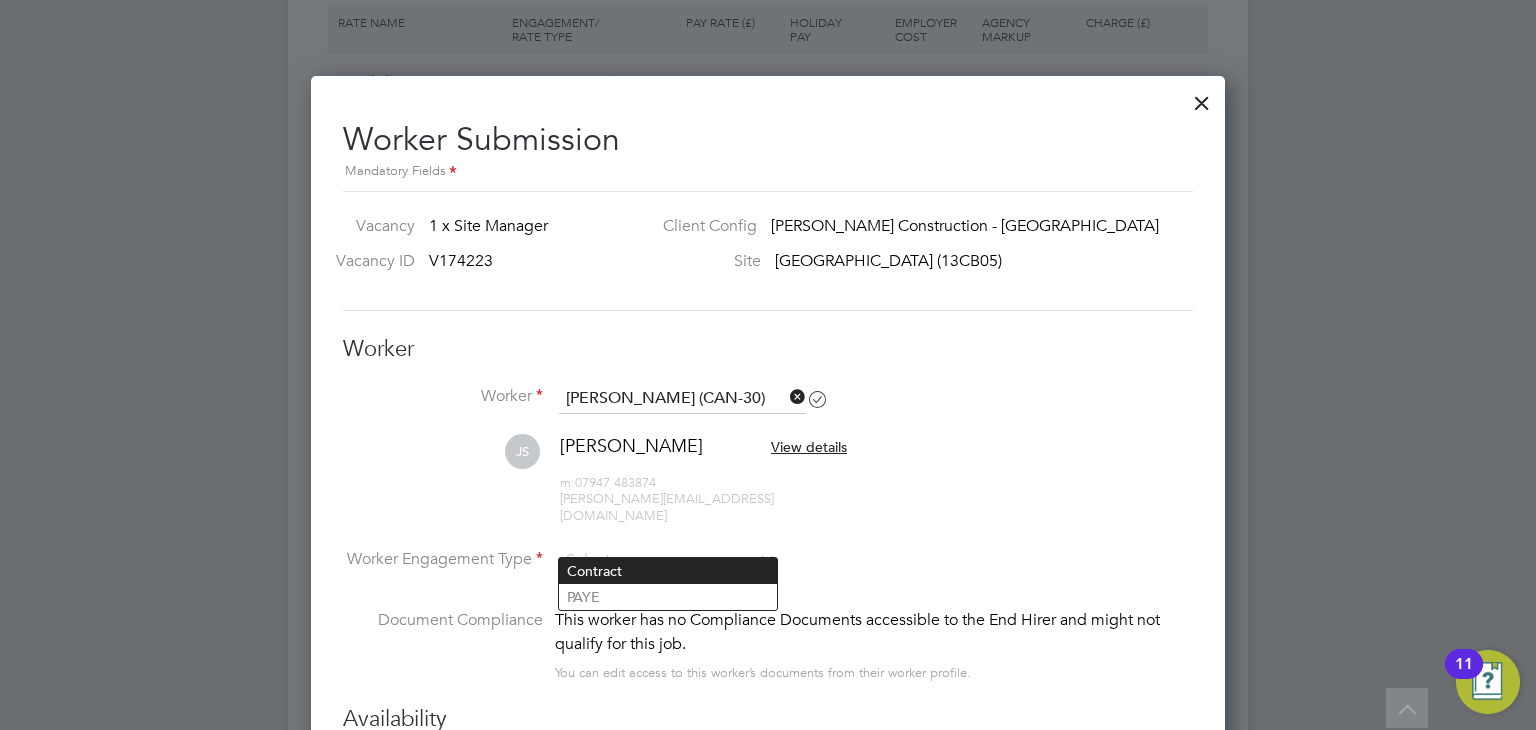 click on "Contract" 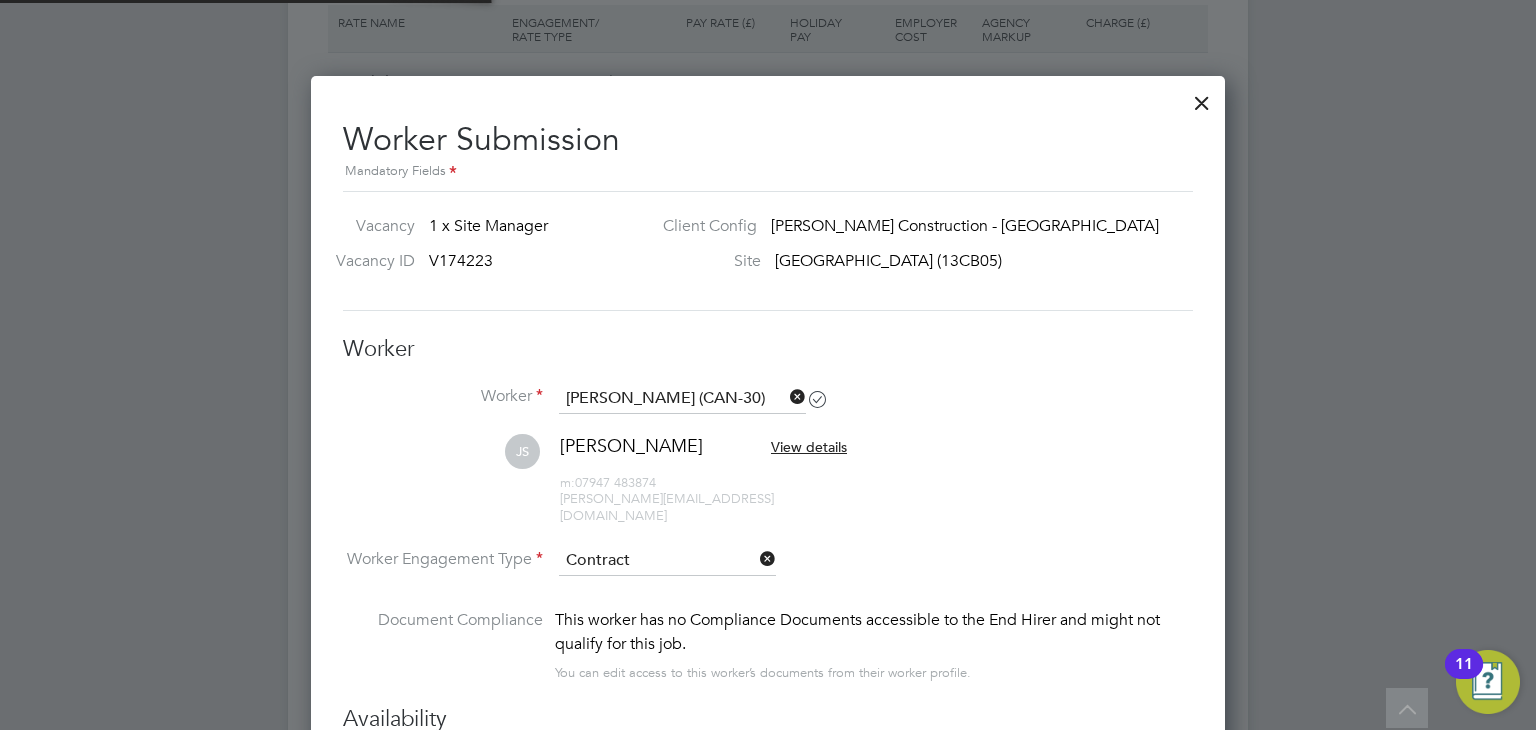 scroll, scrollTop: 9, scrollLeft: 9, axis: both 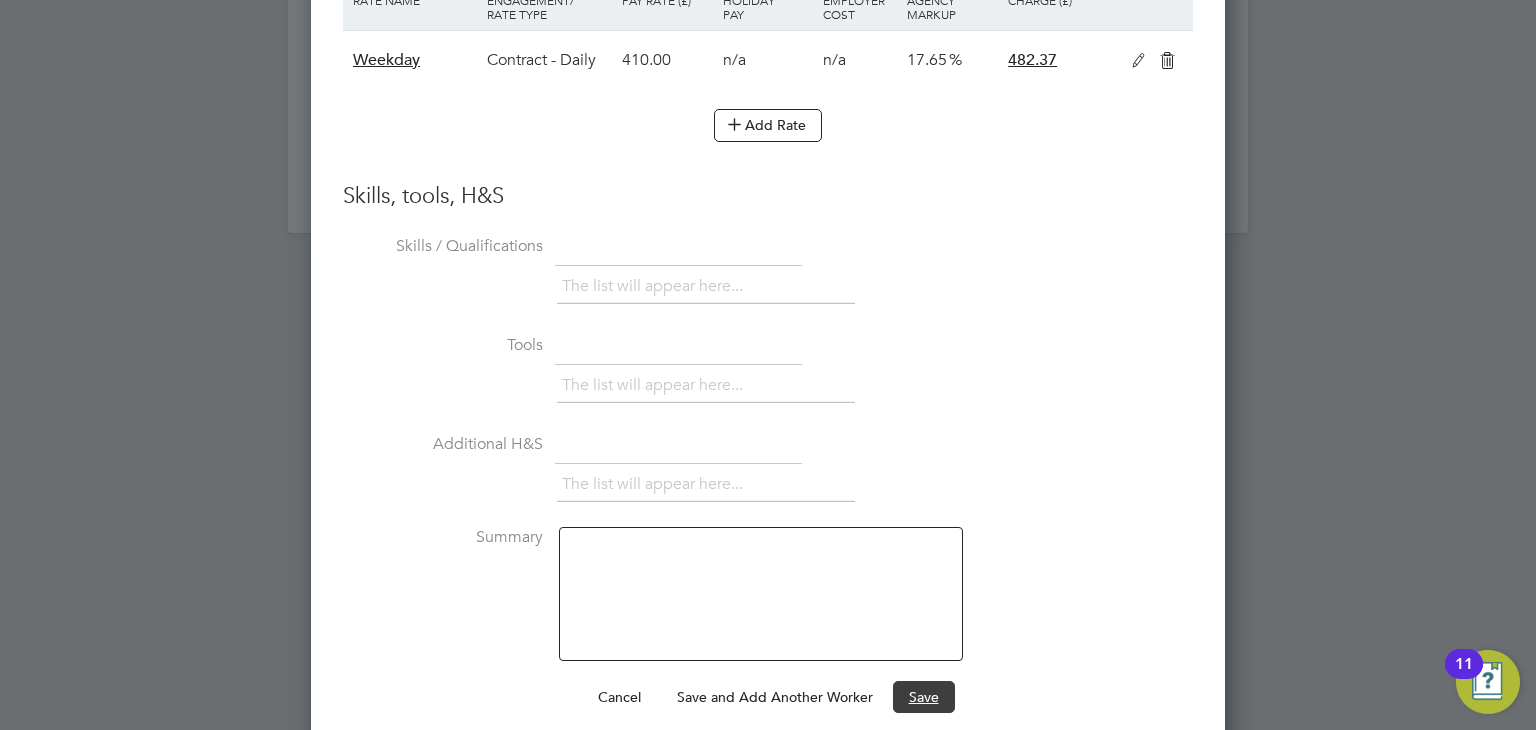 click on "Save" at bounding box center [924, 697] 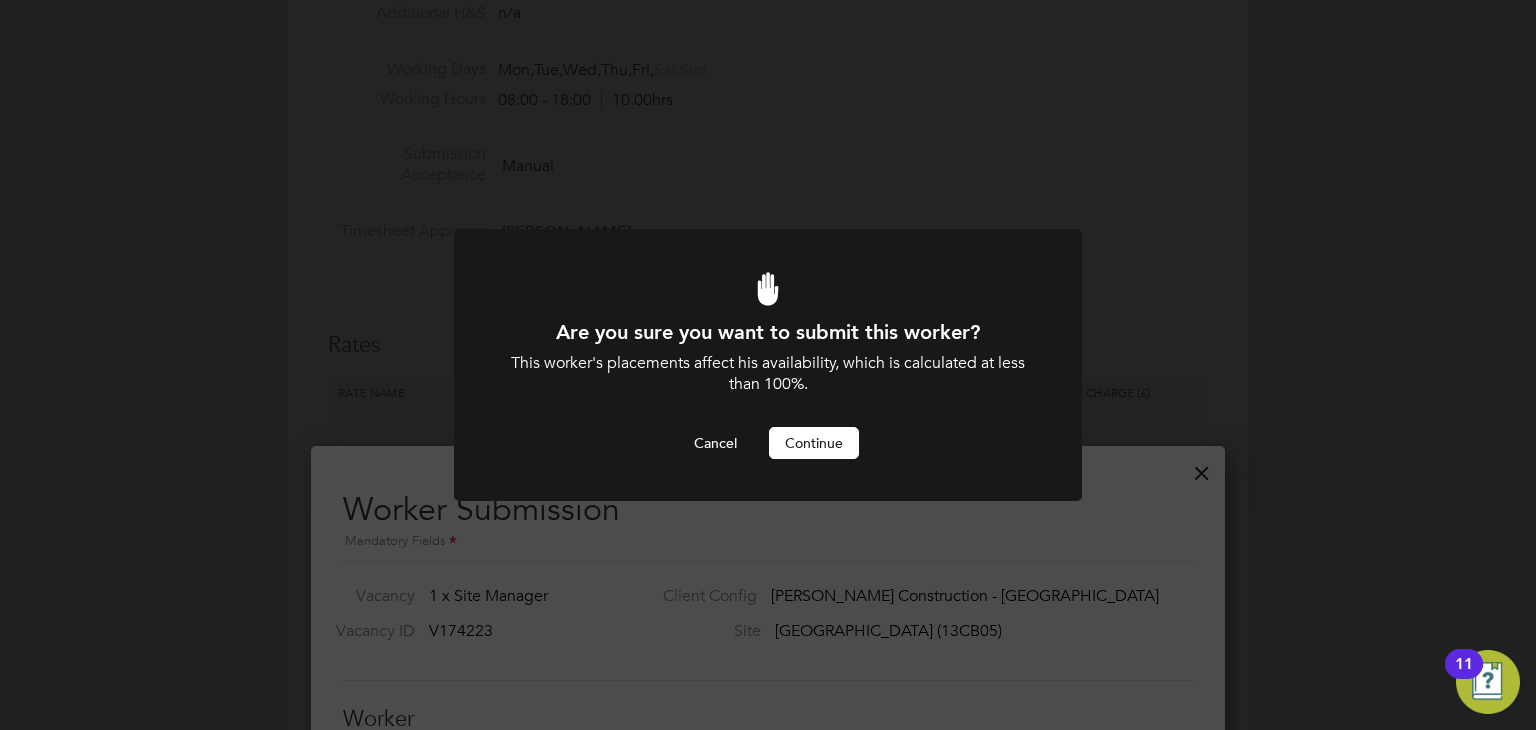 click on "Continue" at bounding box center (814, 443) 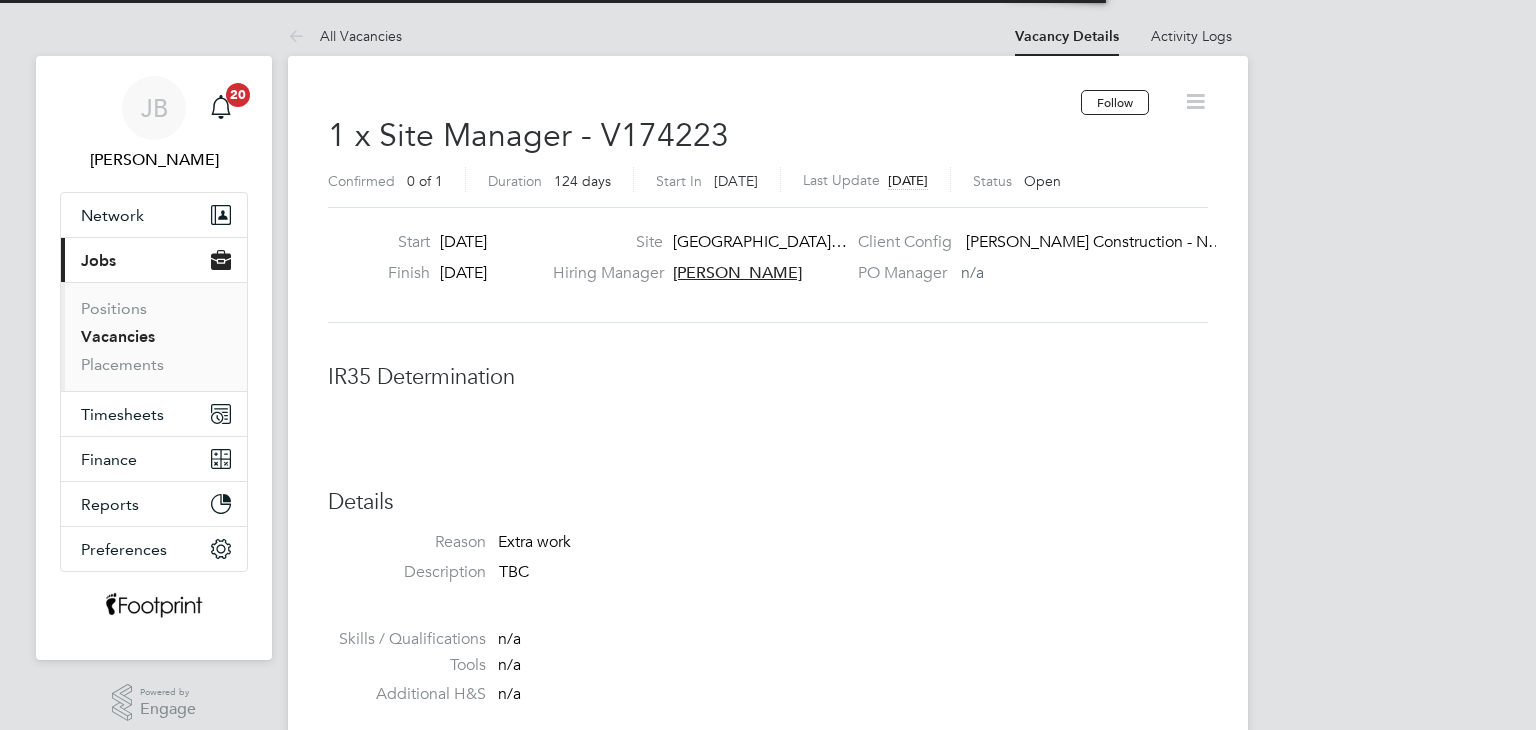 scroll, scrollTop: 554, scrollLeft: 0, axis: vertical 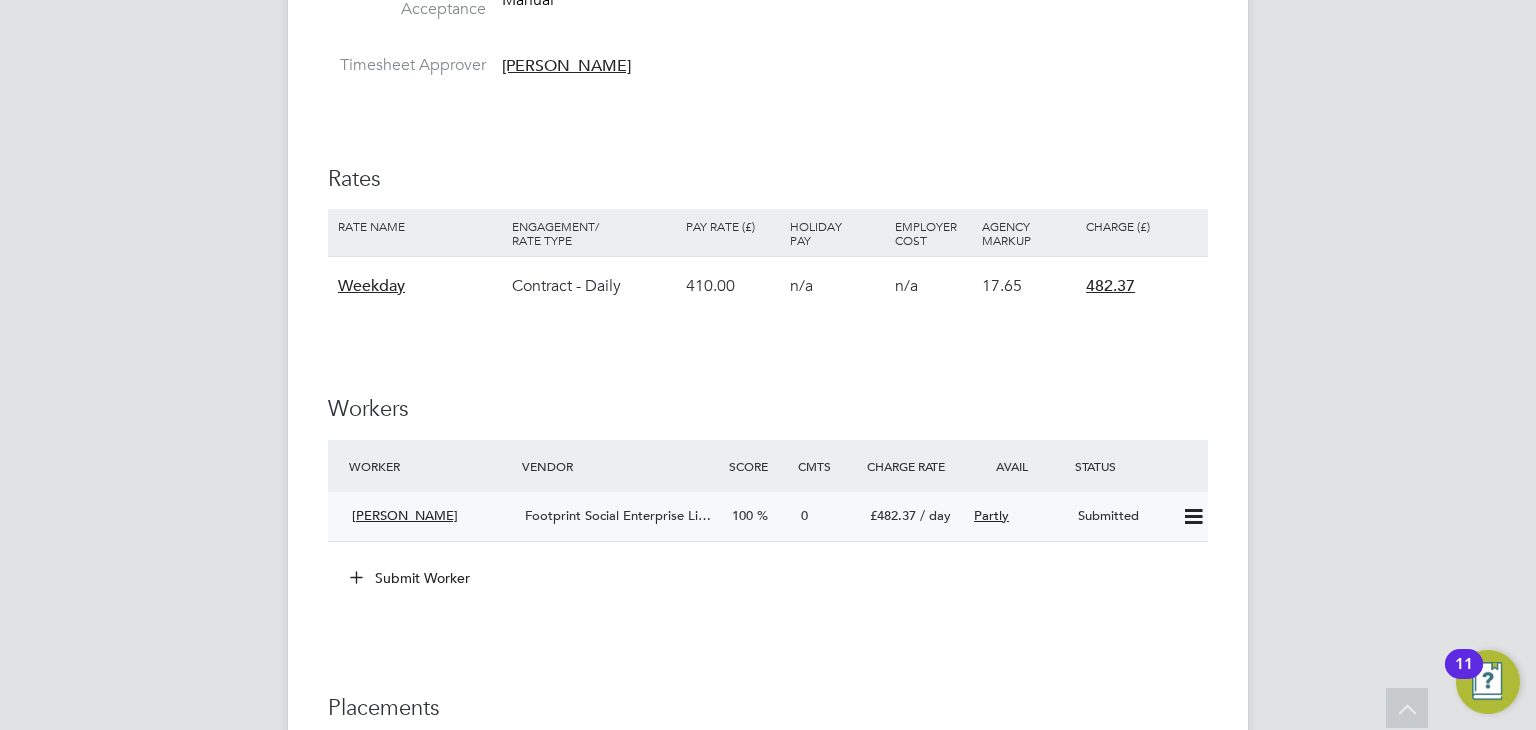 click 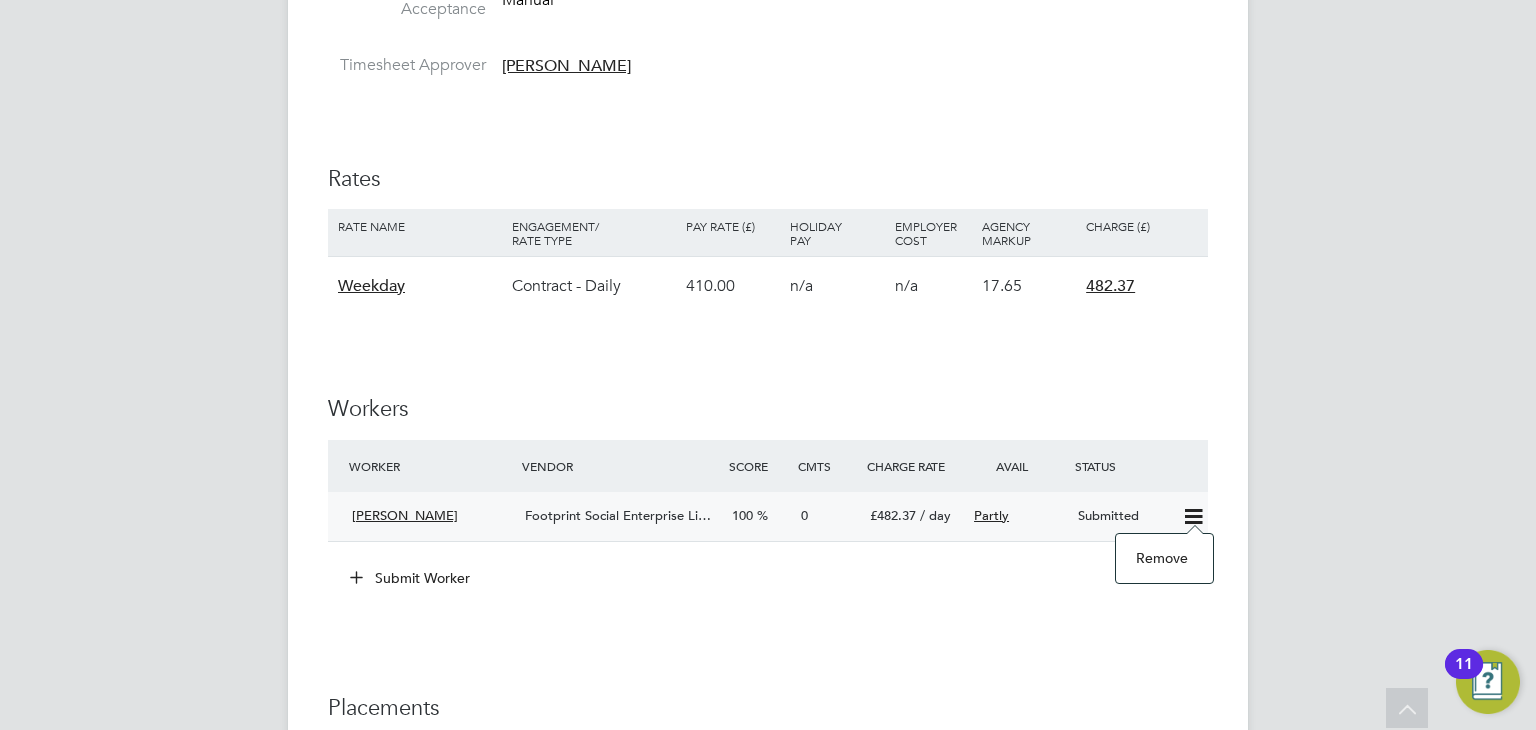click on "Submit Worker" 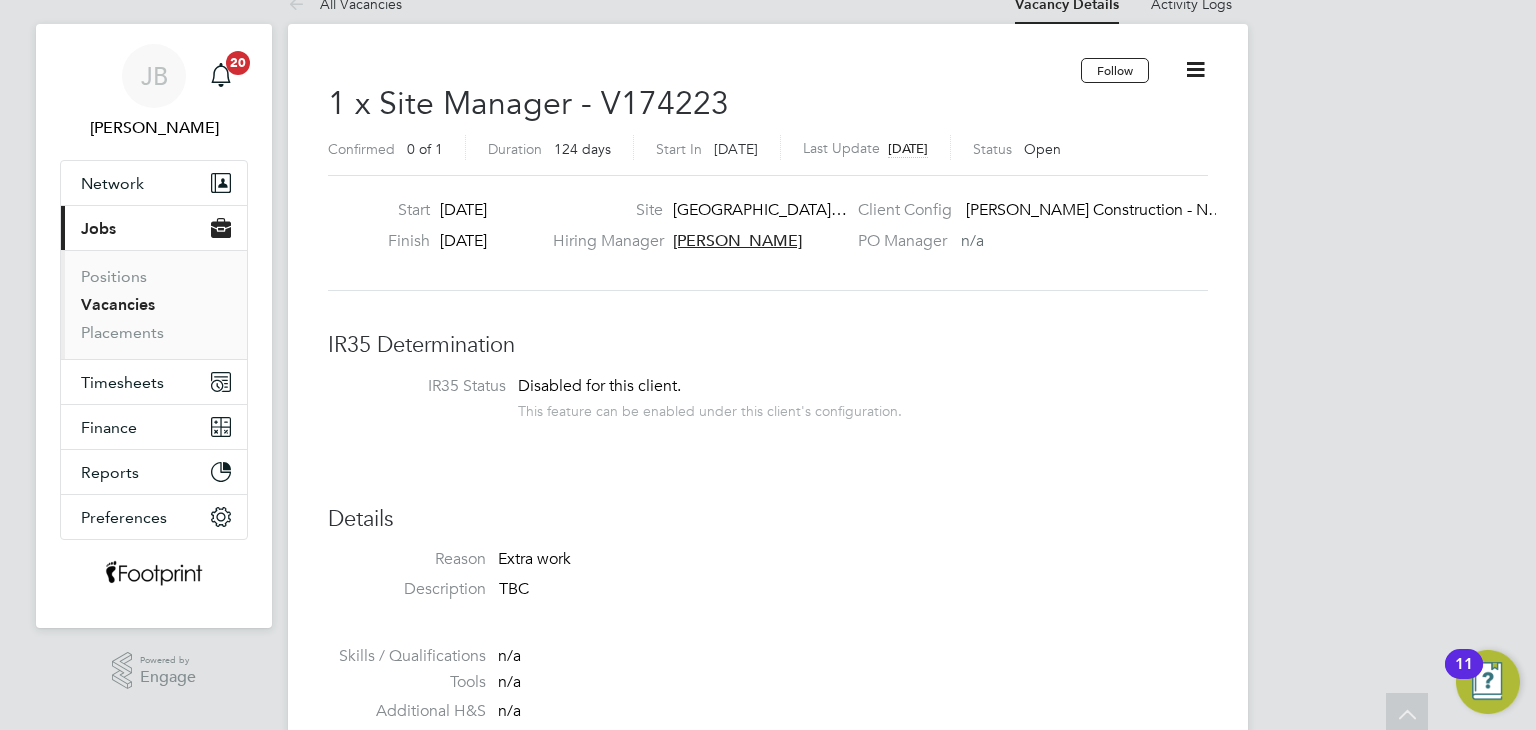 scroll, scrollTop: 0, scrollLeft: 0, axis: both 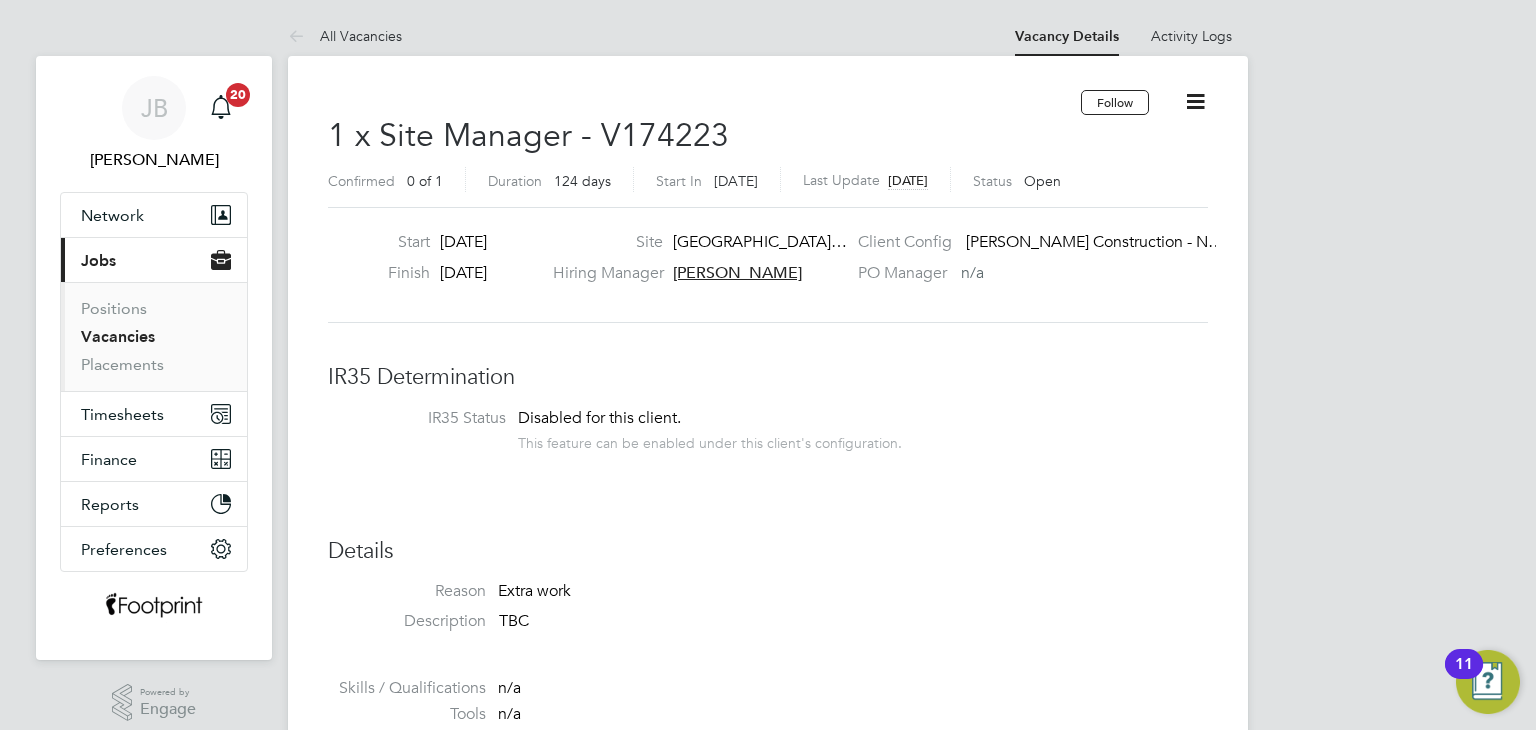 click 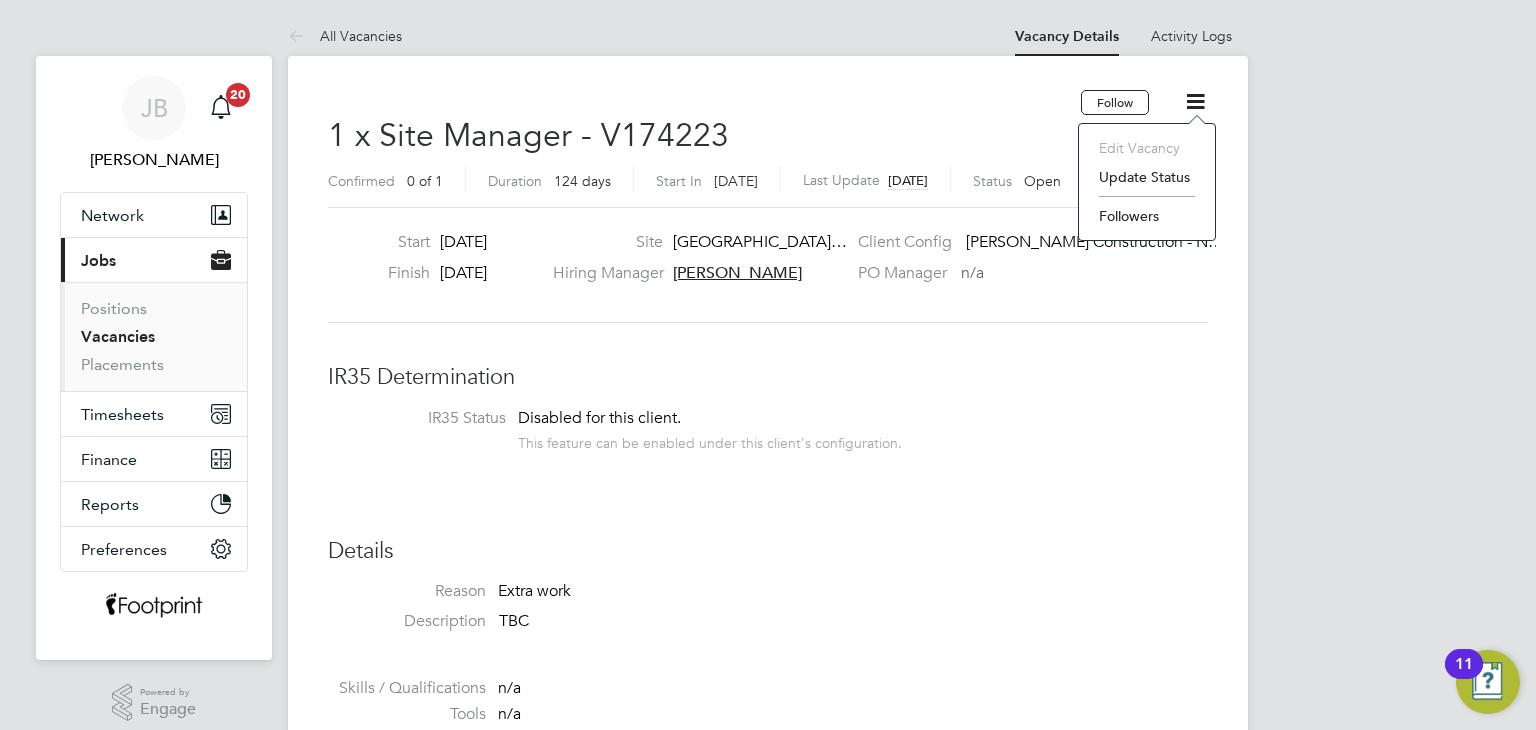 click on "1 x Site Manager - V174223 Confirmed   0 of 1 Duration   124 days Start In     14 days ago Last Update 14 days ago Status   Open" 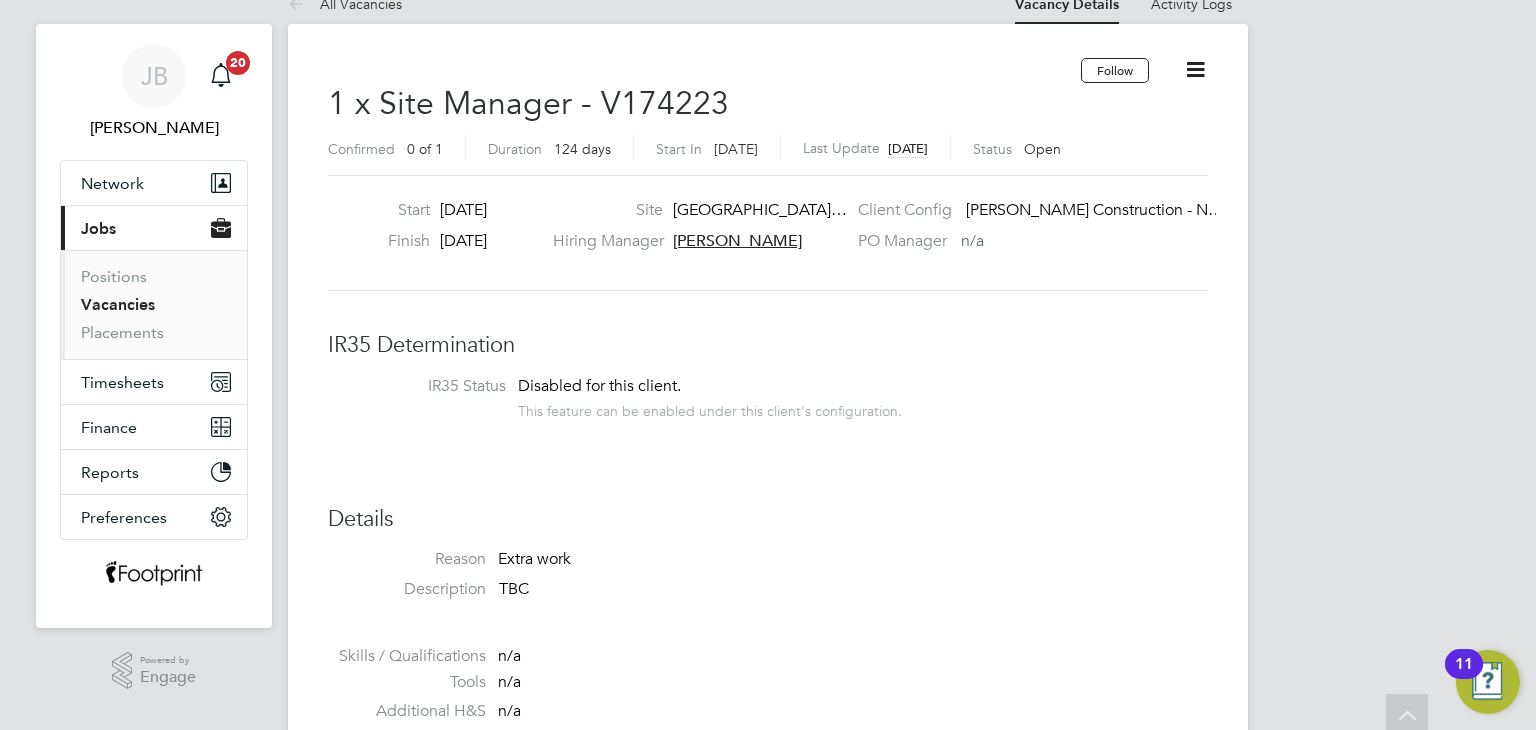 scroll, scrollTop: 0, scrollLeft: 0, axis: both 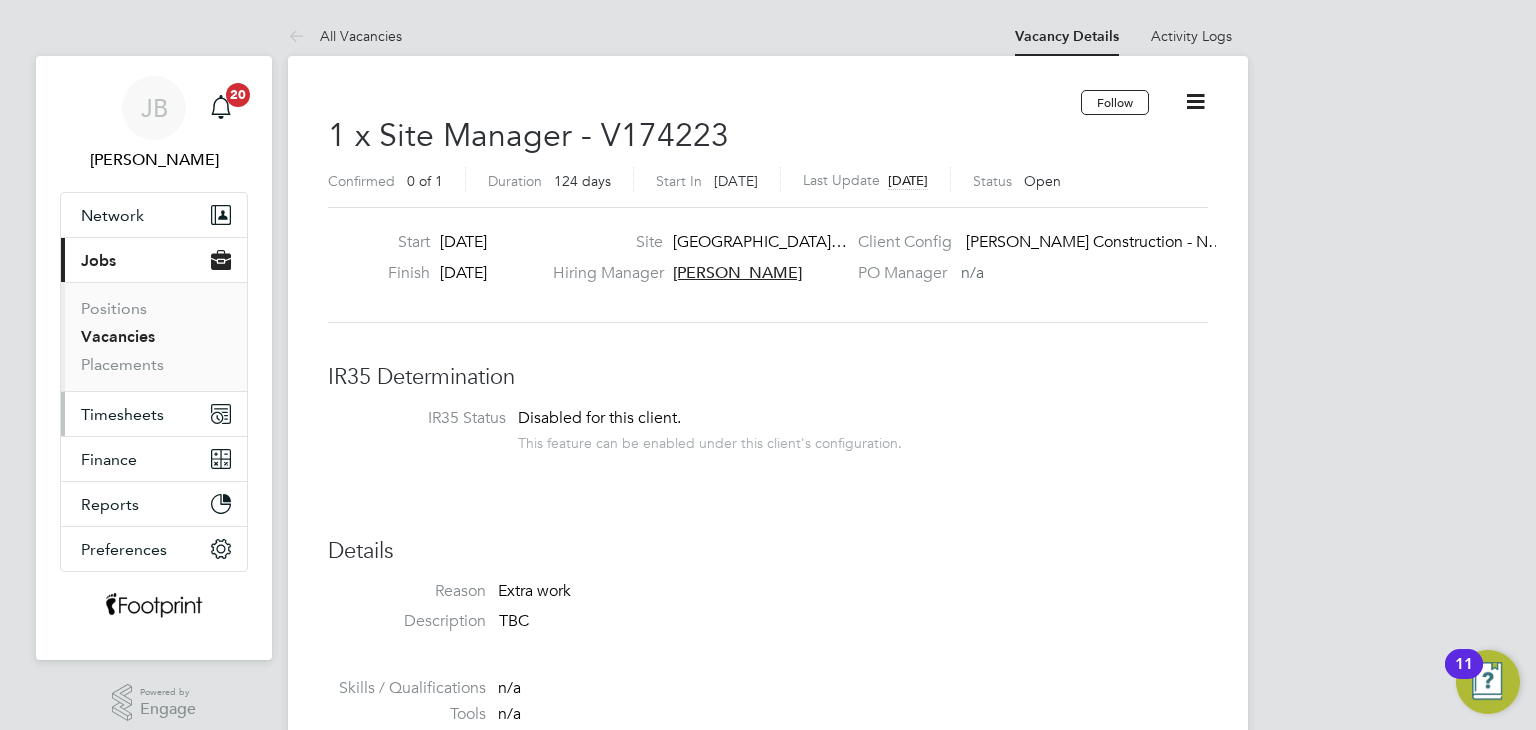 click on "Timesheets" at bounding box center [122, 414] 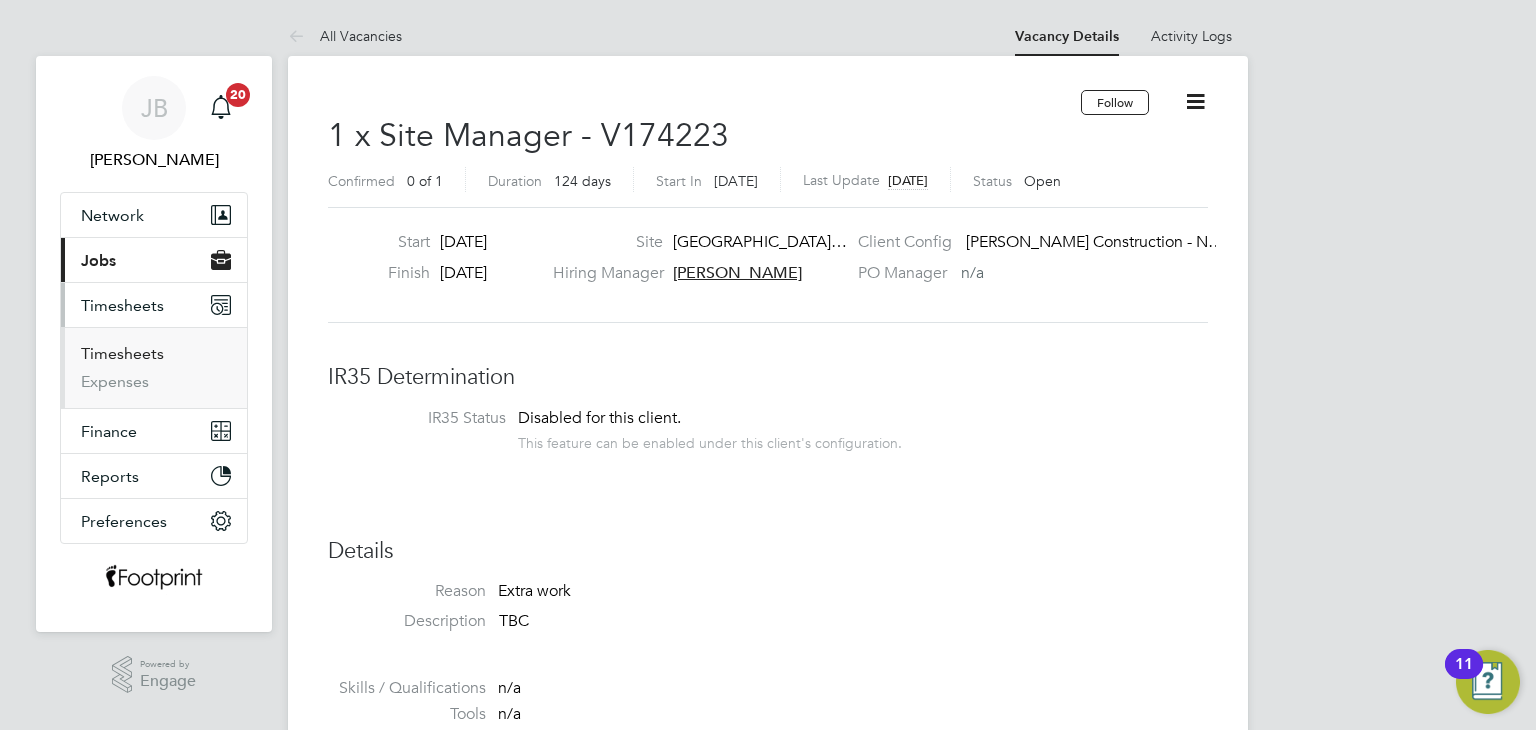 click on "Timesheets" at bounding box center [122, 353] 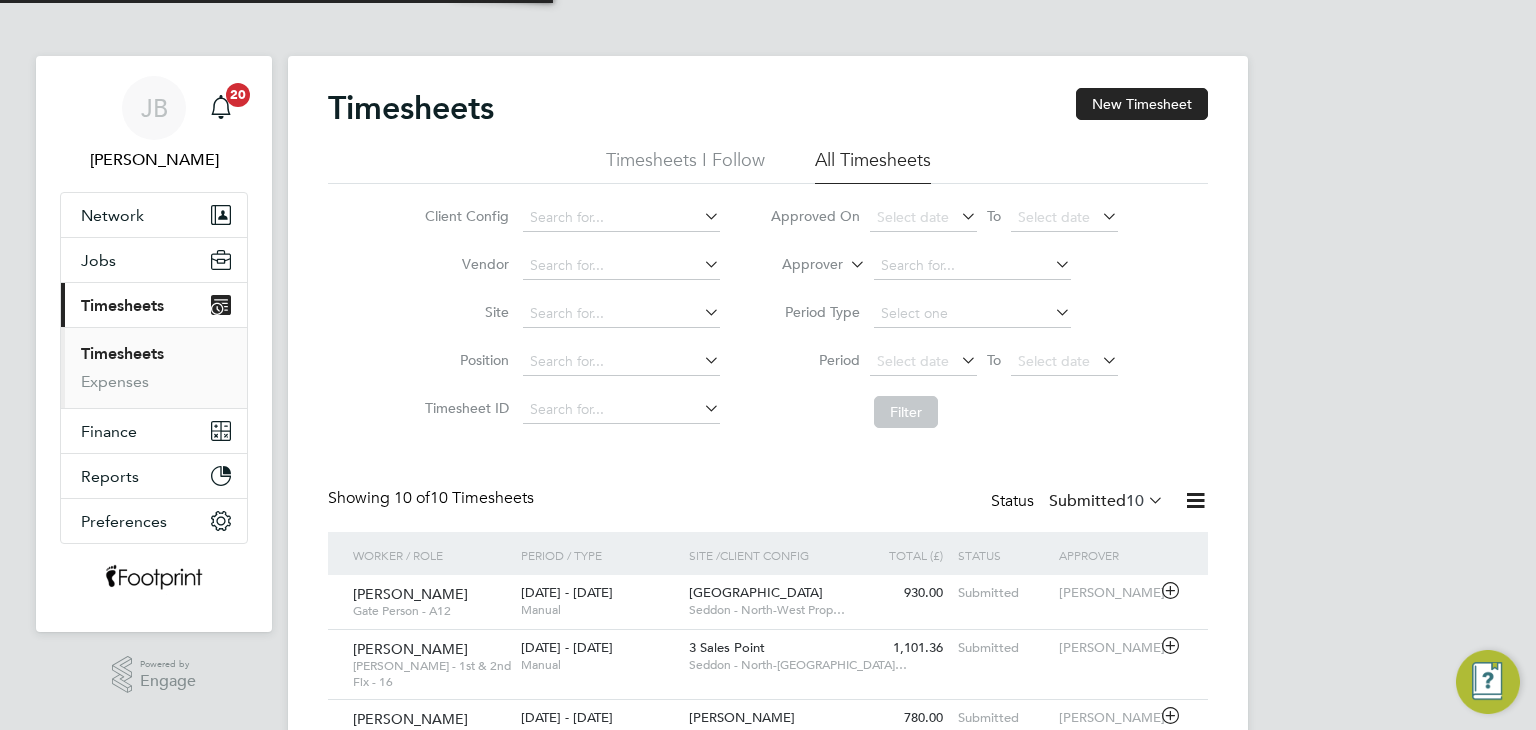 scroll, scrollTop: 9, scrollLeft: 10, axis: both 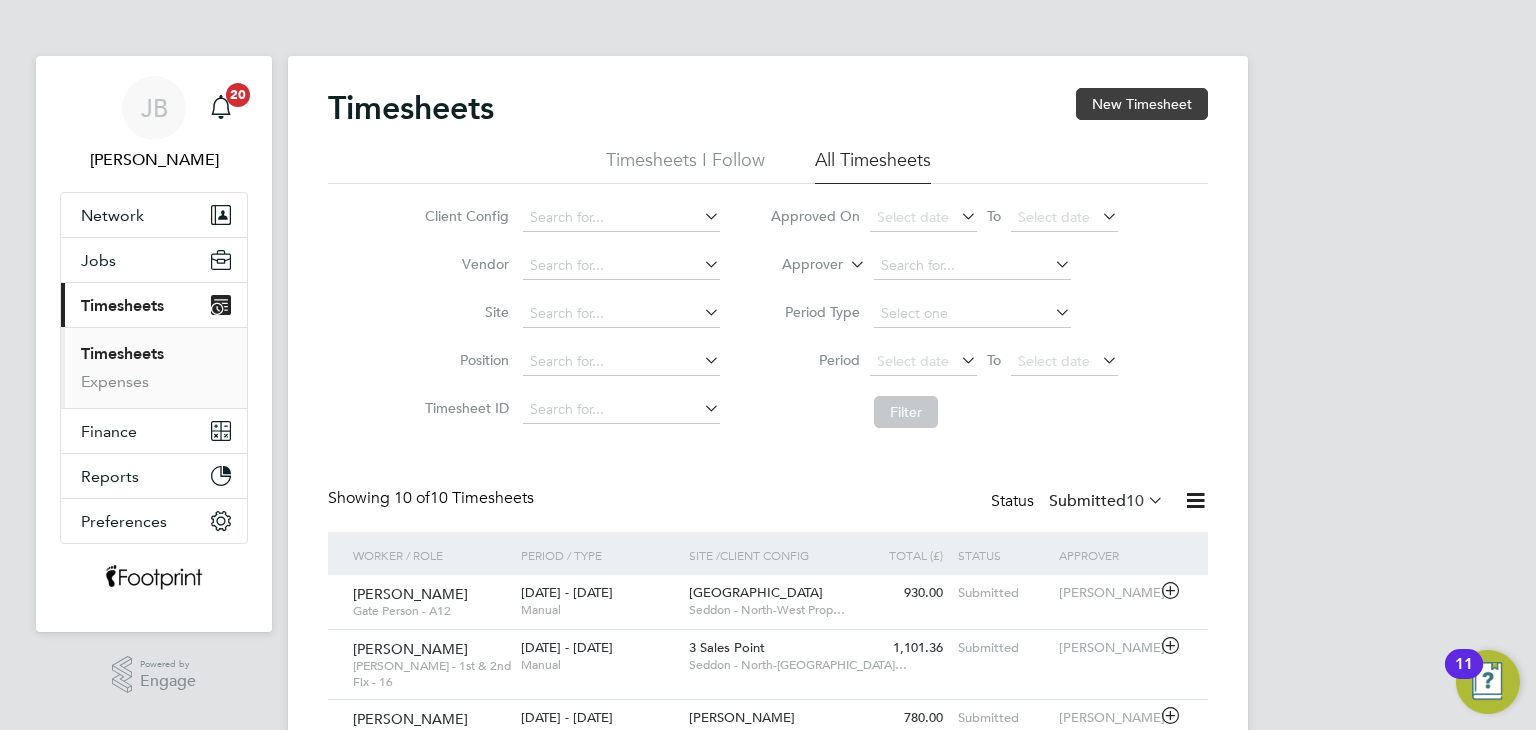 click on "New Timesheet" 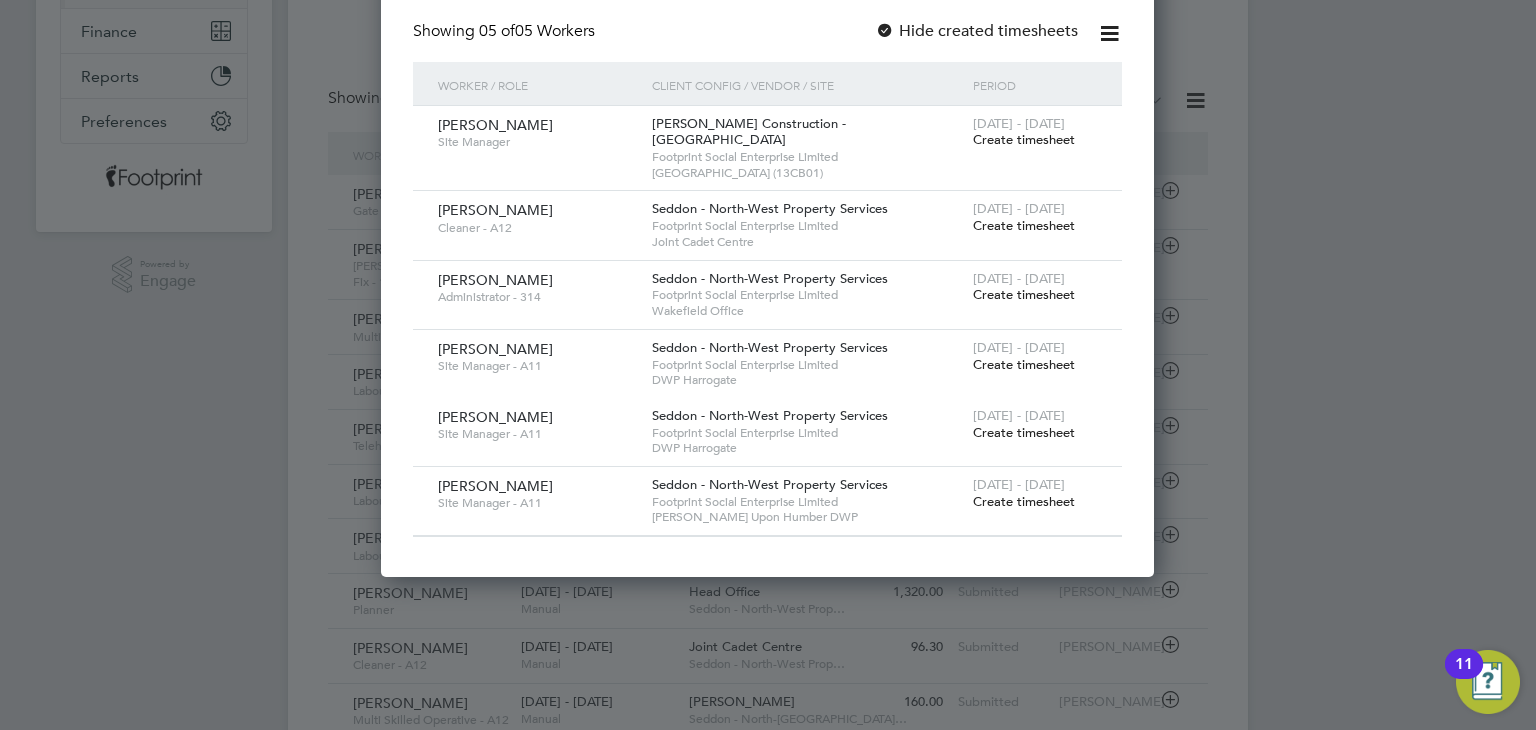 click on "Create timesheet" at bounding box center (1024, 501) 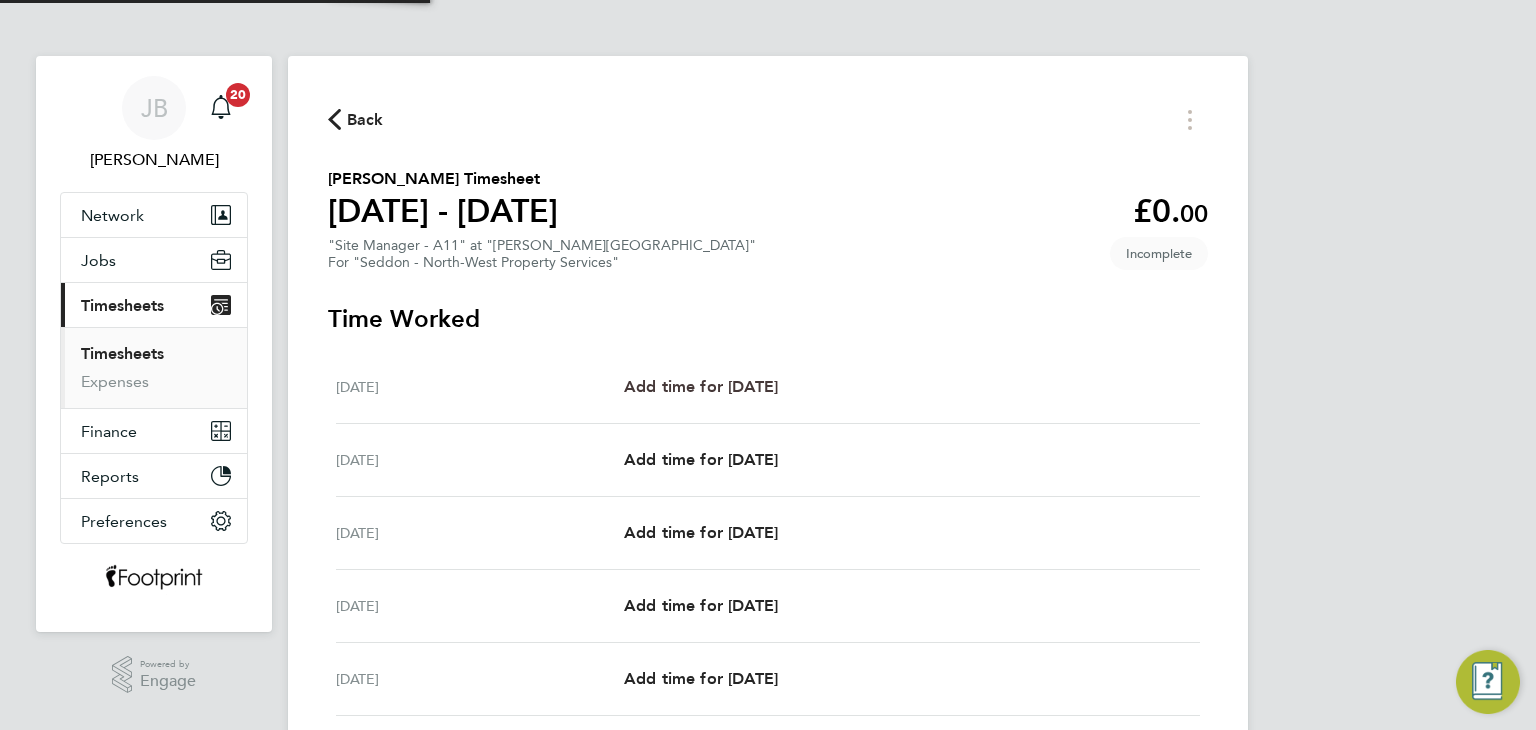 click on "Add time for [DATE]" at bounding box center [701, 386] 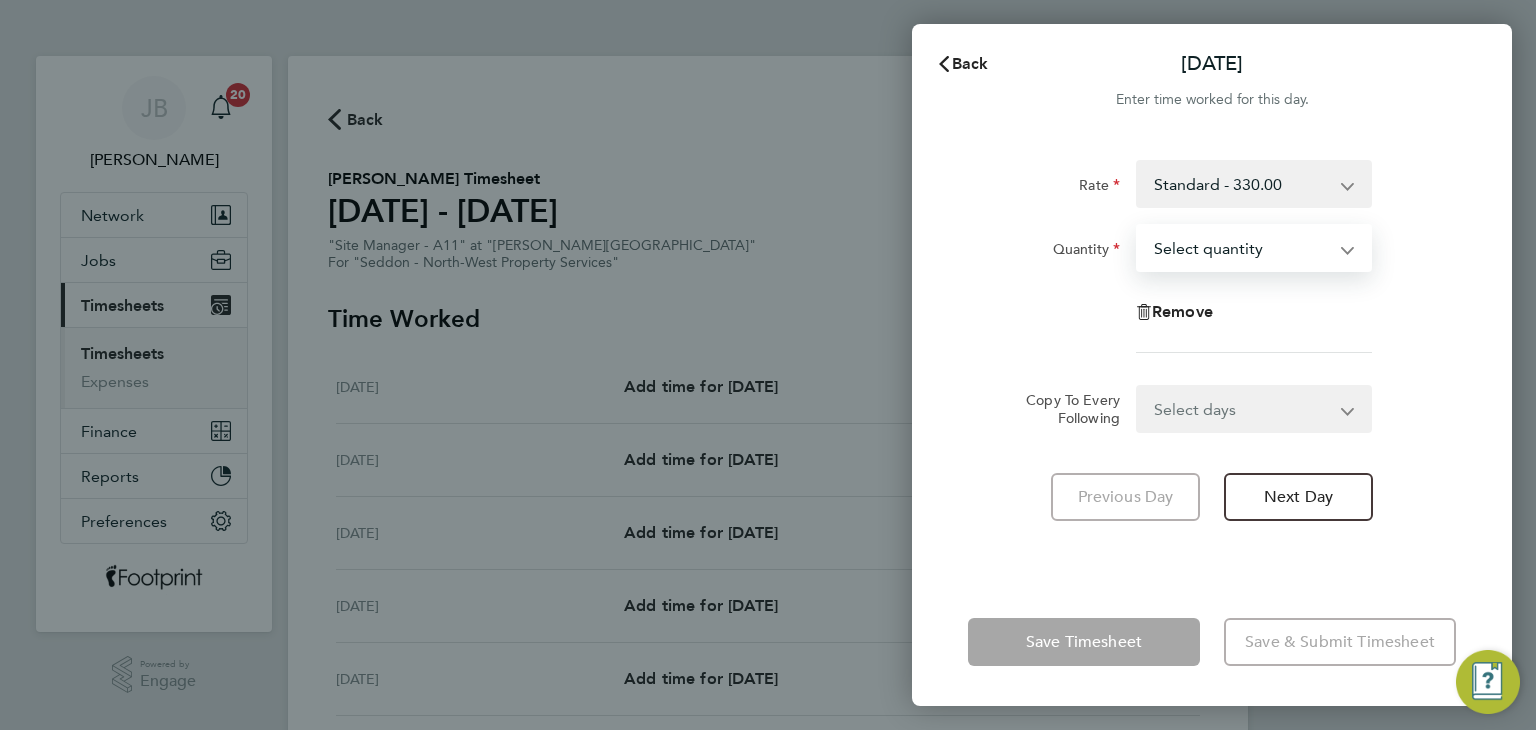 drag, startPoint x: 1184, startPoint y: 245, endPoint x: 1184, endPoint y: 266, distance: 21 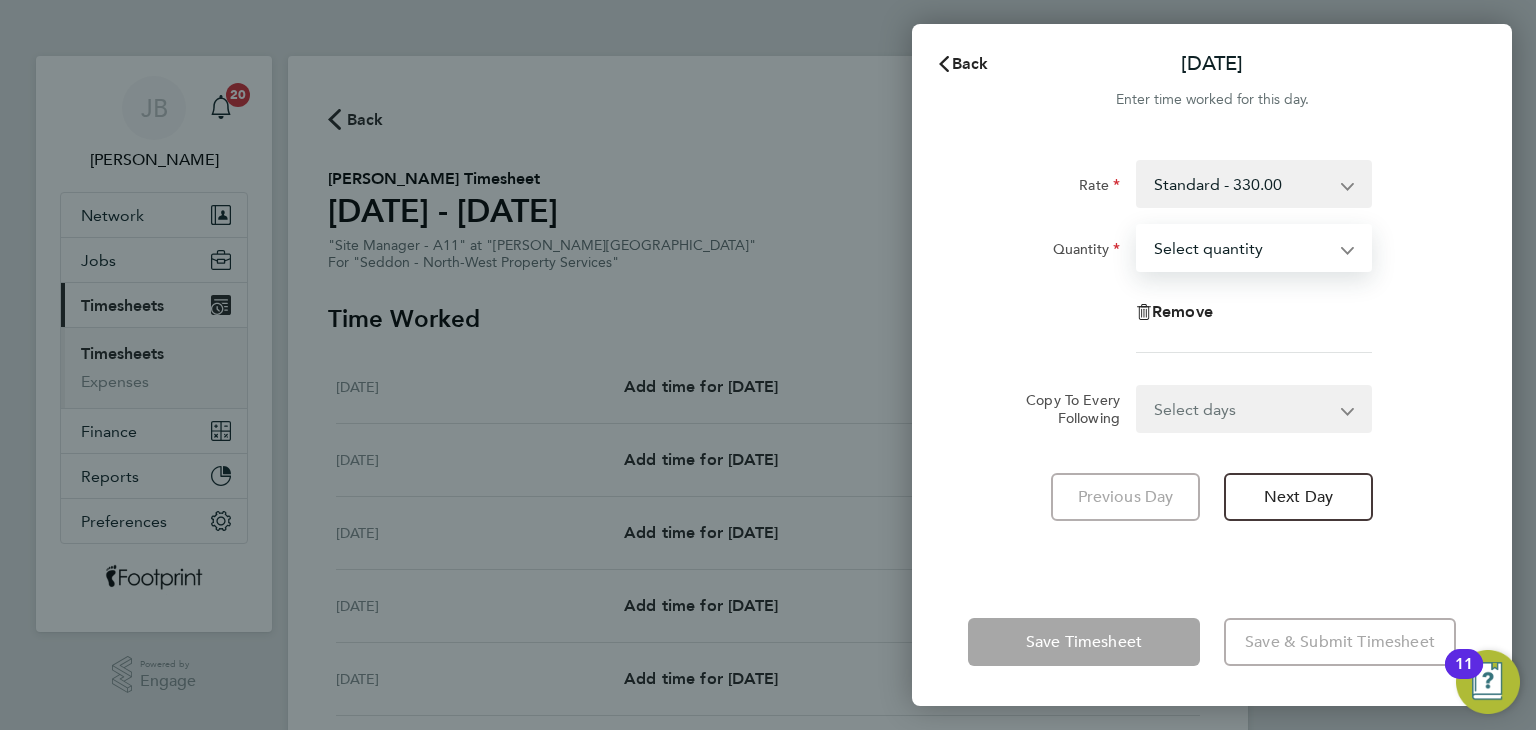 select on "1" 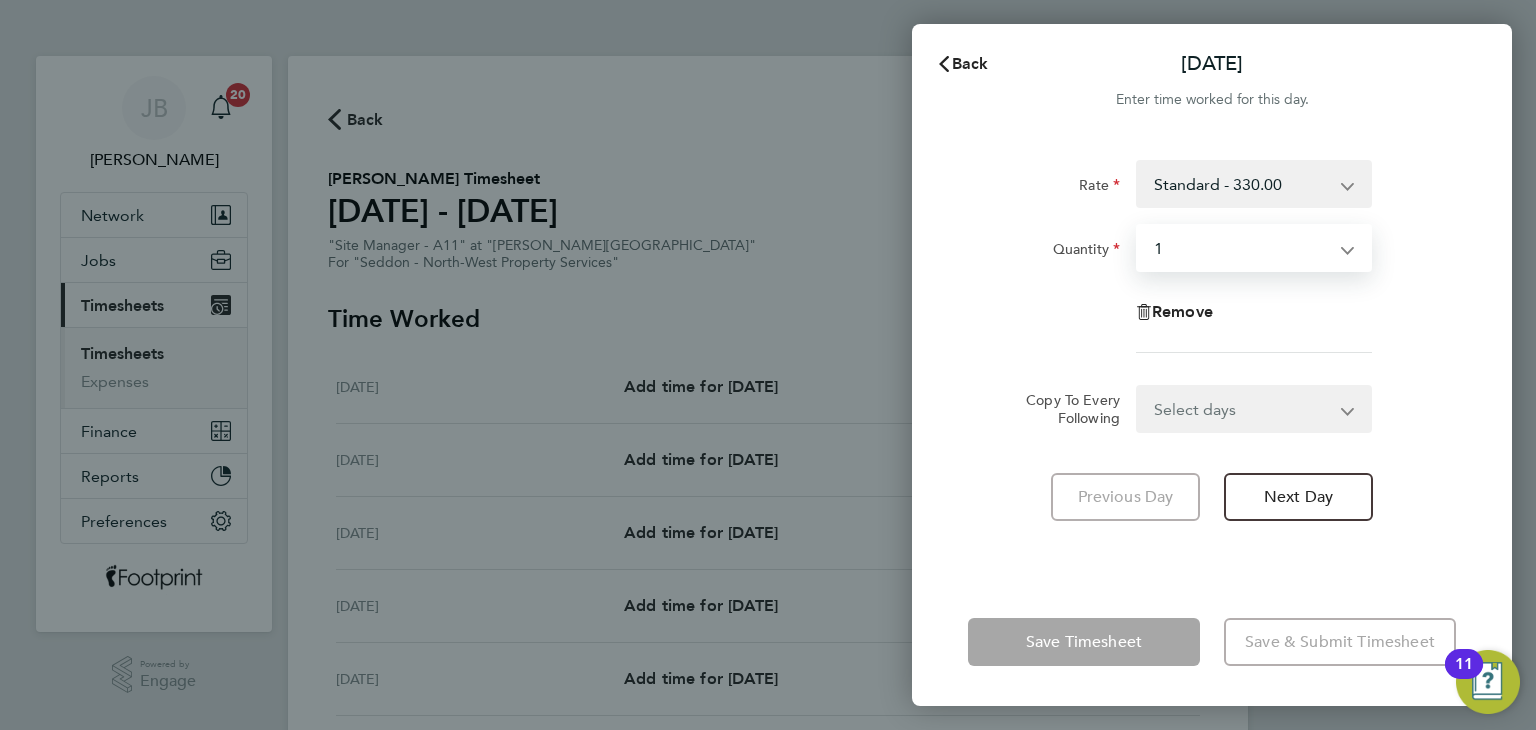 click on "Select quantity   0.5   1" at bounding box center [1242, 248] 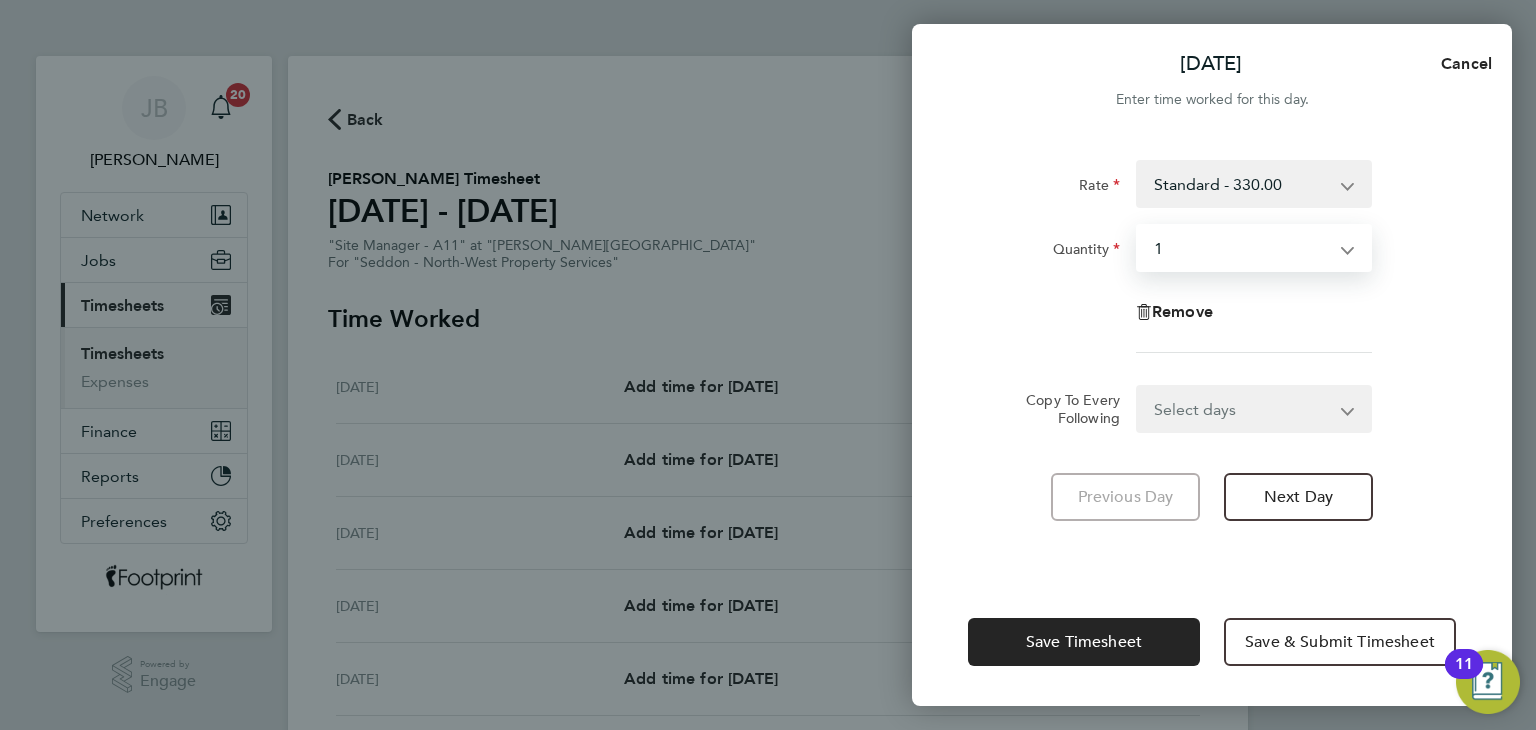 click on "Select days   Day   Weekday (Mon-Fri)   Weekend (Sat-Sun)   [DATE]   [DATE]   [DATE]   [DATE]   [DATE]   [DATE]" at bounding box center (1243, 409) 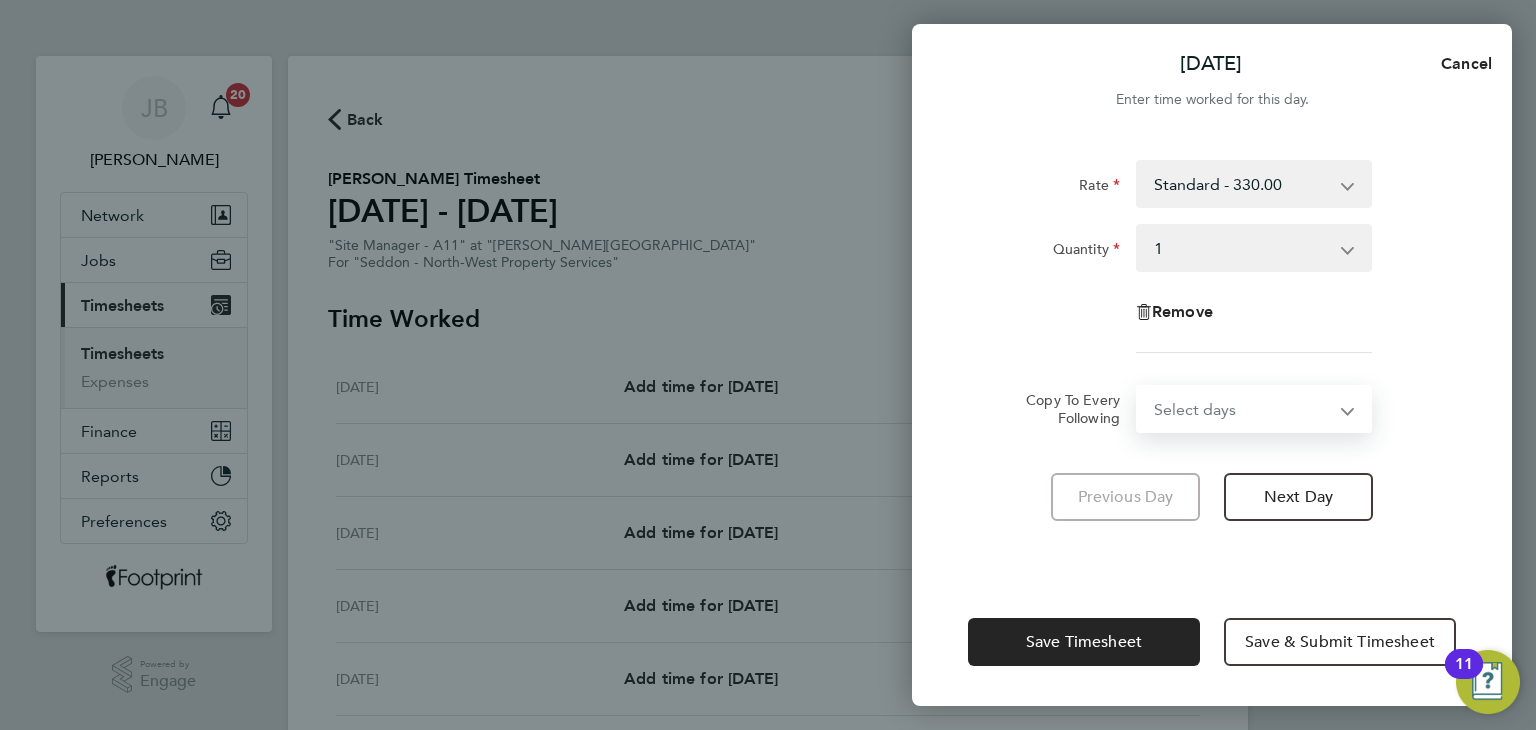 select on "WEEKDAY" 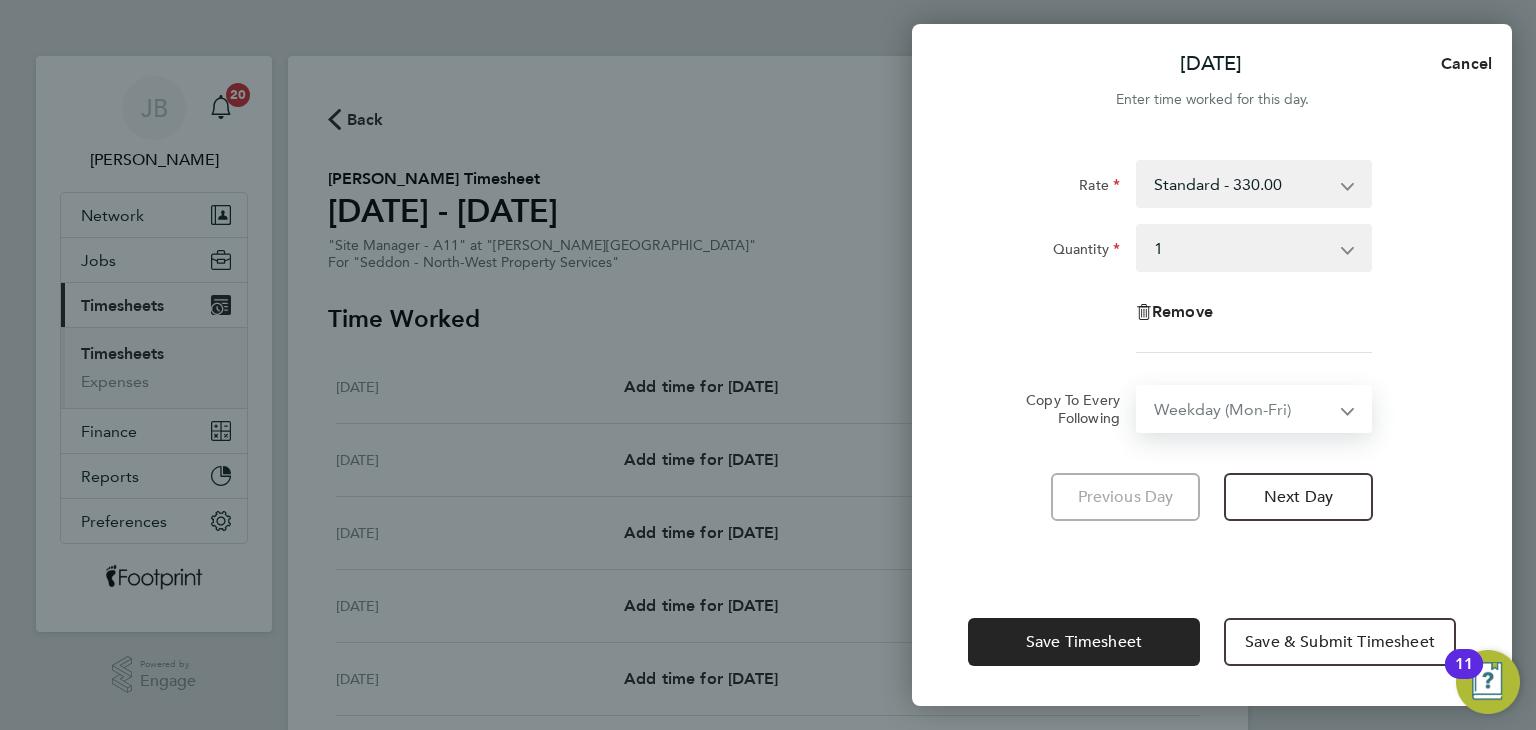 click on "Select days   Day   Weekday (Mon-Fri)   Weekend (Sat-Sun)   [DATE]   [DATE]   [DATE]   [DATE]   [DATE]   [DATE]" at bounding box center [1243, 409] 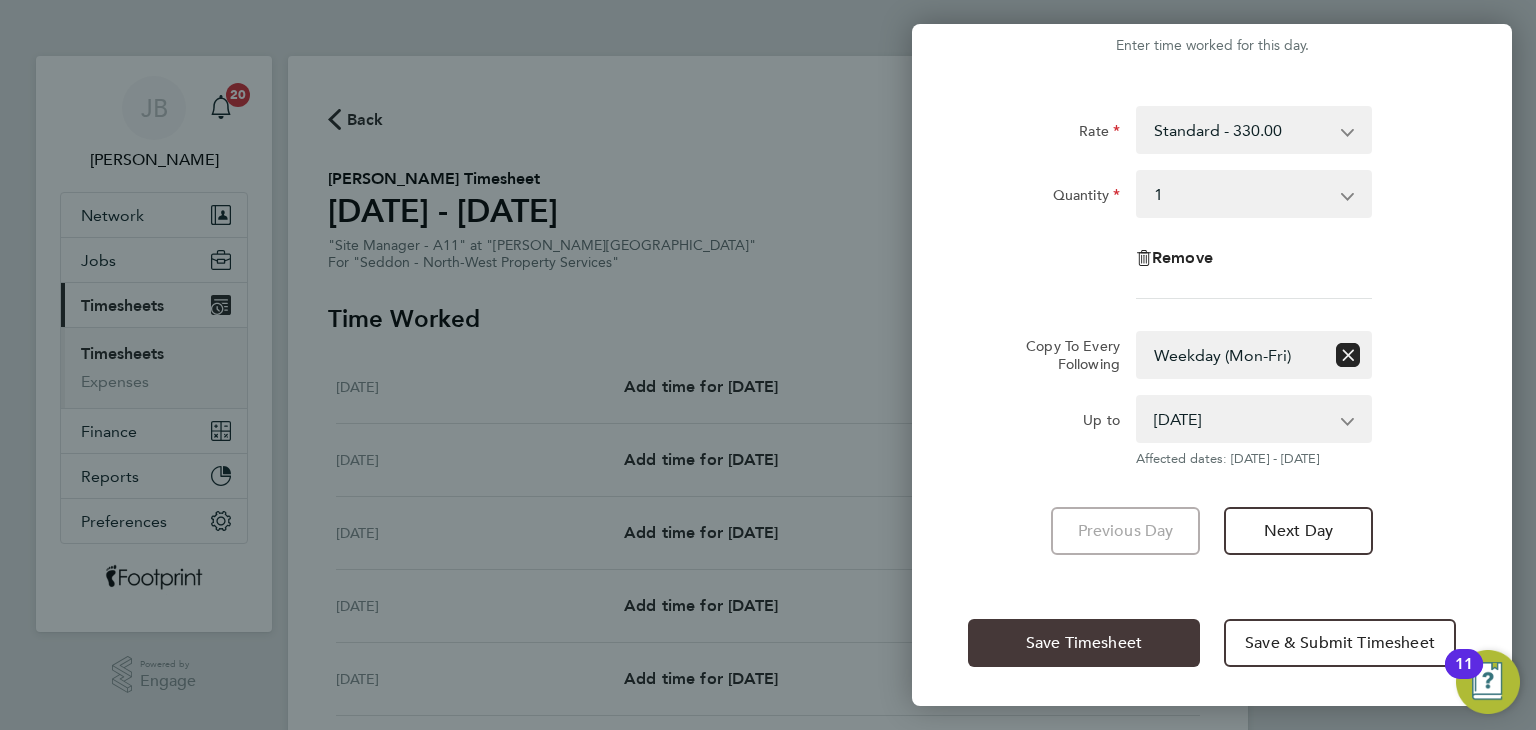 click on "Save Timesheet" 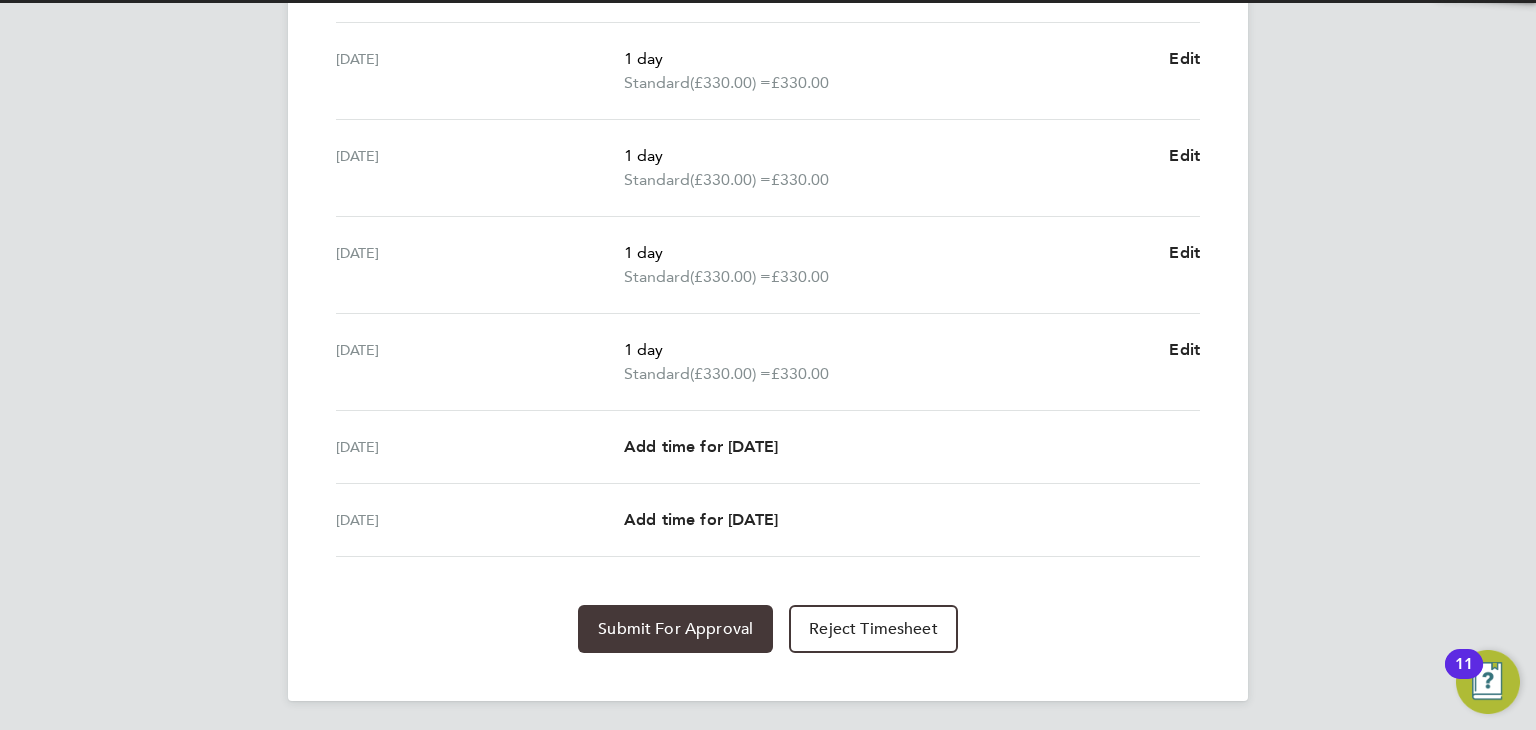 drag, startPoint x: 702, startPoint y: 654, endPoint x: 677, endPoint y: 646, distance: 26.24881 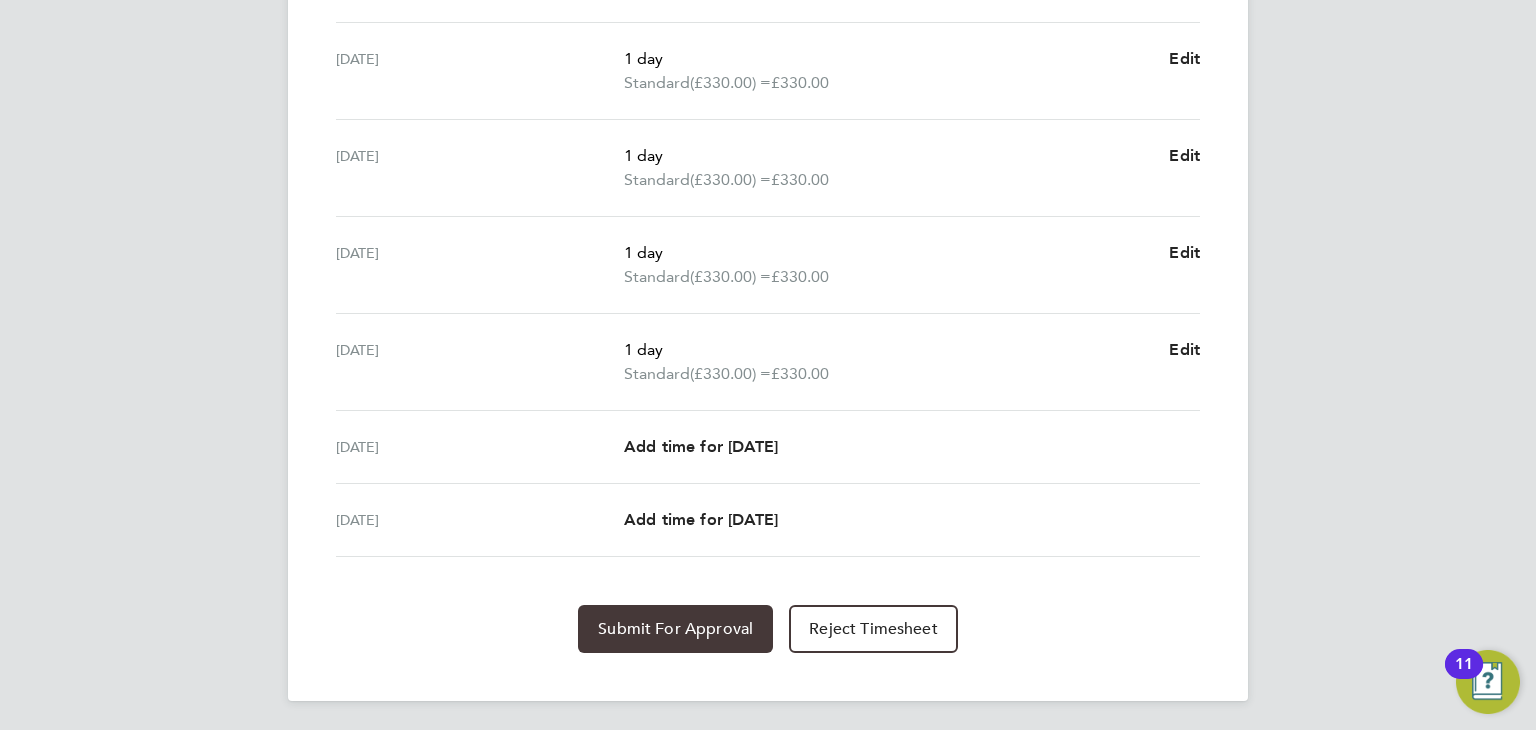 click on "Submit For Approval" 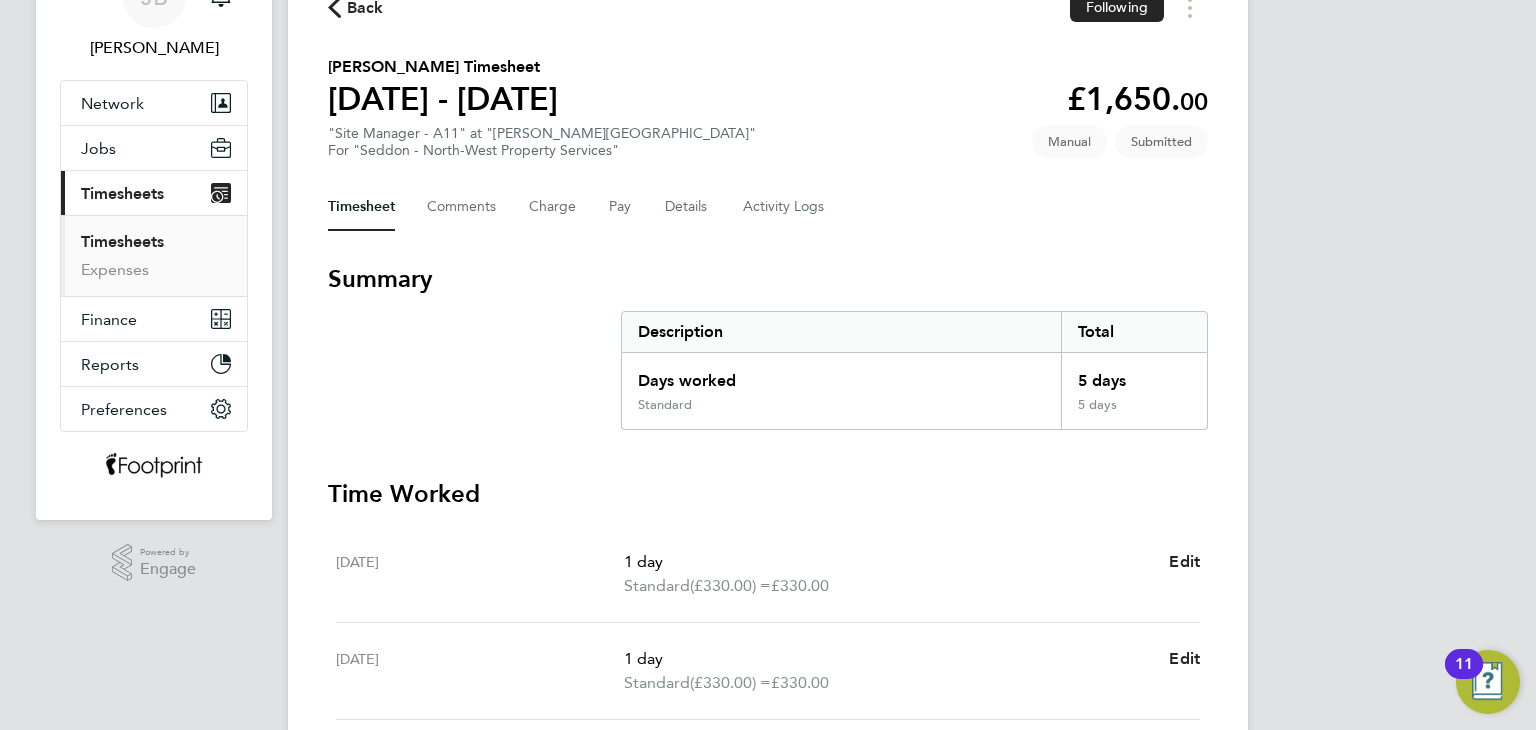 click on "Timesheets" at bounding box center (122, 241) 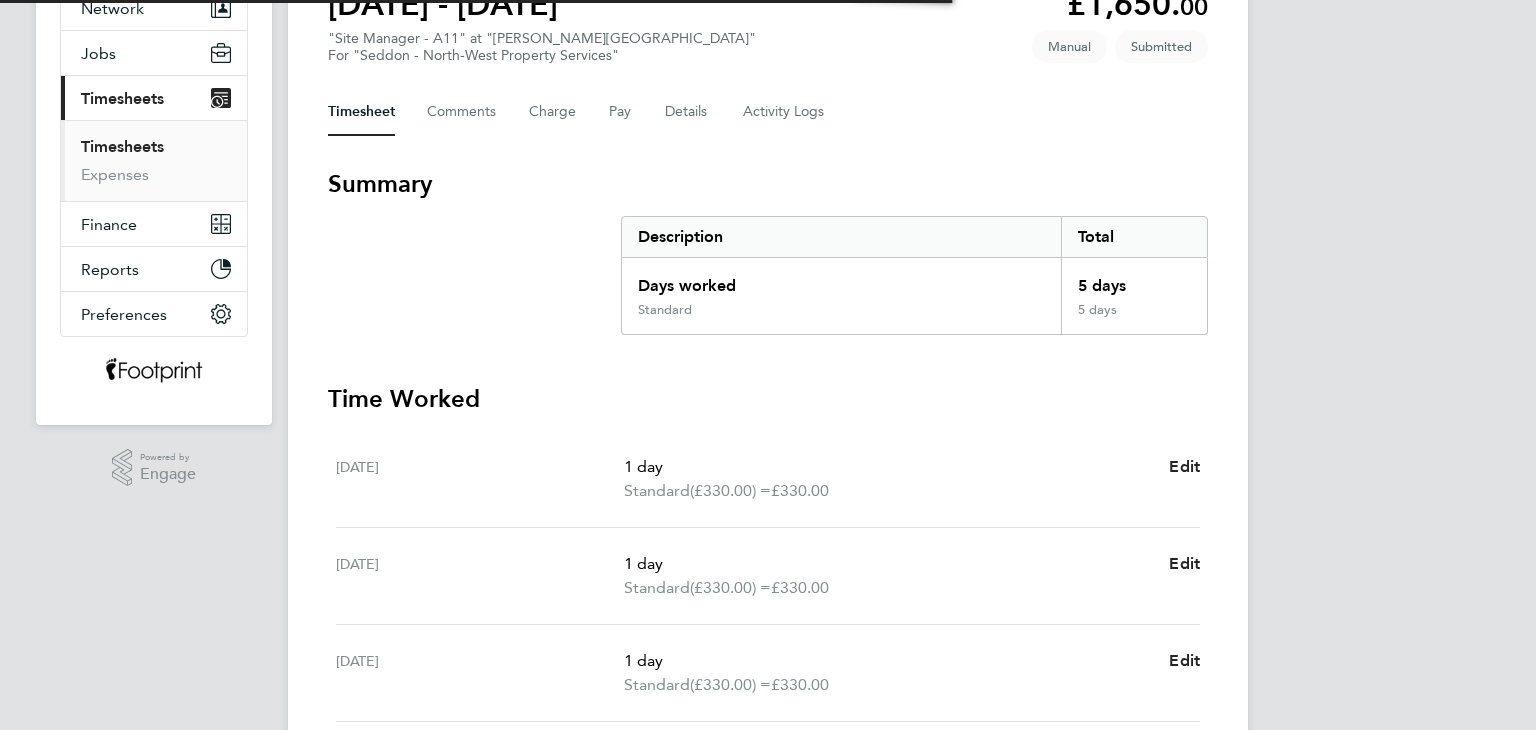 scroll, scrollTop: 600, scrollLeft: 0, axis: vertical 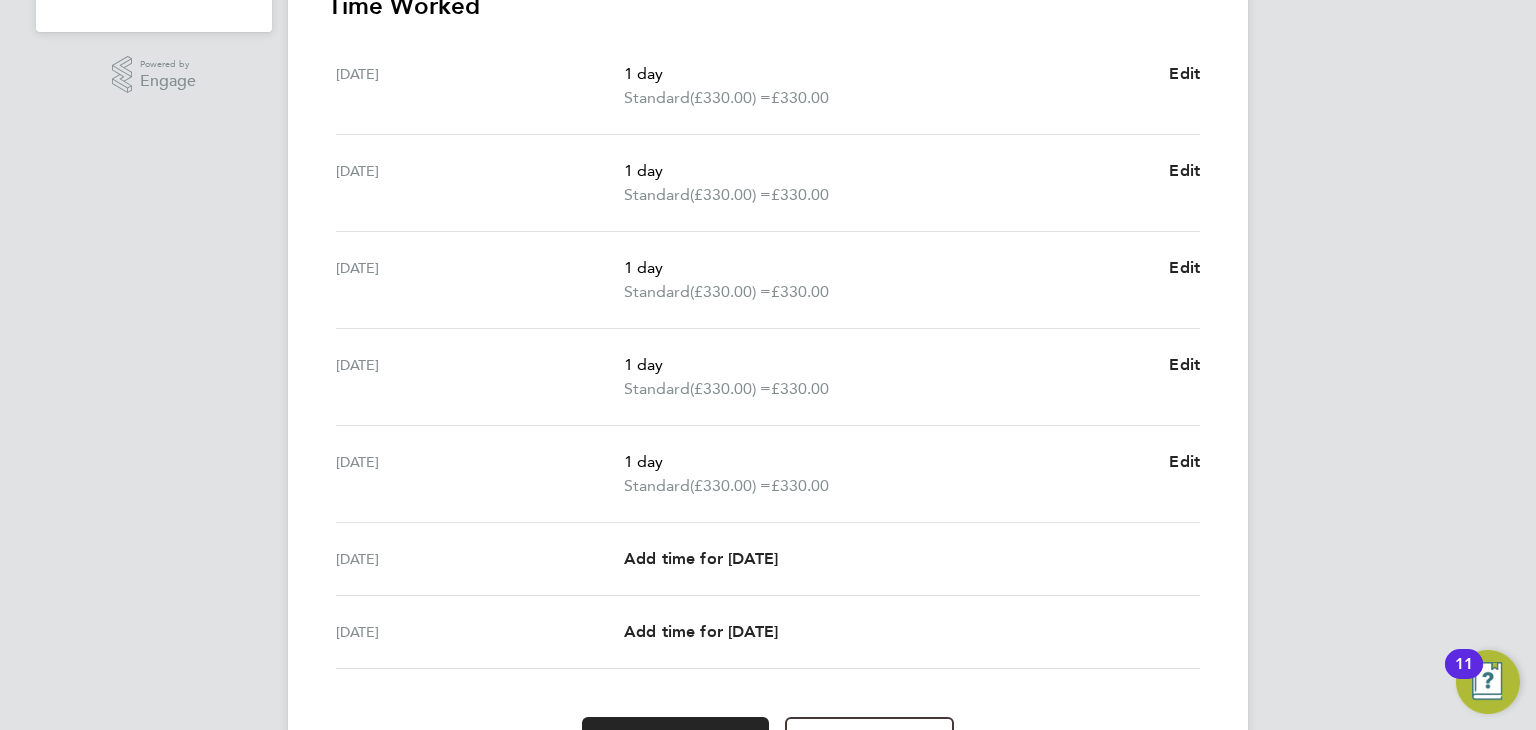 select on "1" 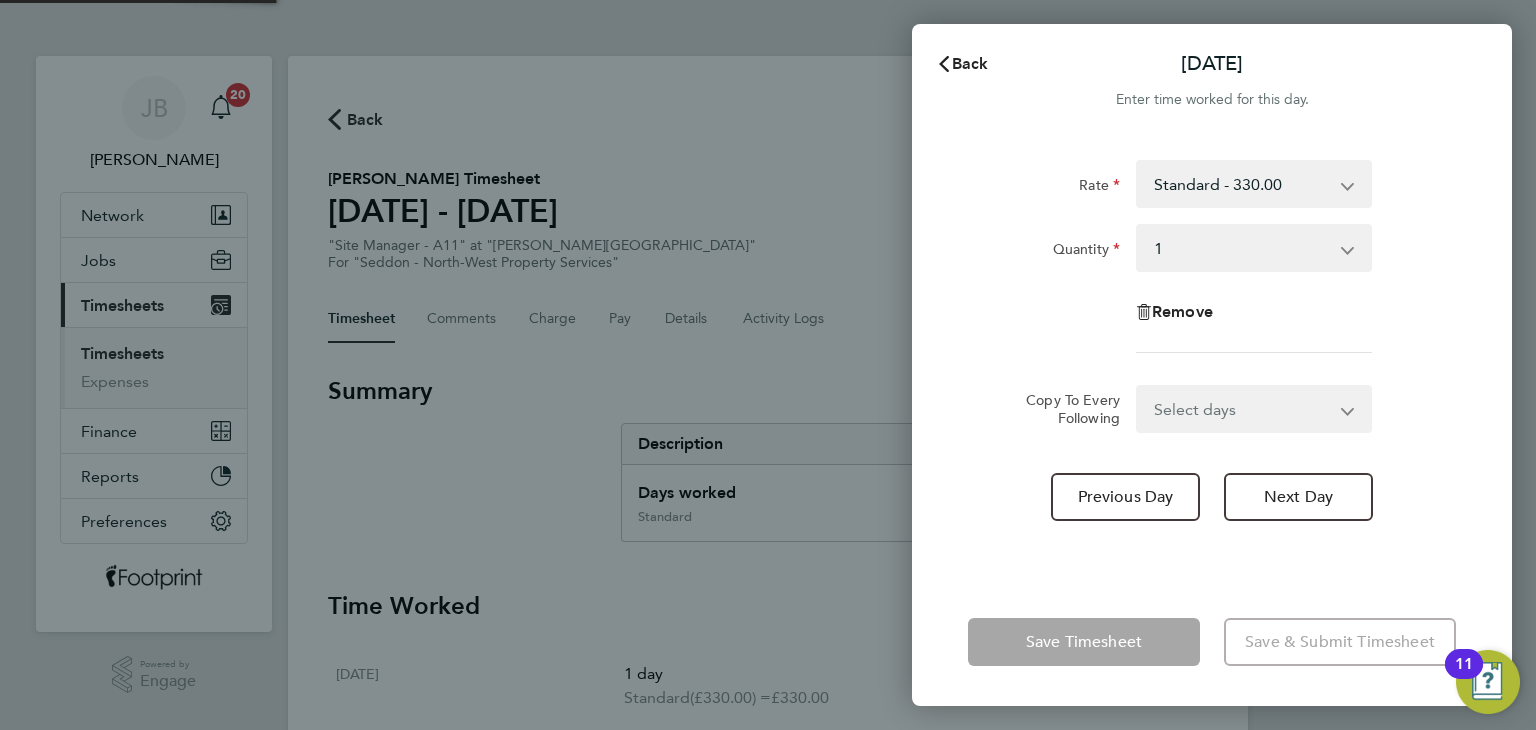 scroll, scrollTop: 0, scrollLeft: 0, axis: both 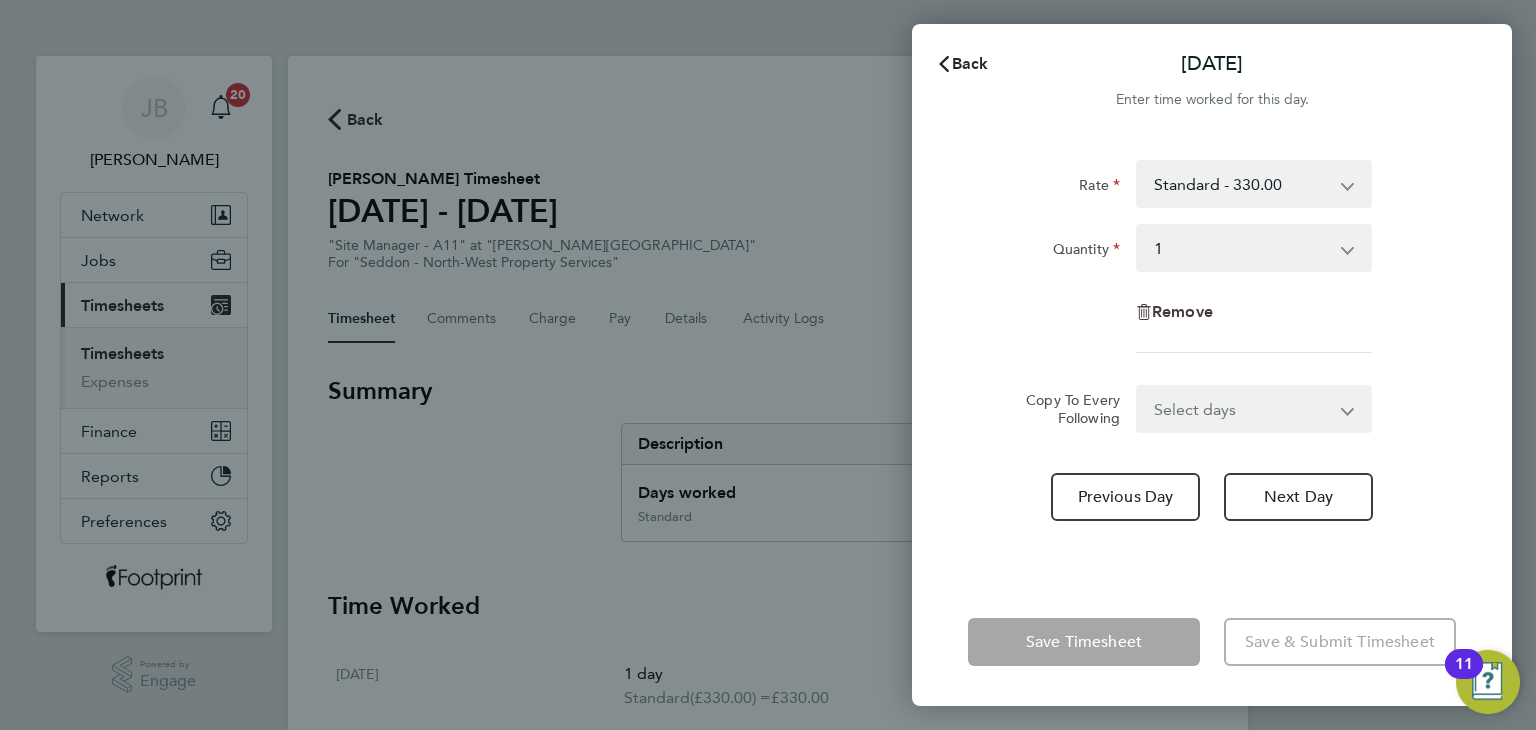 click on "Remove" 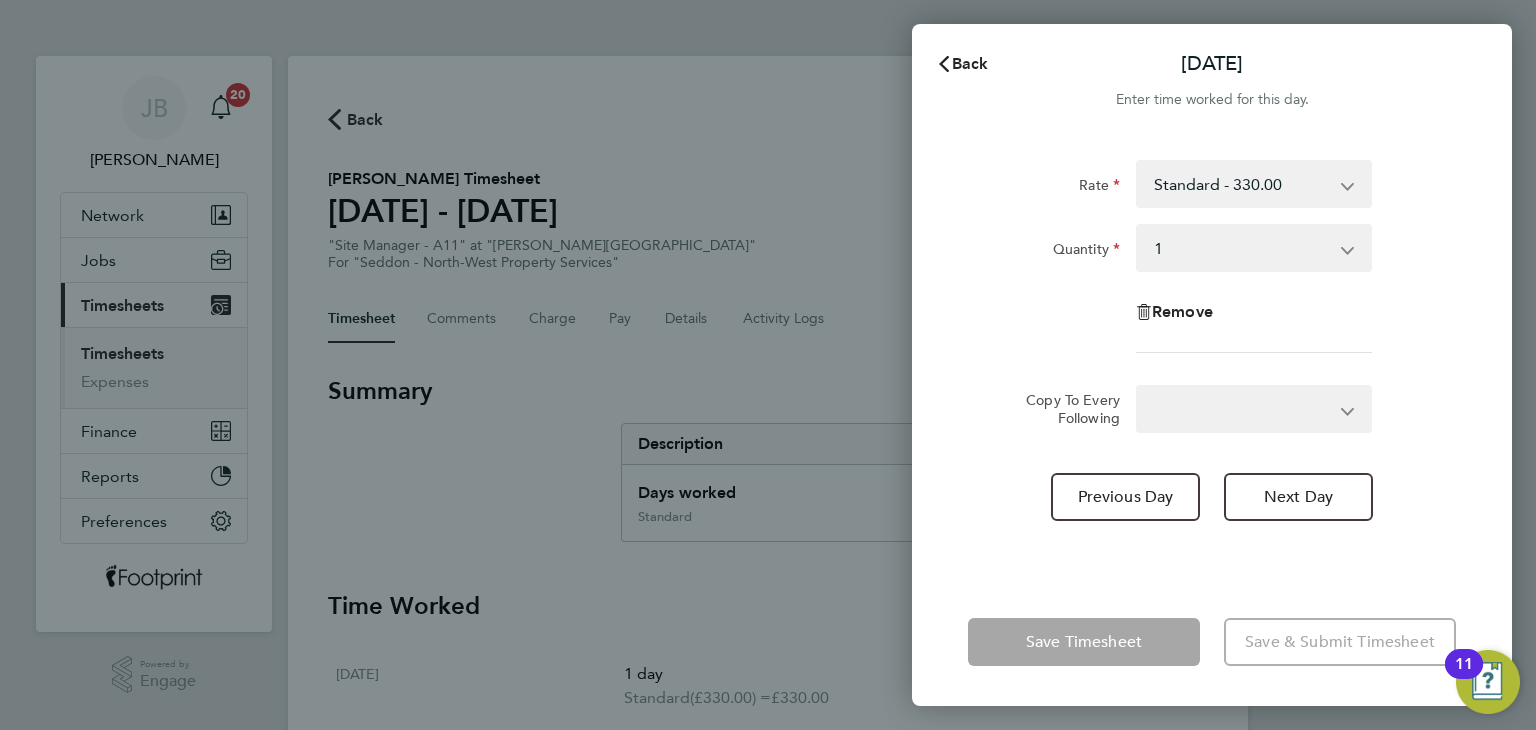 select on "null" 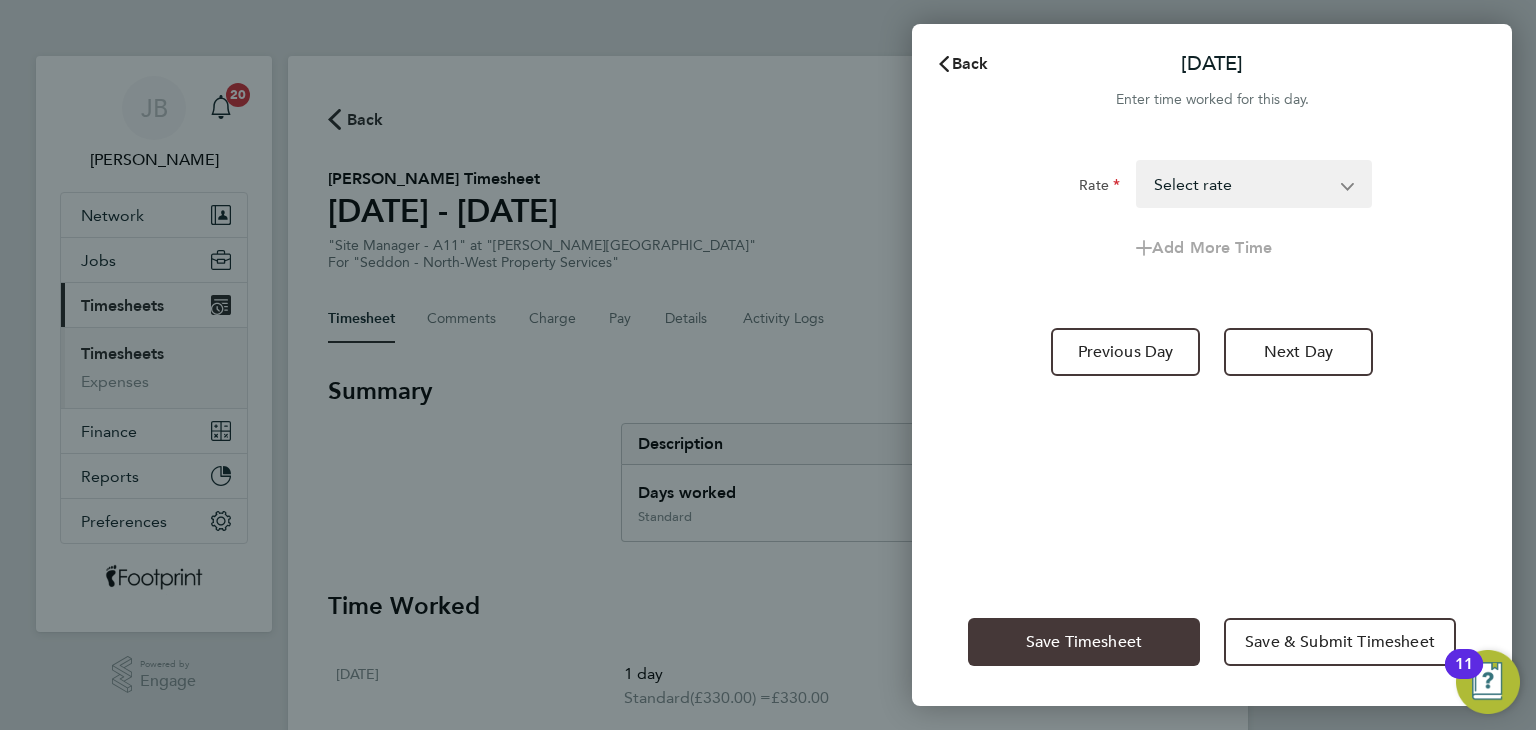 click on "Save Timesheet" 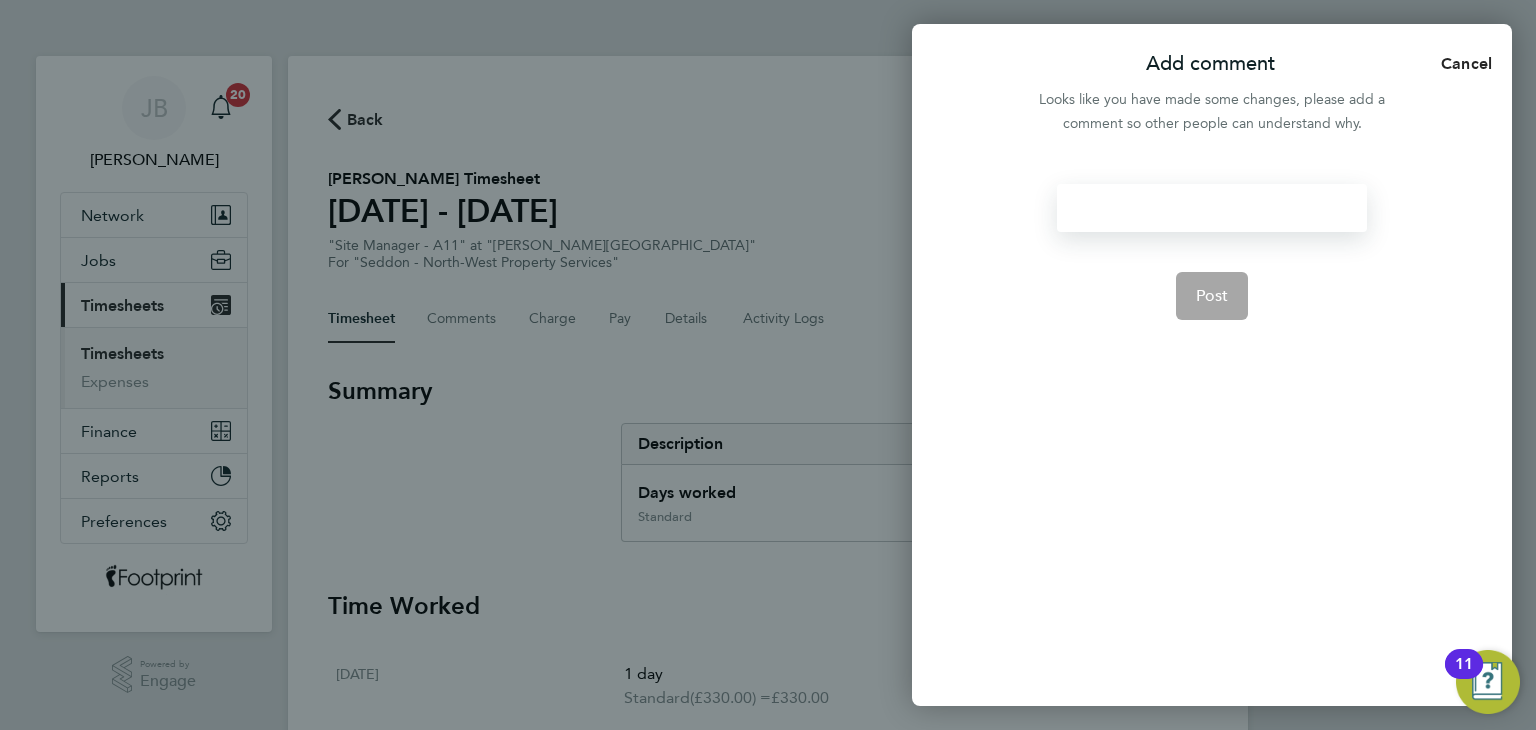 click at bounding box center (1211, 208) 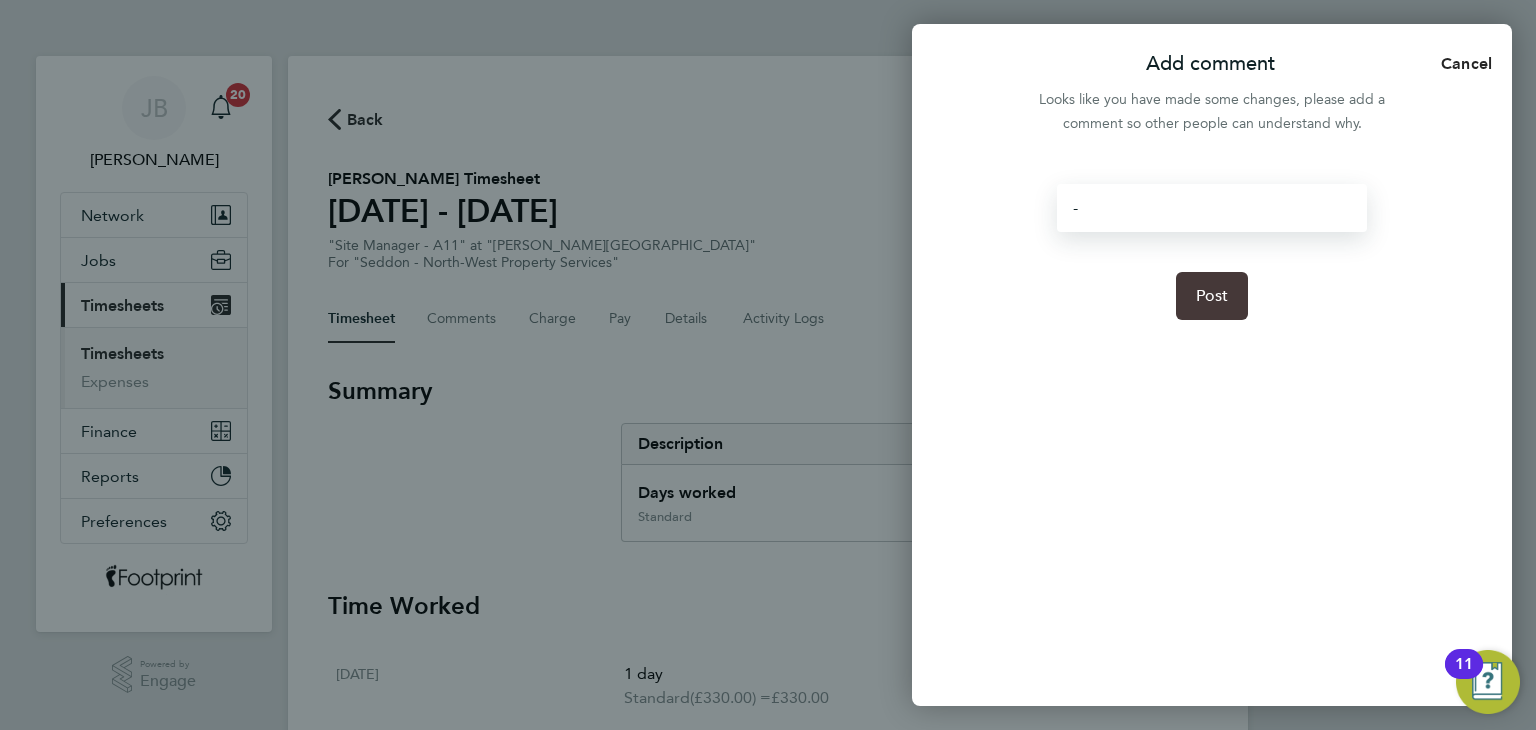 click on "Post" 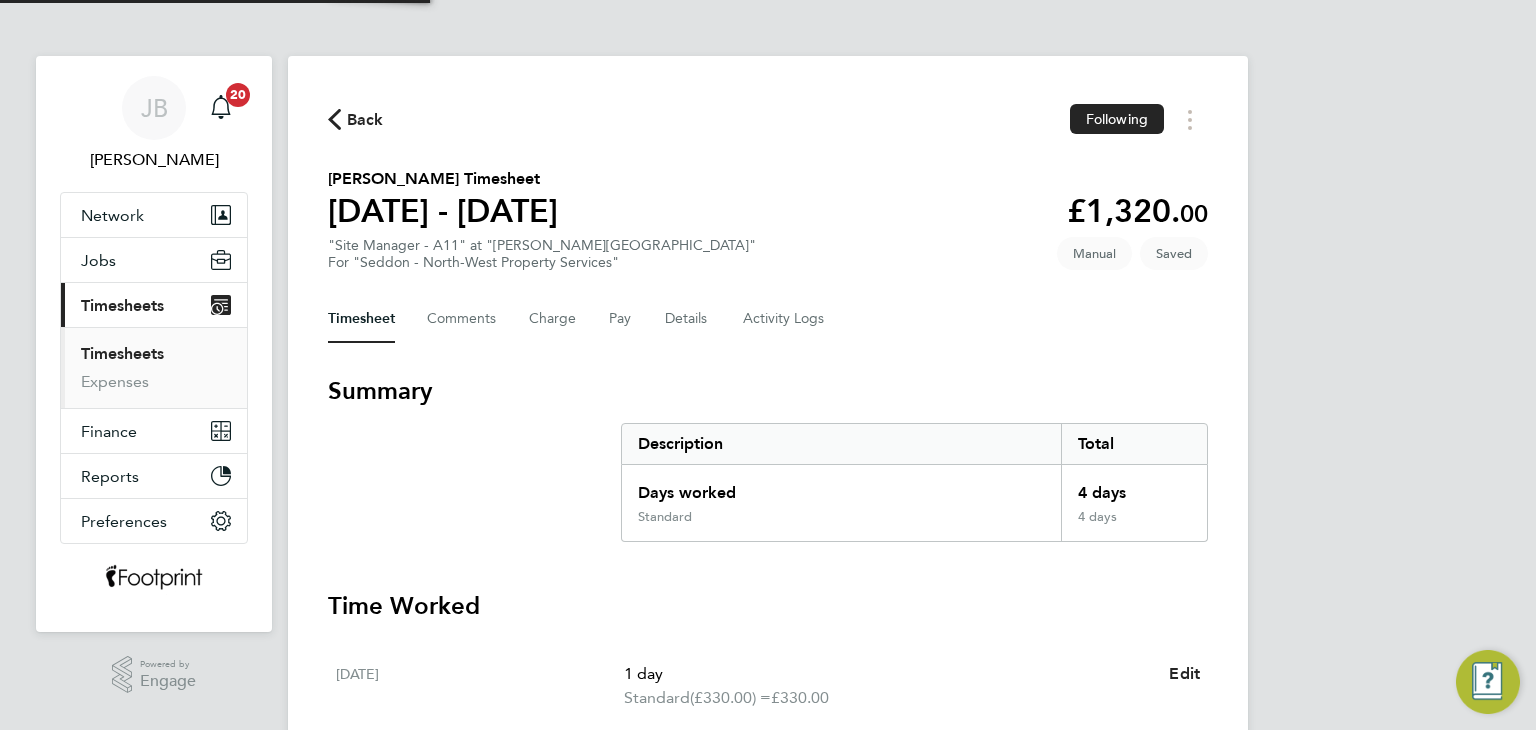 scroll, scrollTop: 500, scrollLeft: 0, axis: vertical 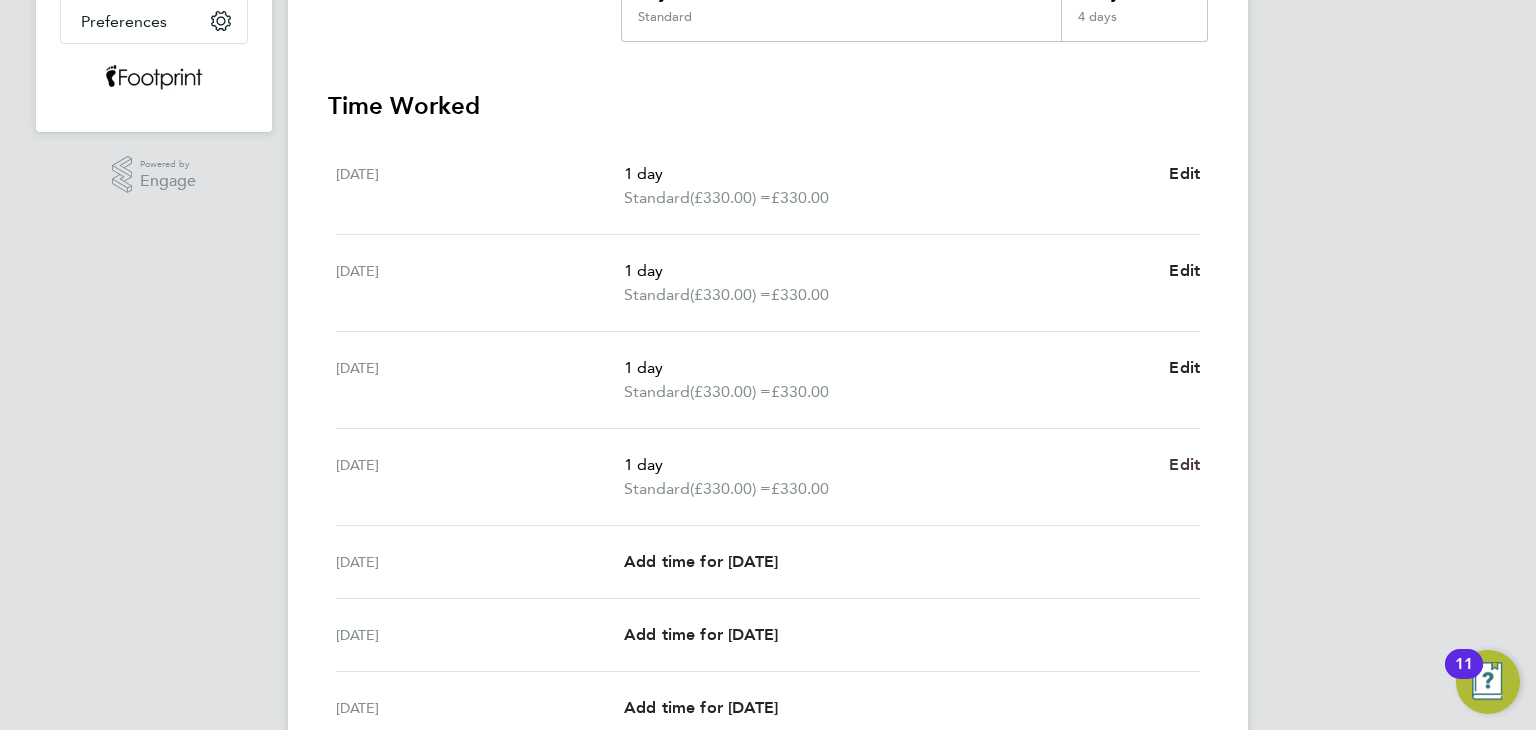 click on "Edit" at bounding box center [1184, 464] 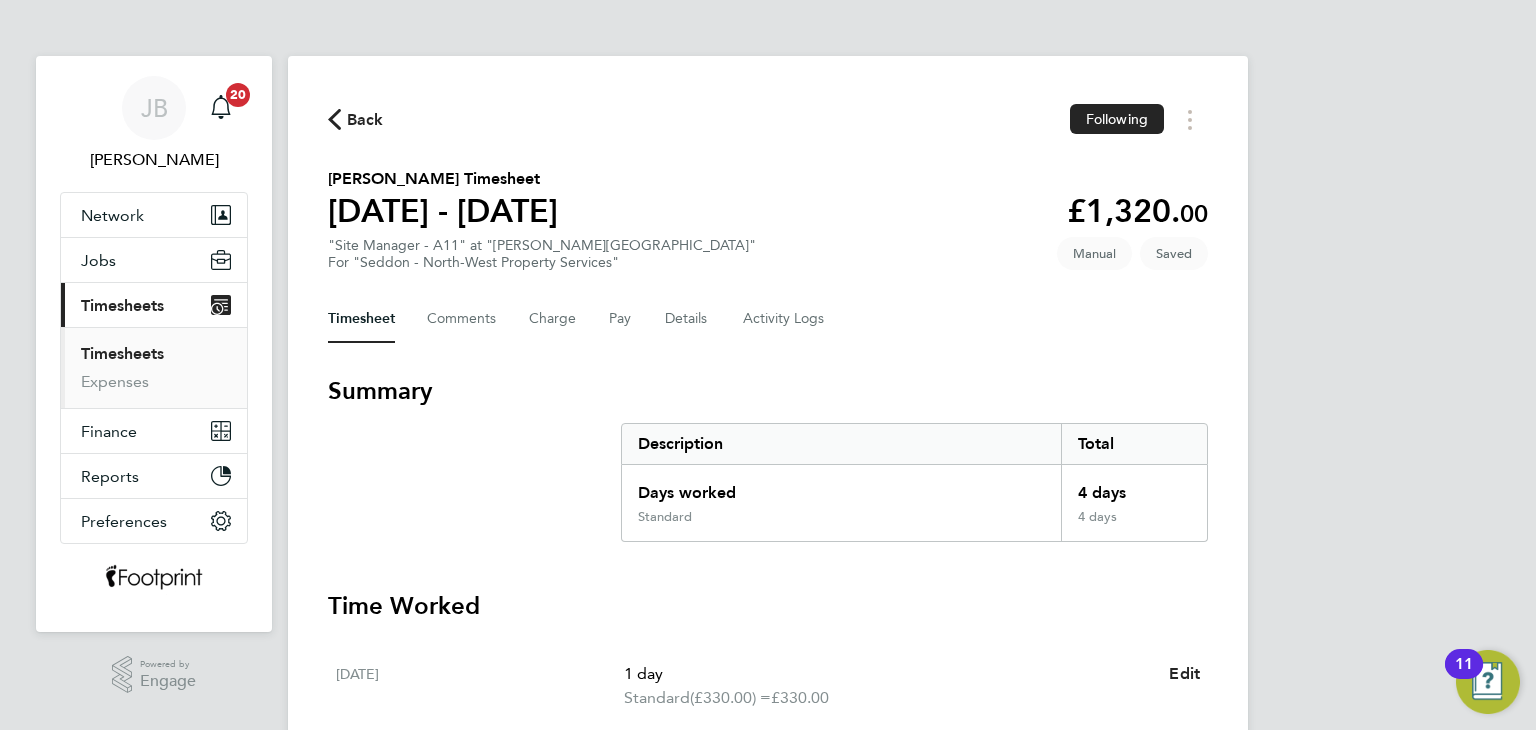 select on "1" 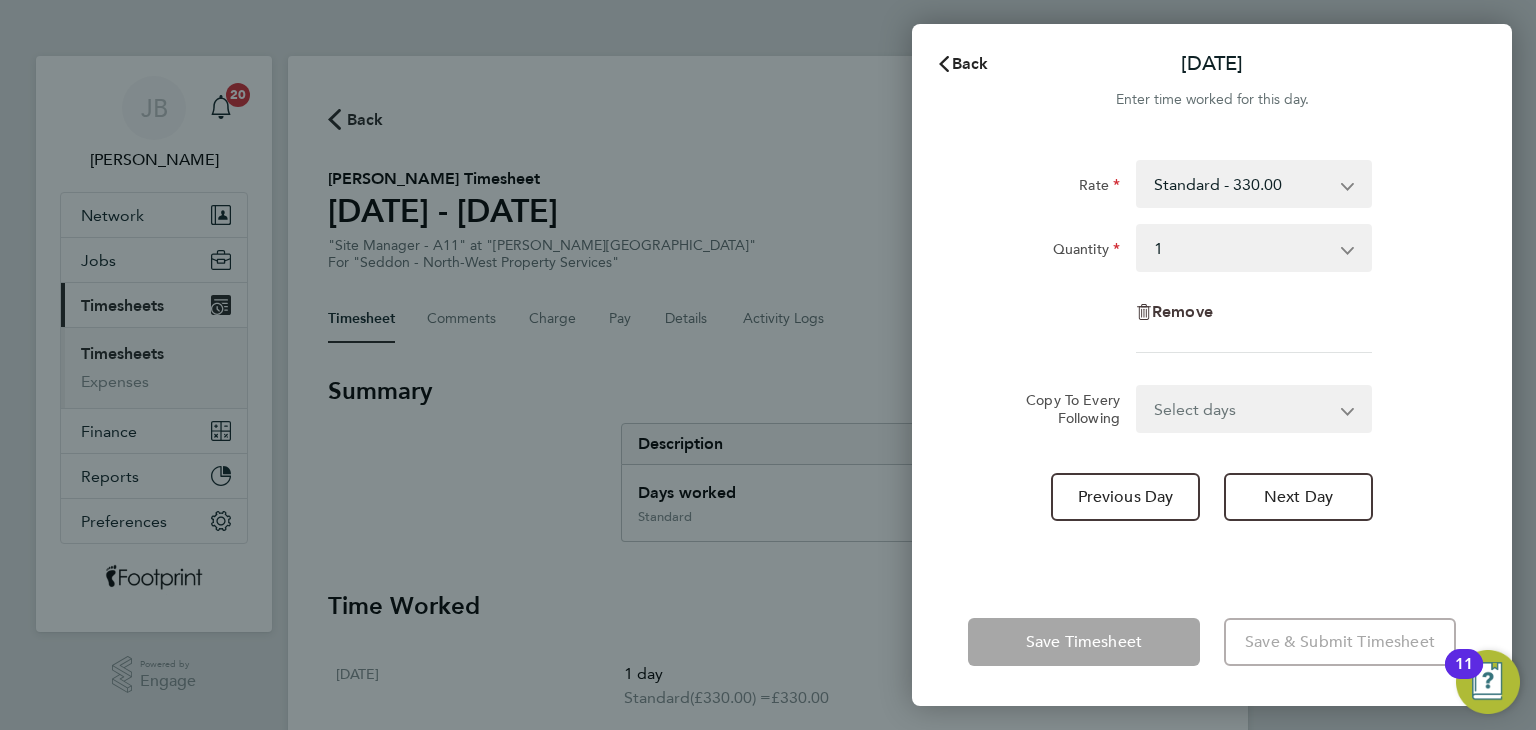 click on "Remove" 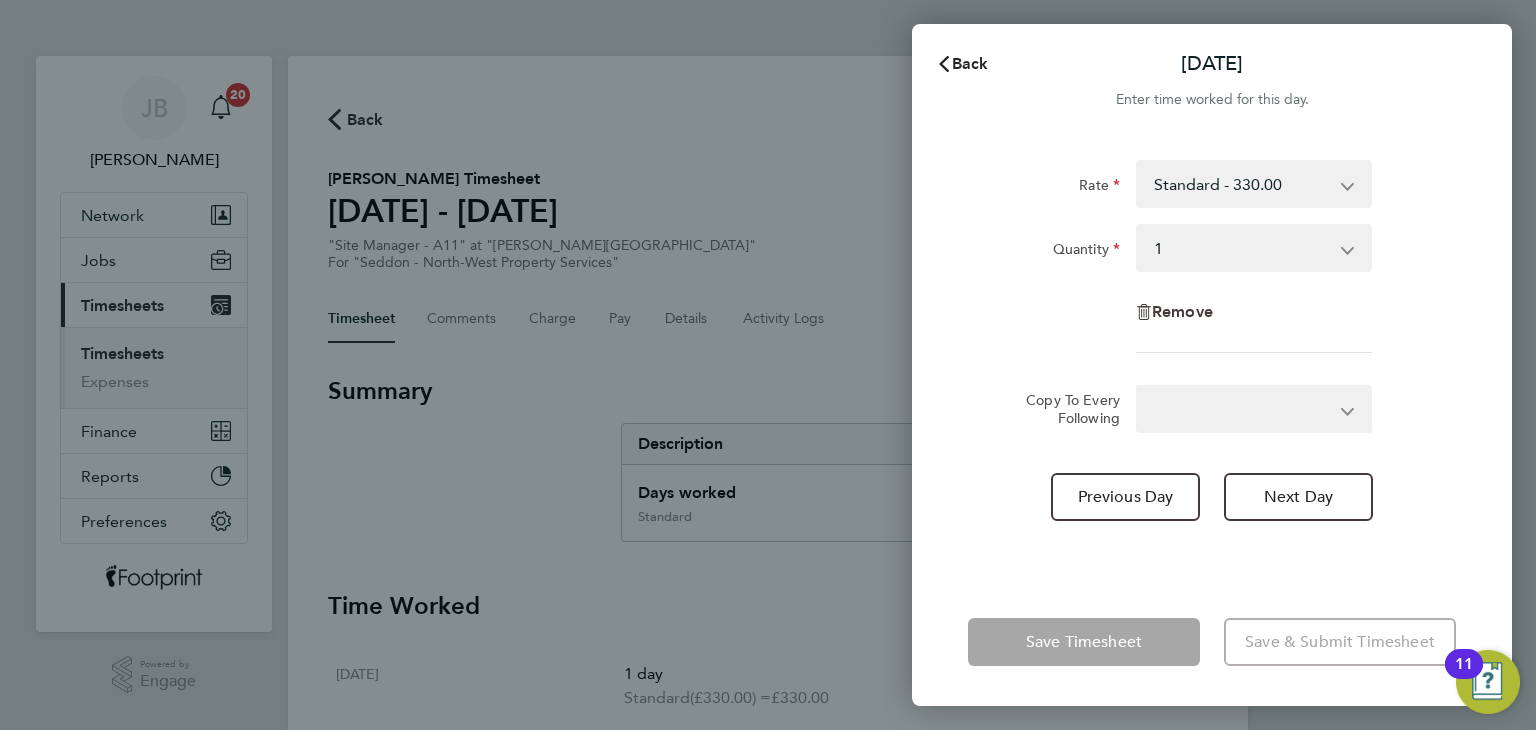 select on "null" 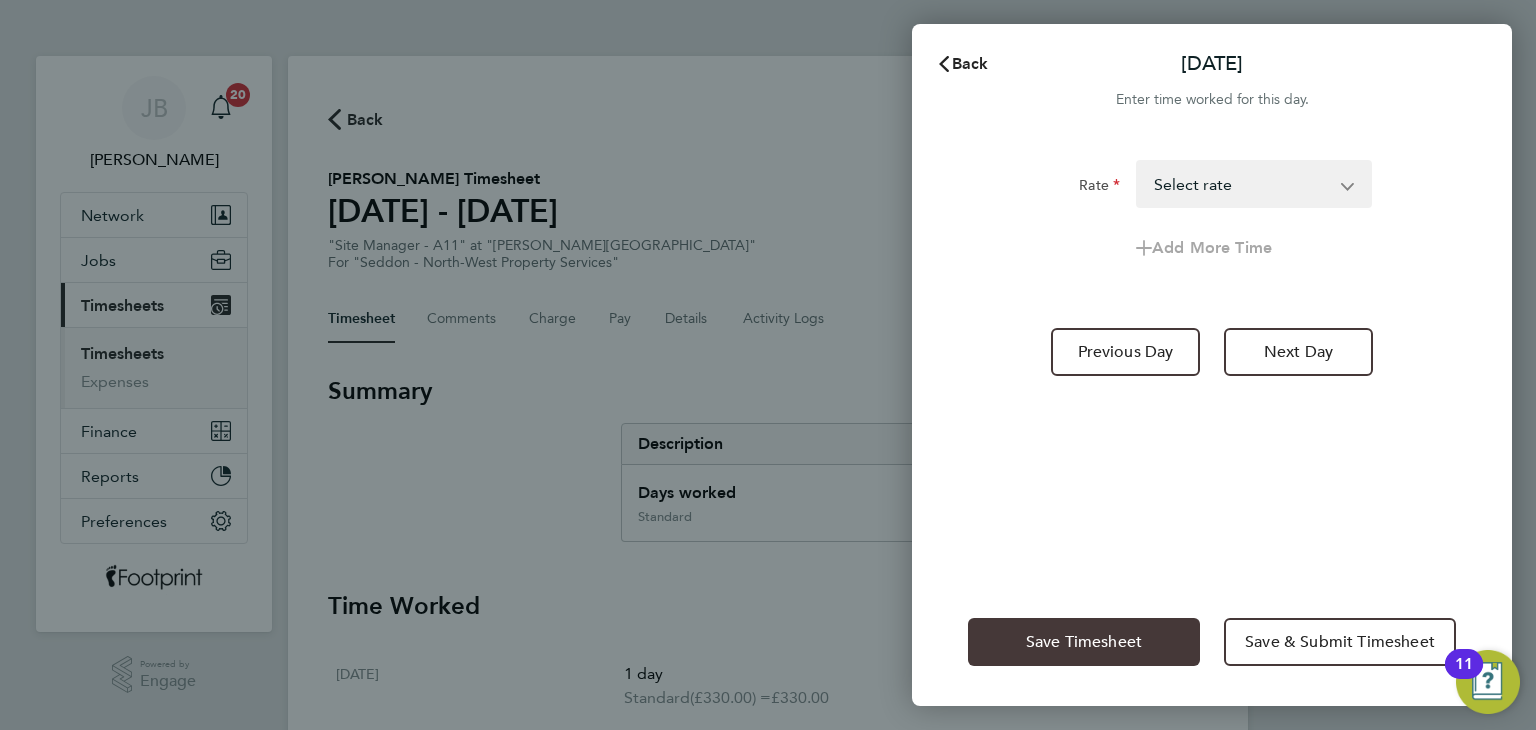 click on "Save Timesheet   Save & Submit Timesheet" 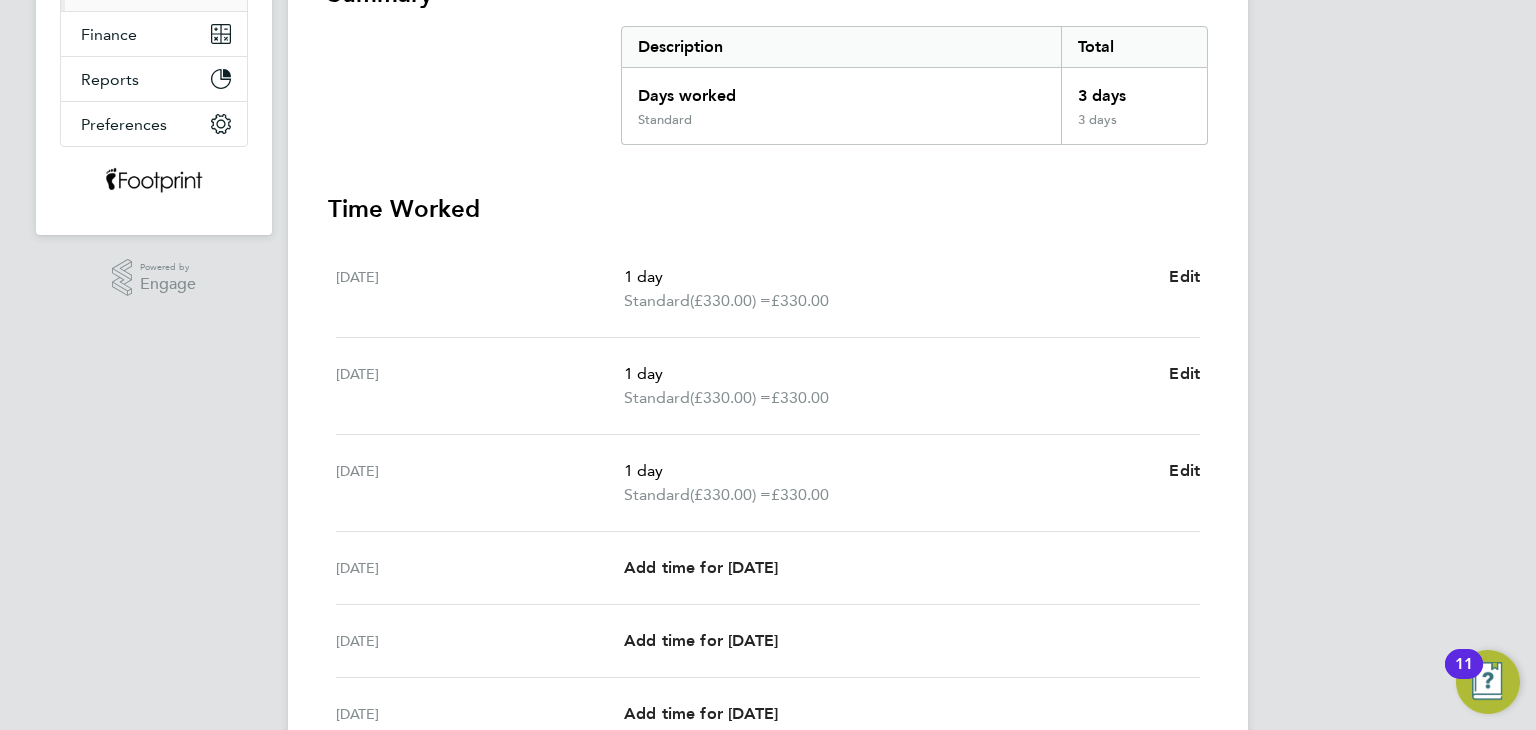 scroll, scrollTop: 600, scrollLeft: 0, axis: vertical 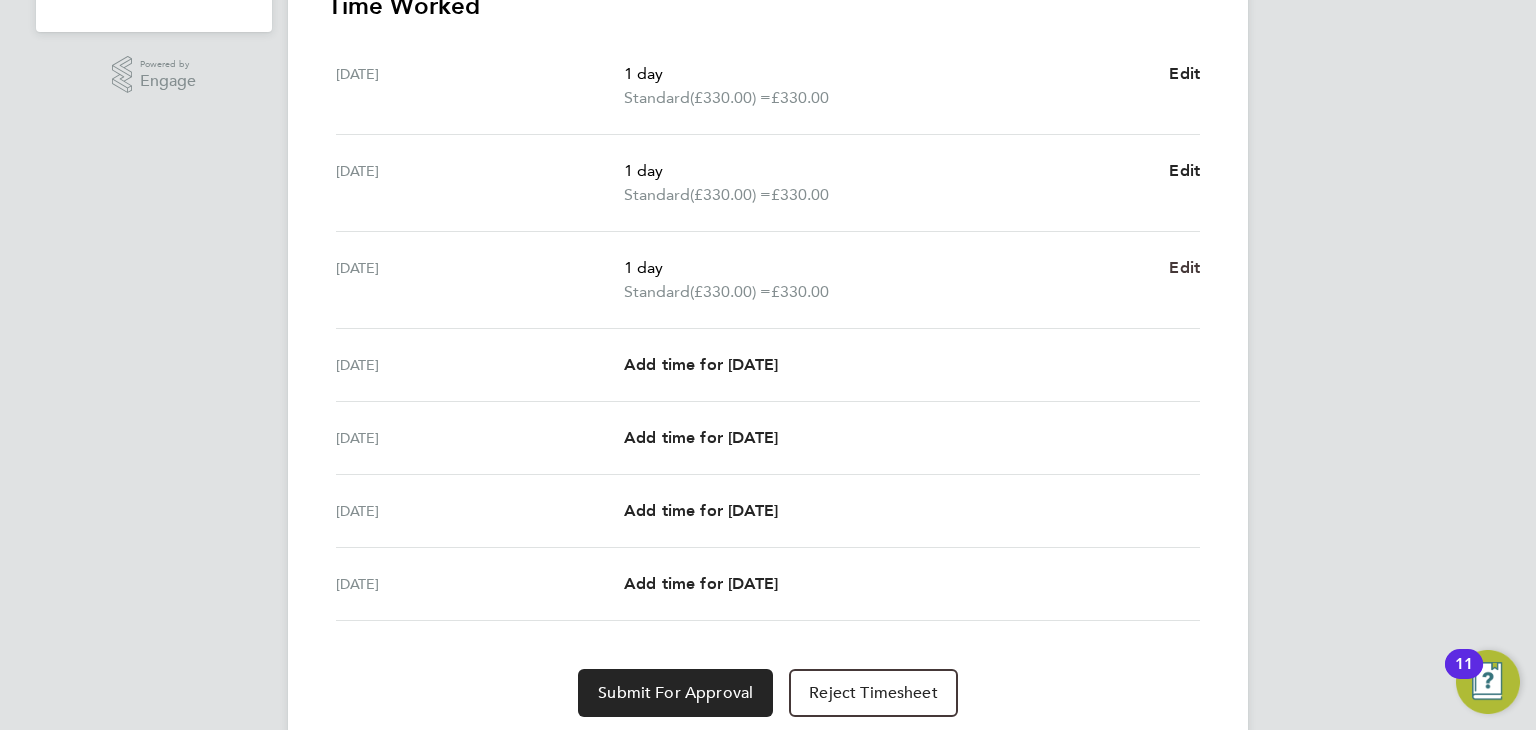 click on "Edit" at bounding box center (1184, 267) 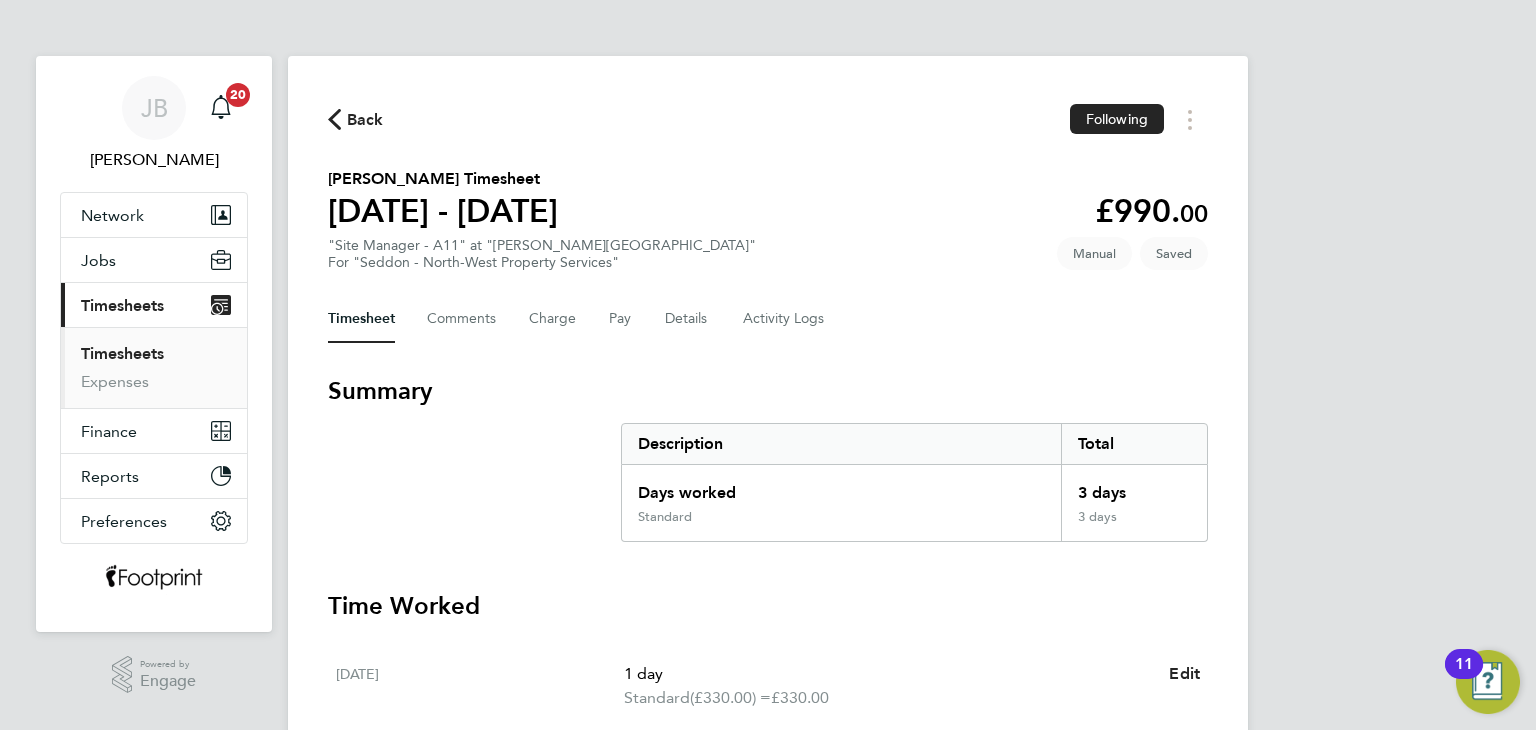 select on "1" 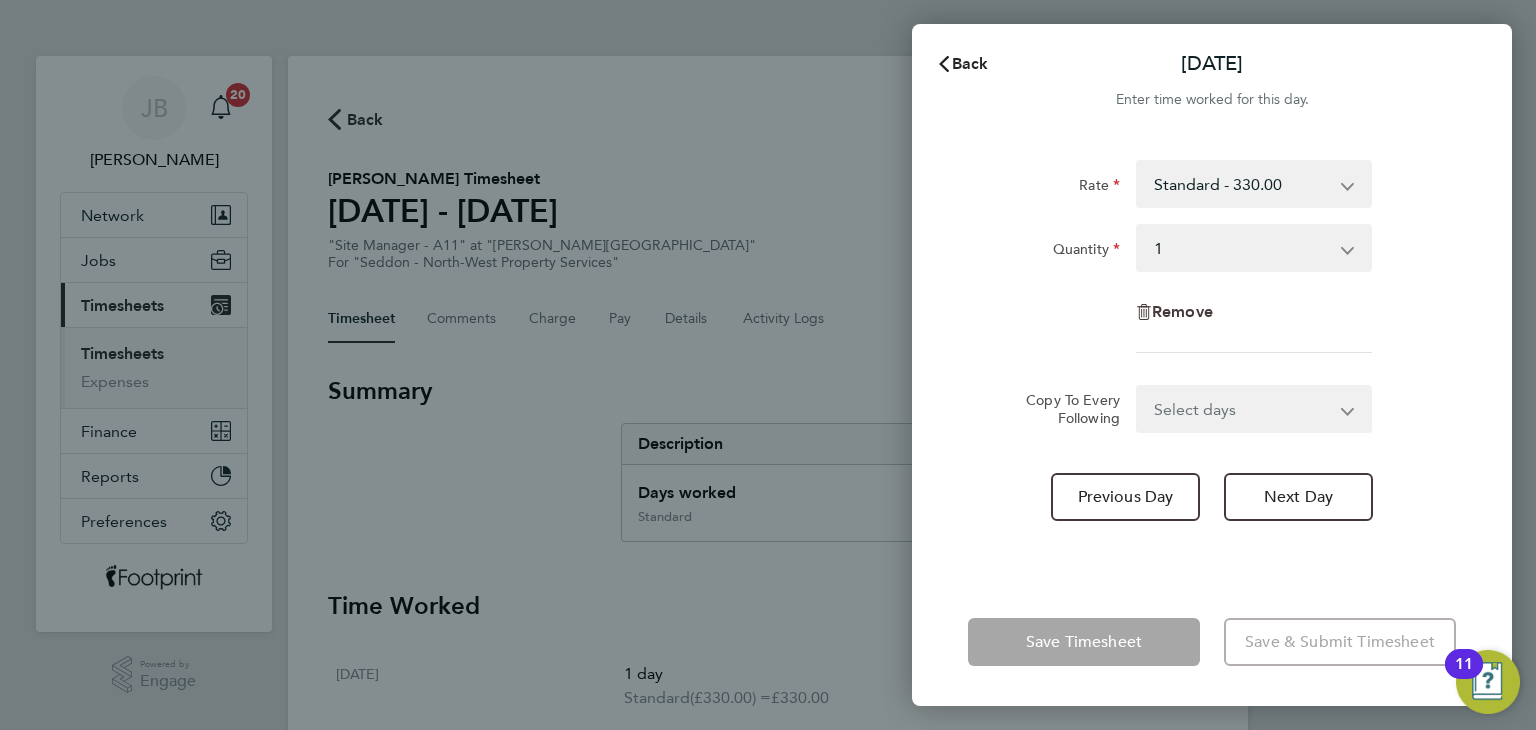 click on "Remove" 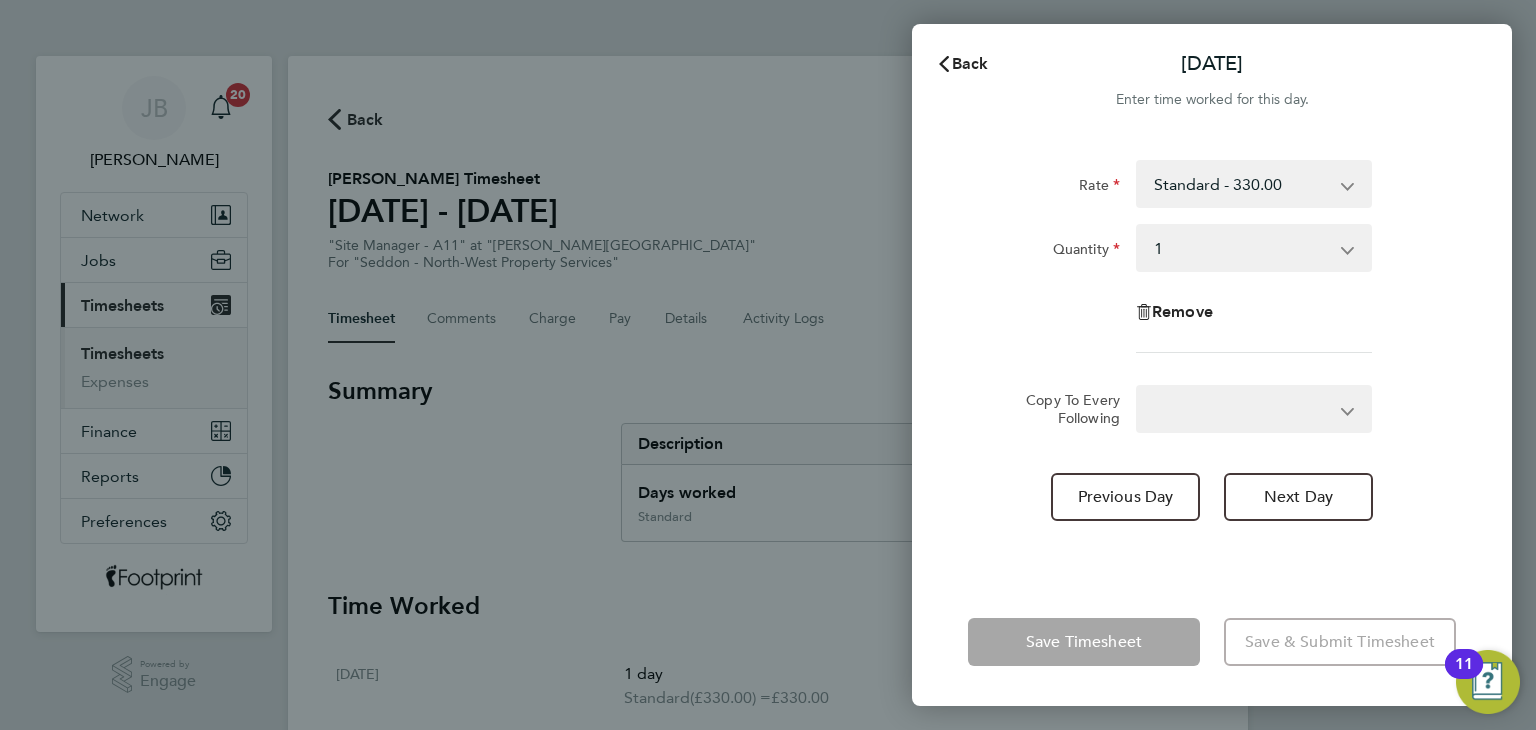select on "null" 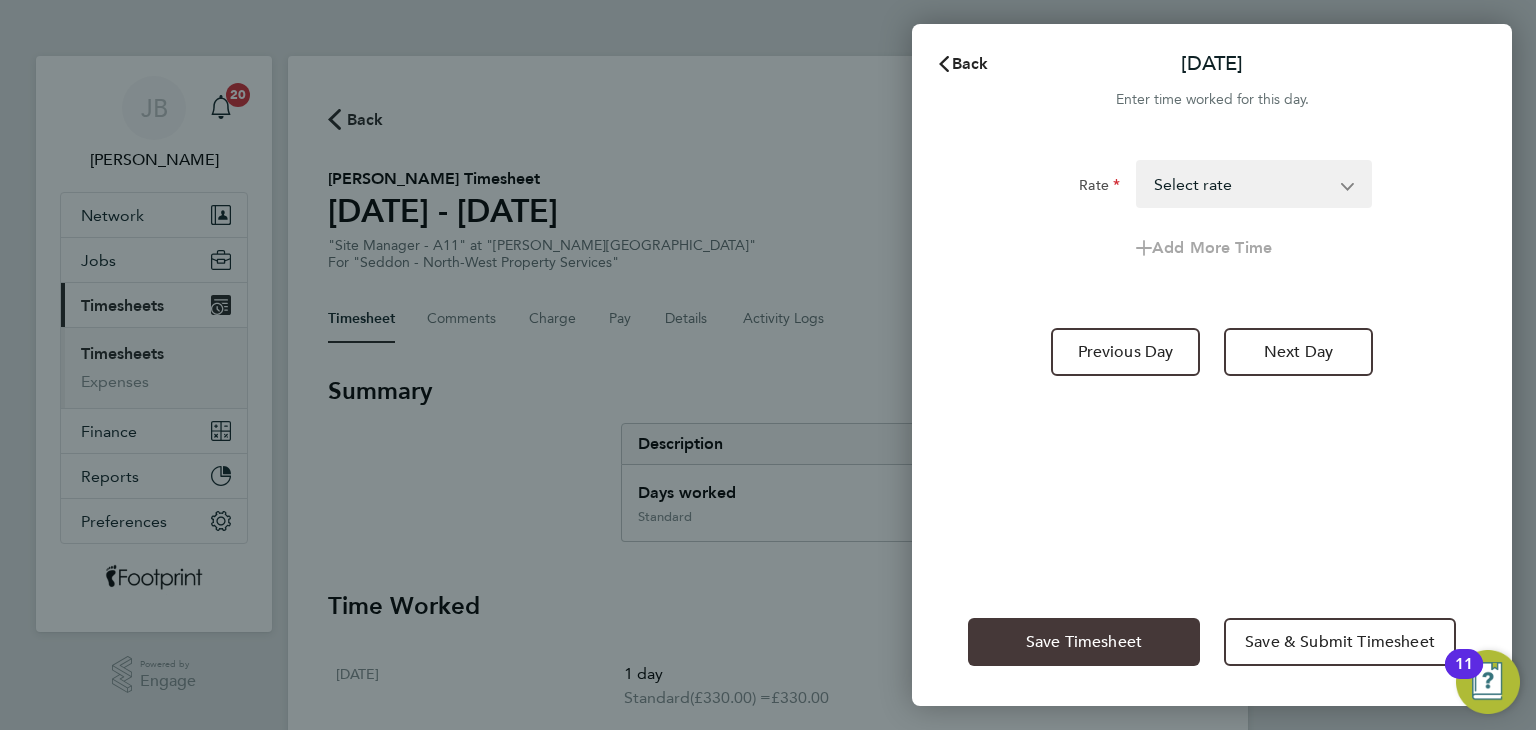 click on "Save Timesheet" 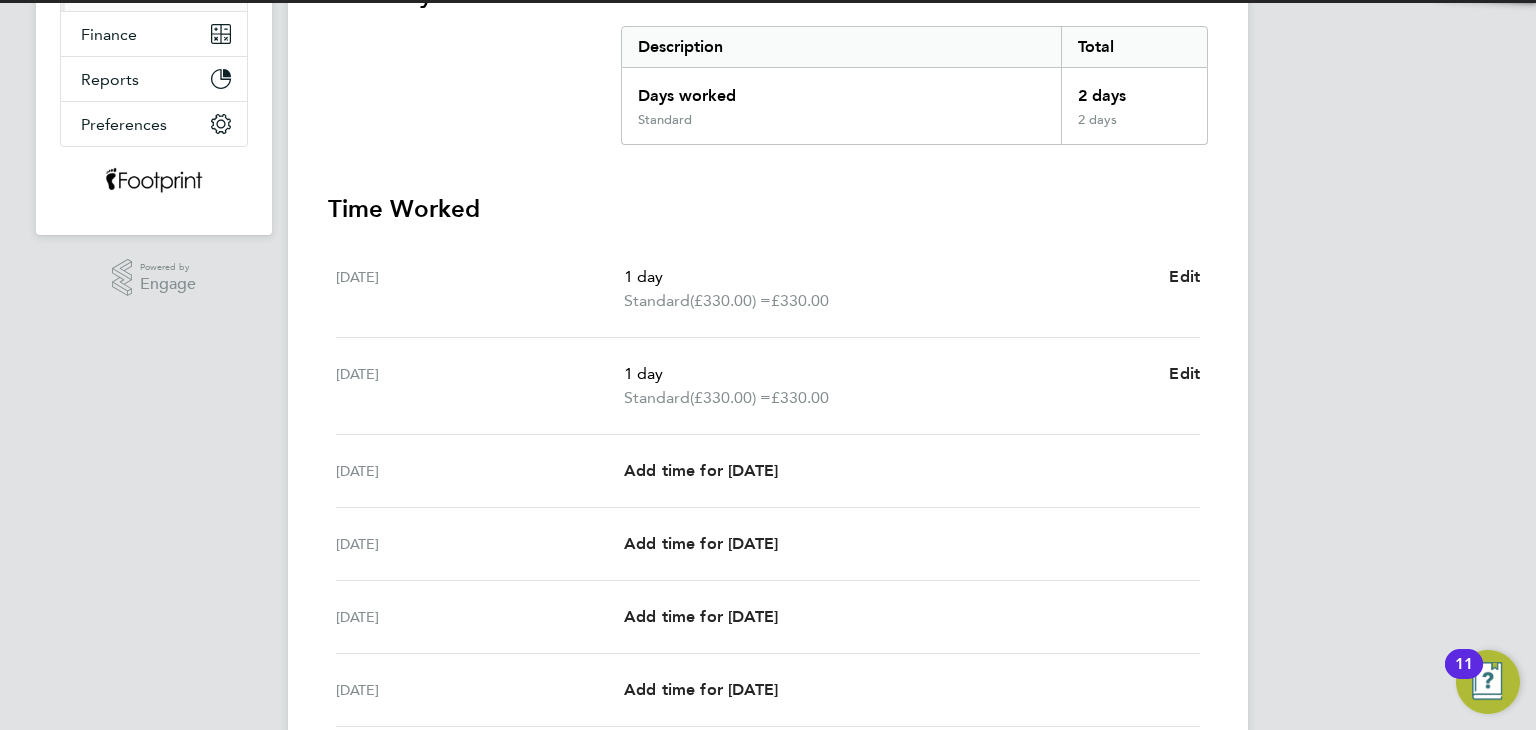 scroll, scrollTop: 400, scrollLeft: 0, axis: vertical 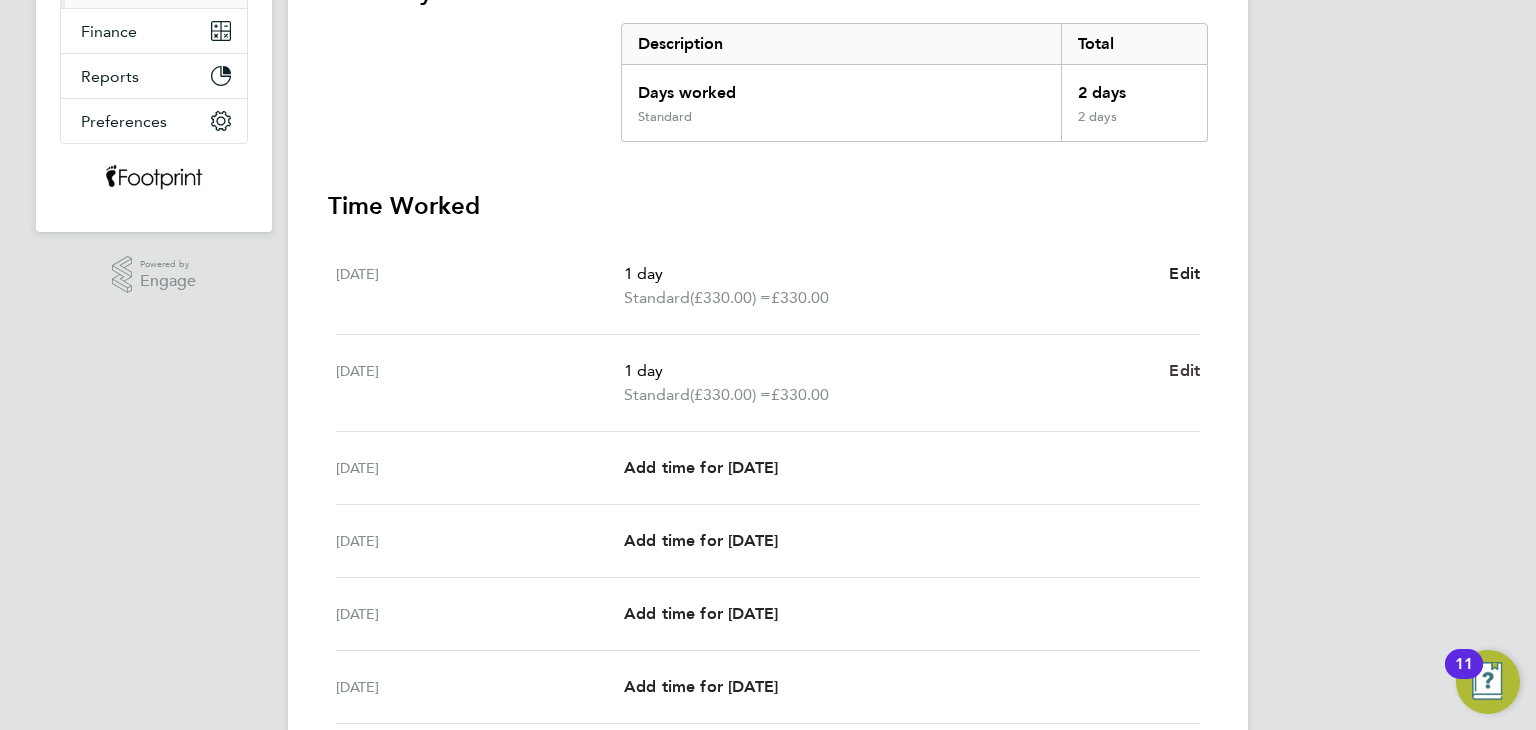 click on "Edit" at bounding box center [1184, 370] 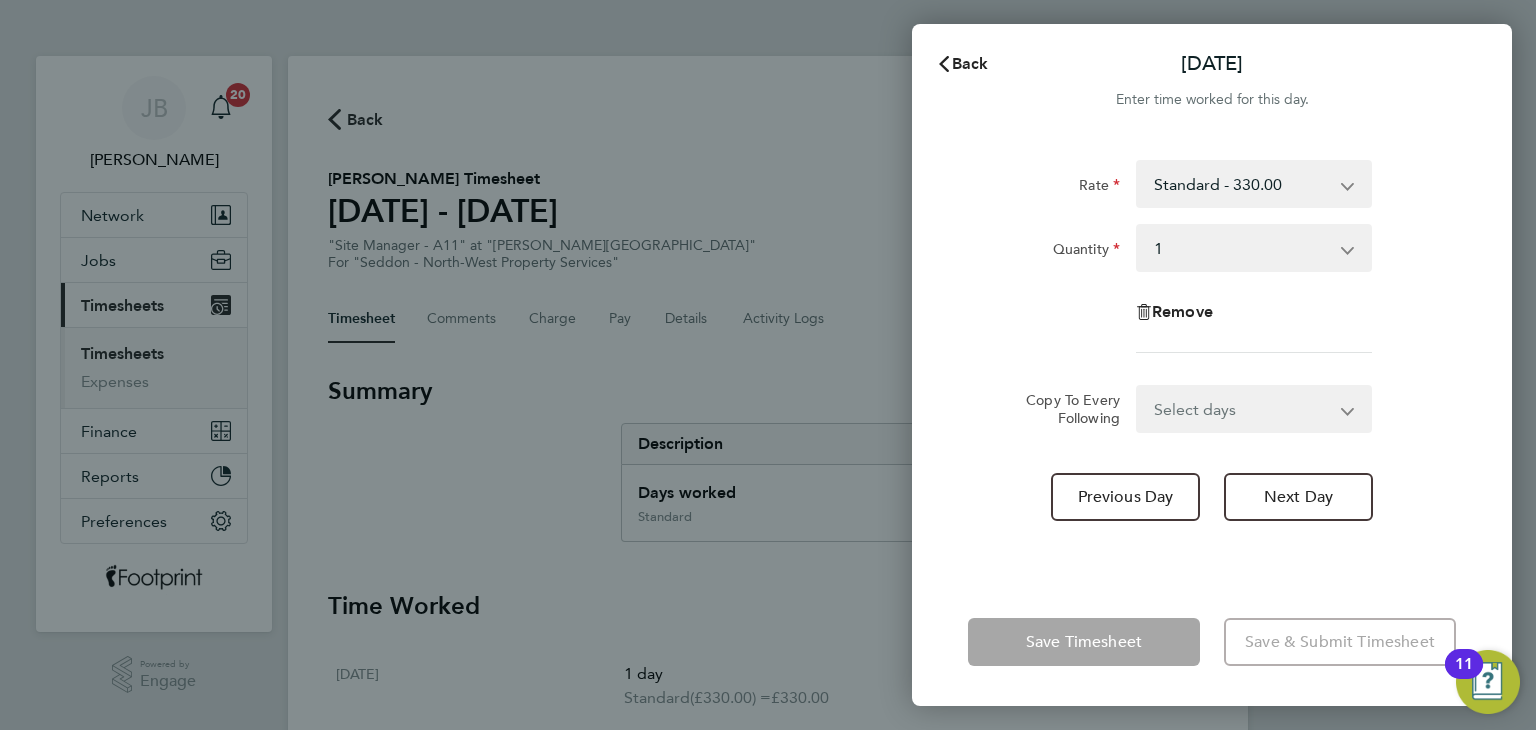 scroll, scrollTop: 0, scrollLeft: 0, axis: both 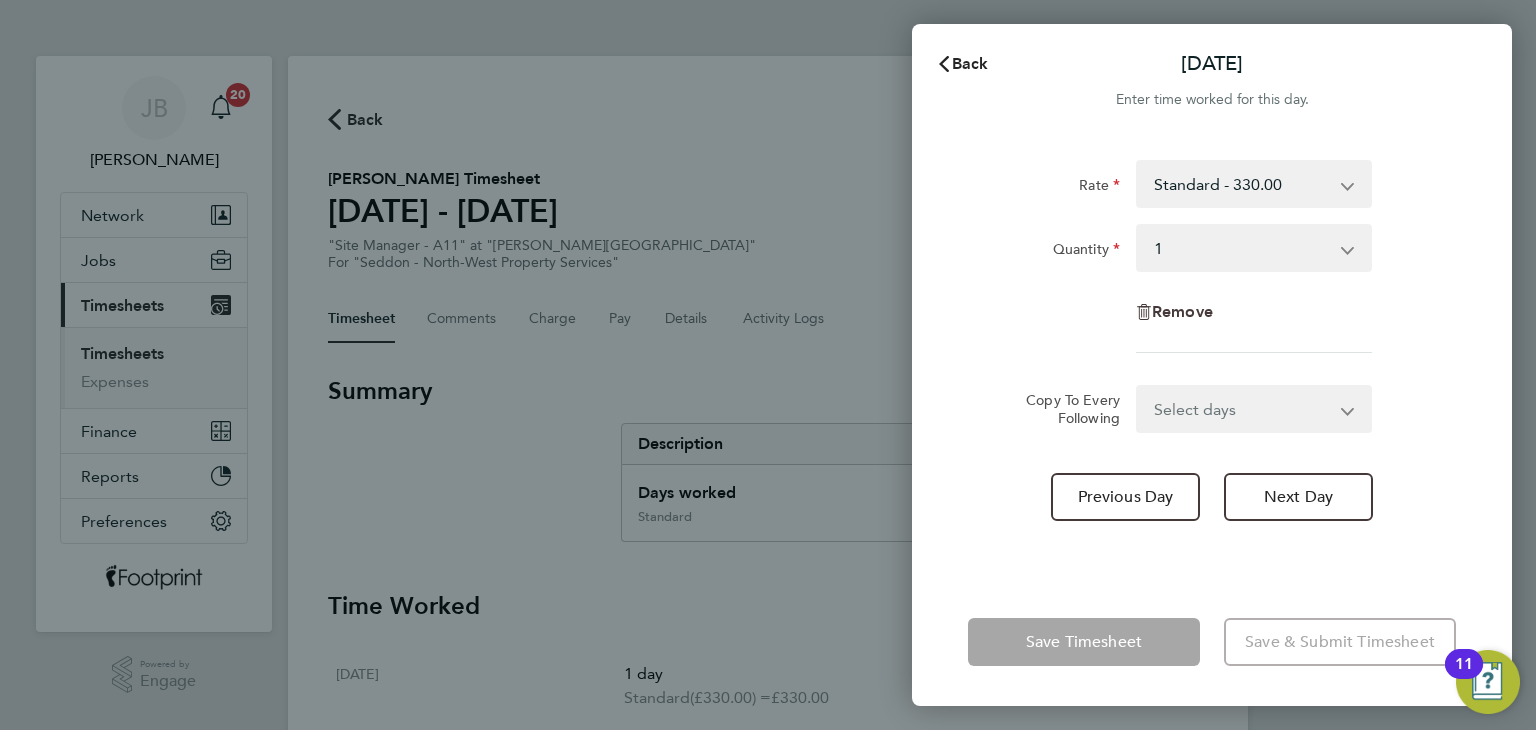 click on "Remove" 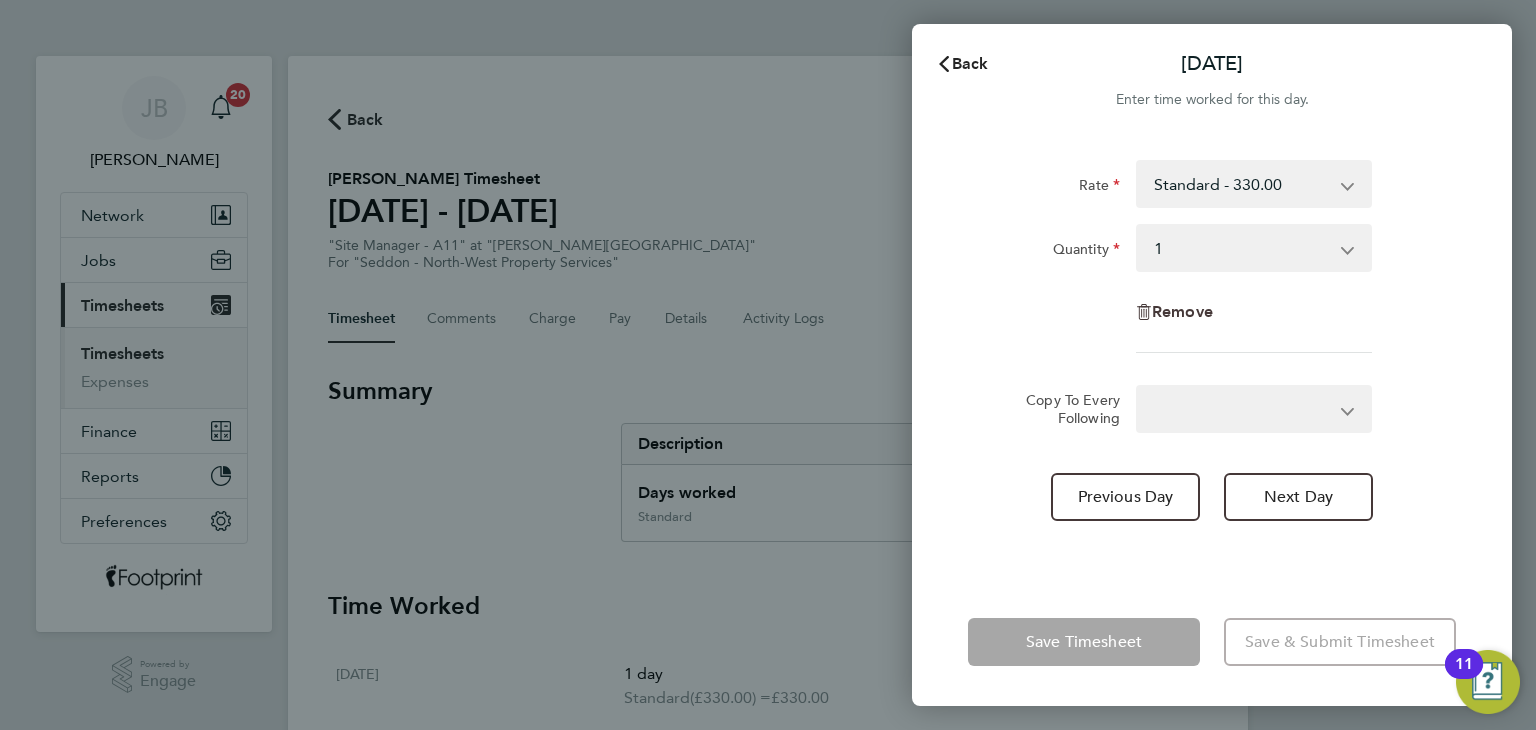 select on "null" 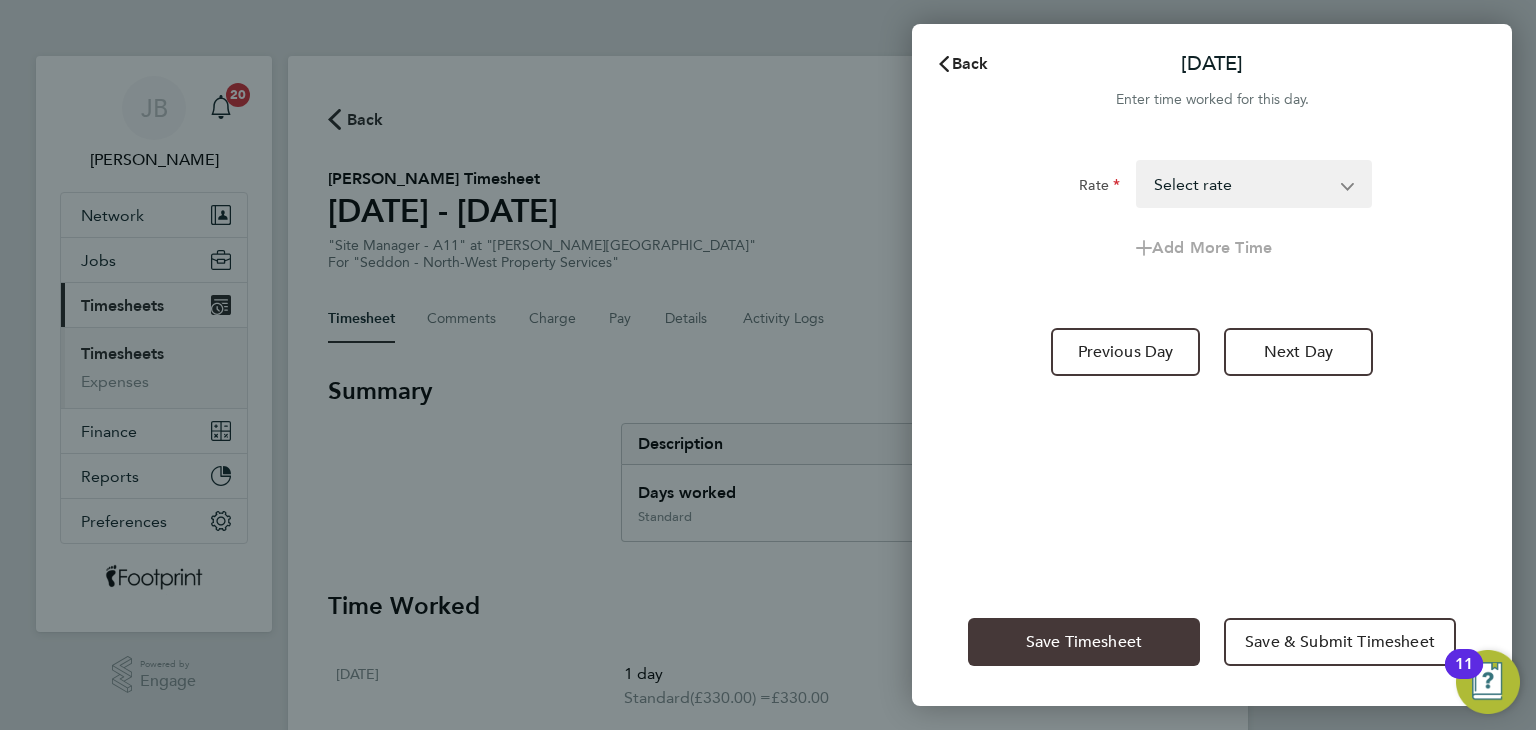 click on "Save Timesheet" 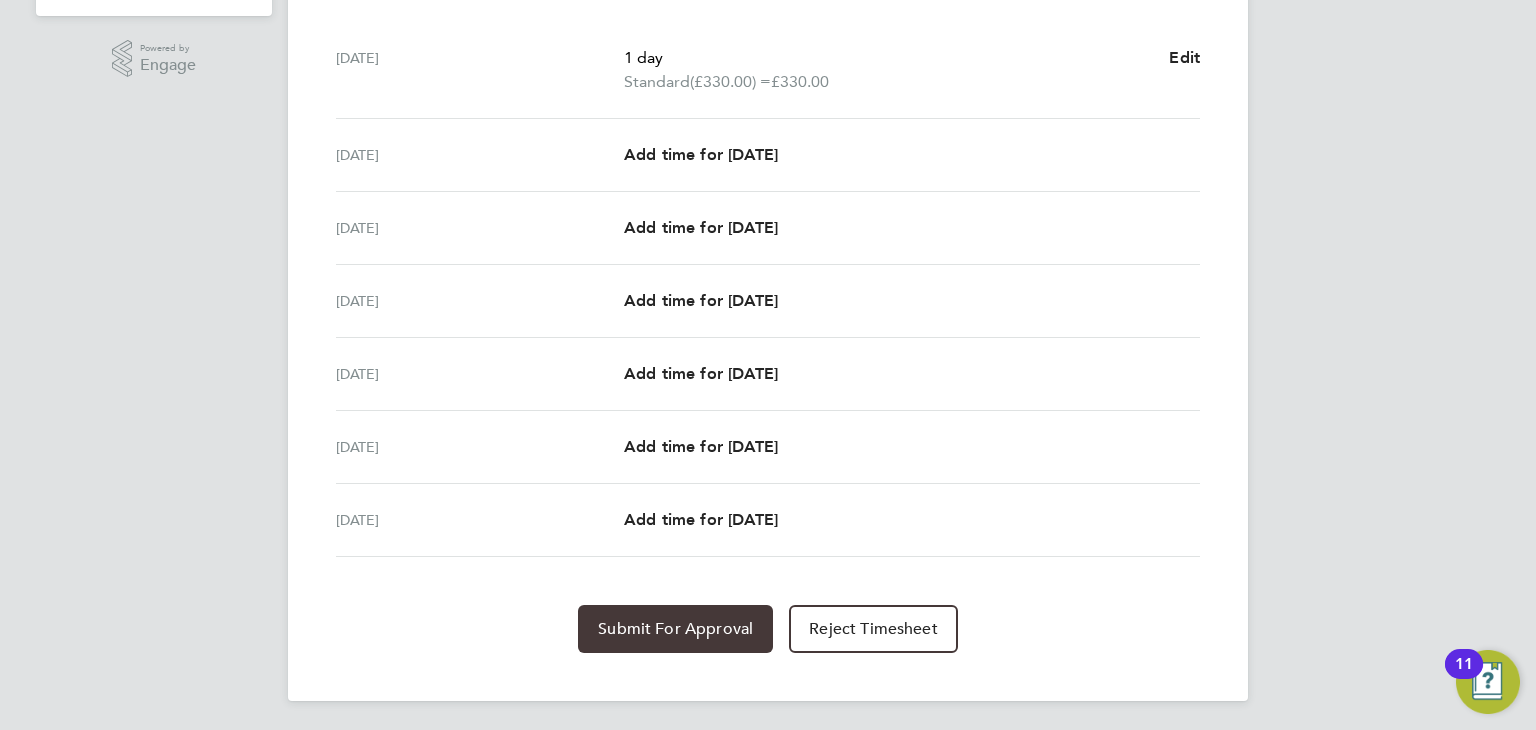 click on "Submit For Approval" 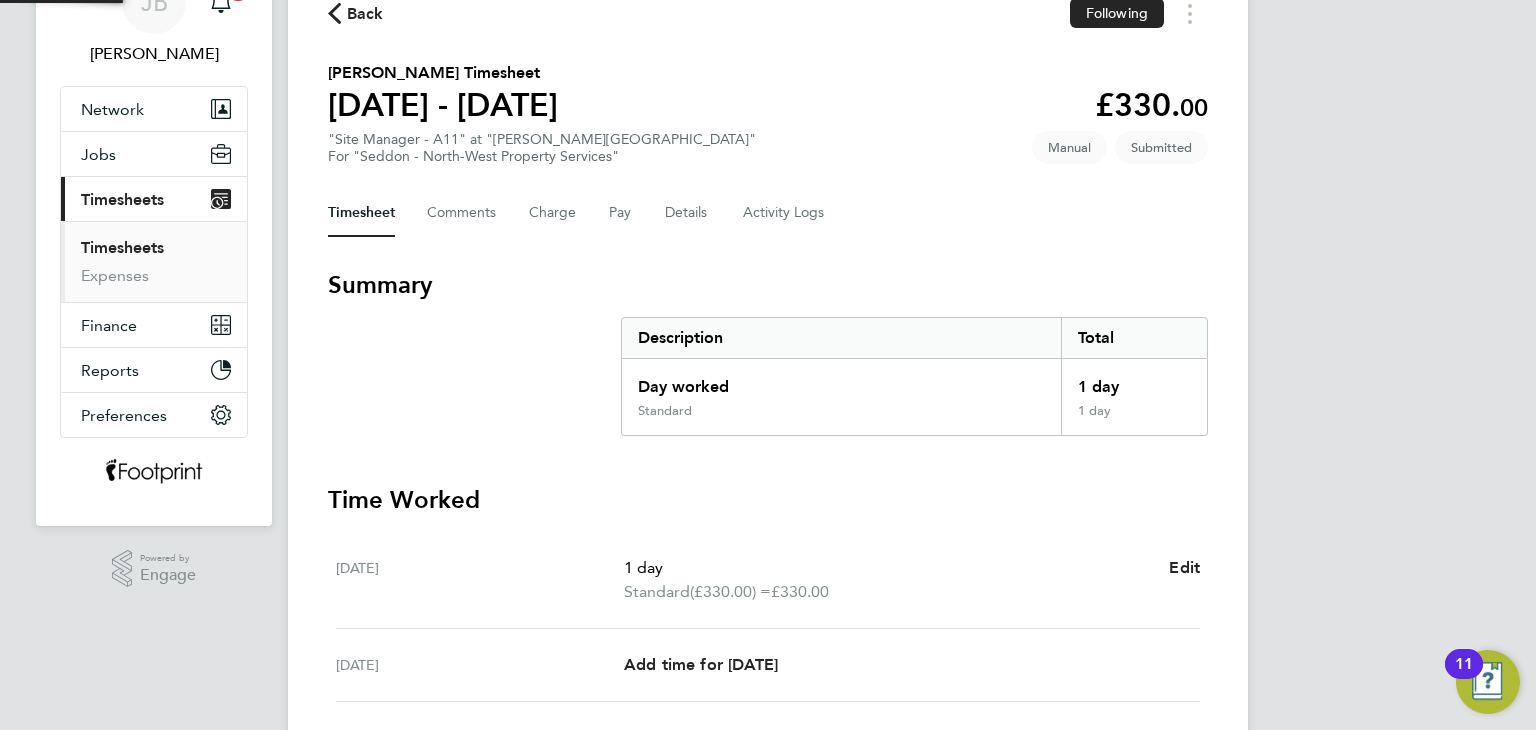 scroll, scrollTop: 0, scrollLeft: 0, axis: both 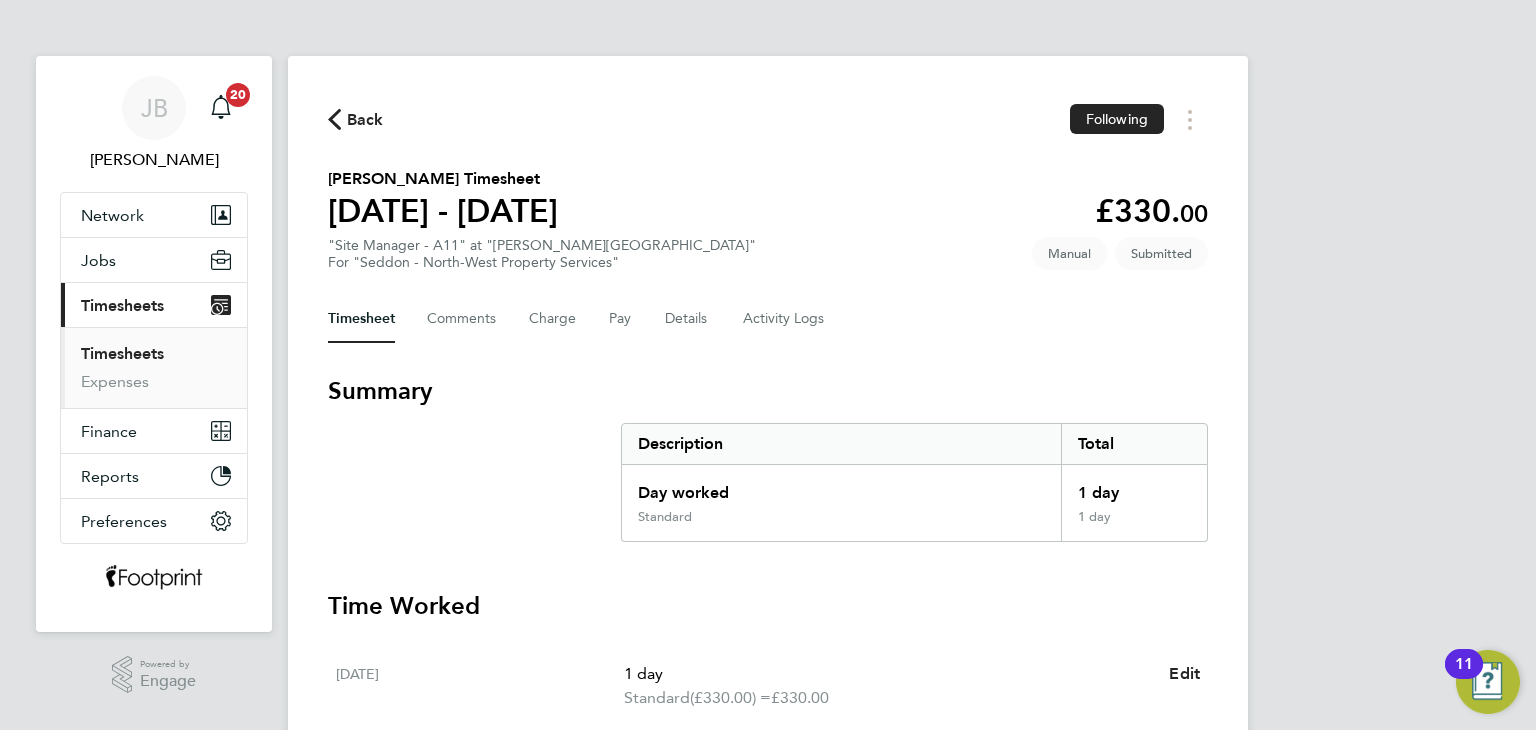 click on "Timesheets" at bounding box center [122, 353] 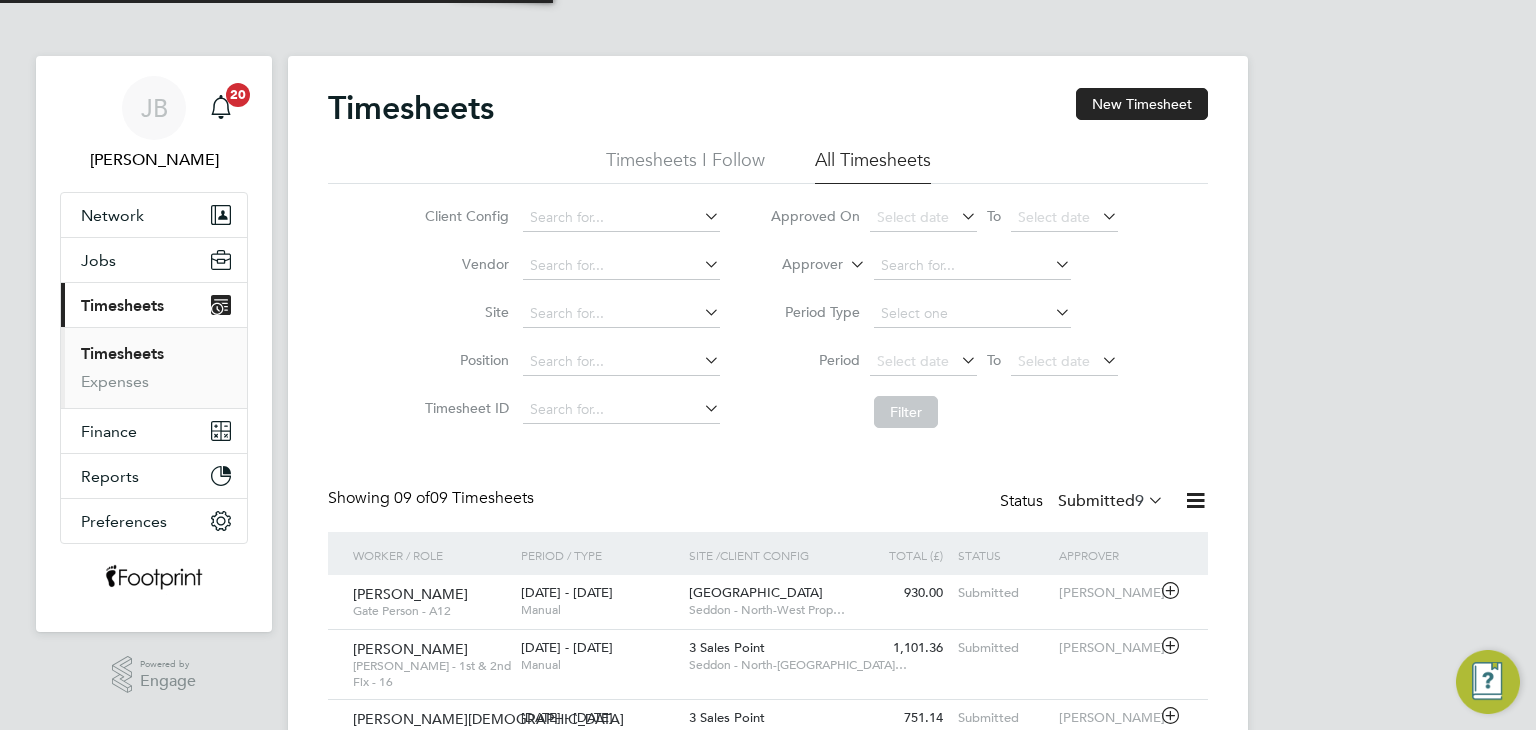 scroll, scrollTop: 9, scrollLeft: 10, axis: both 